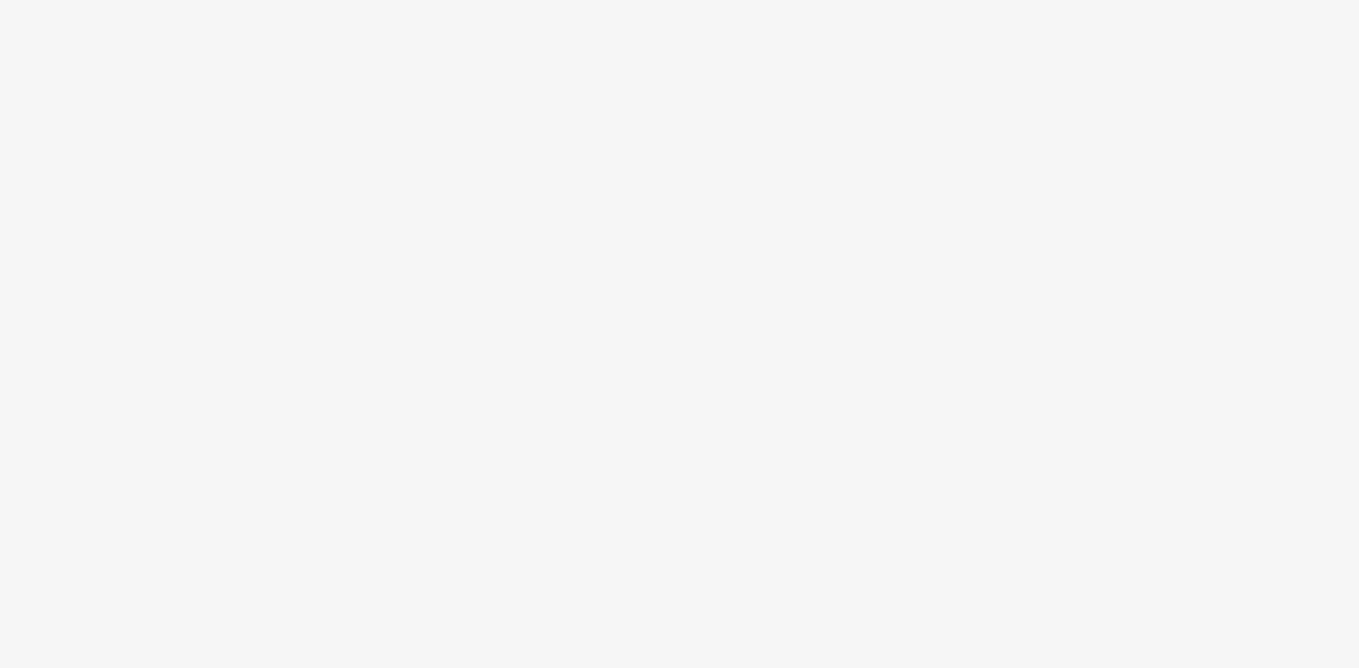 scroll, scrollTop: 0, scrollLeft: 0, axis: both 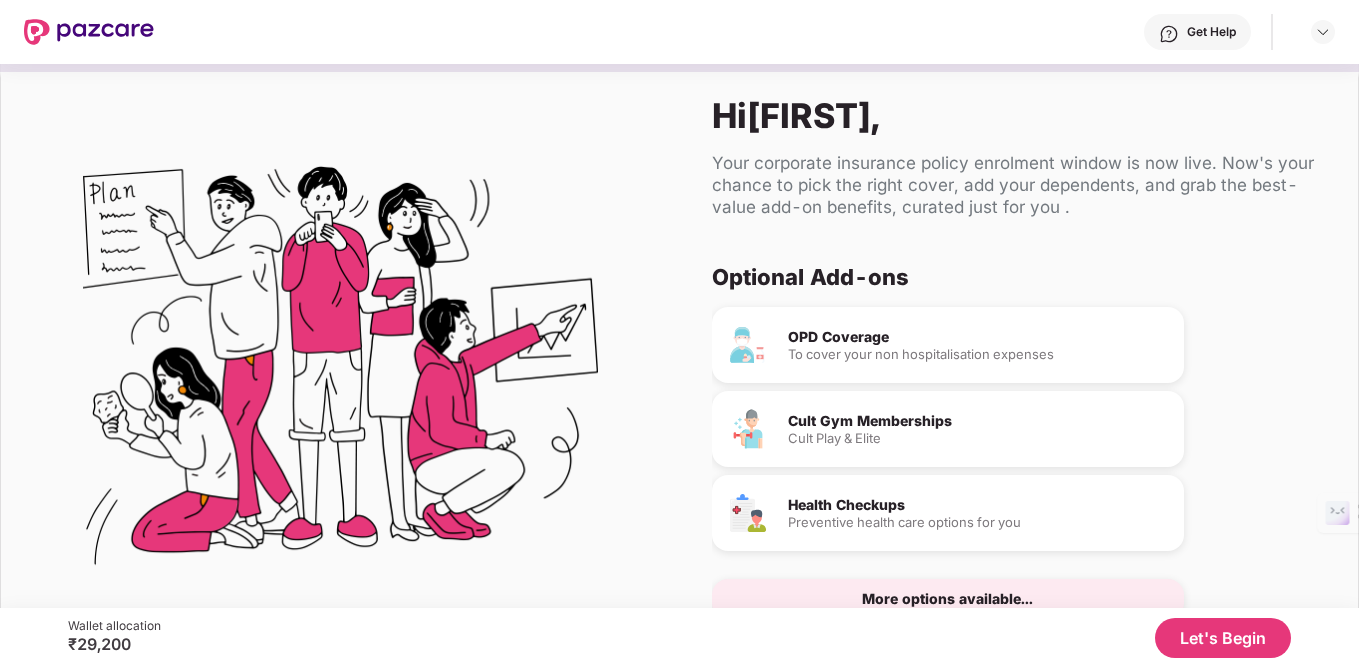 click on "Let's Begin" at bounding box center (1223, 638) 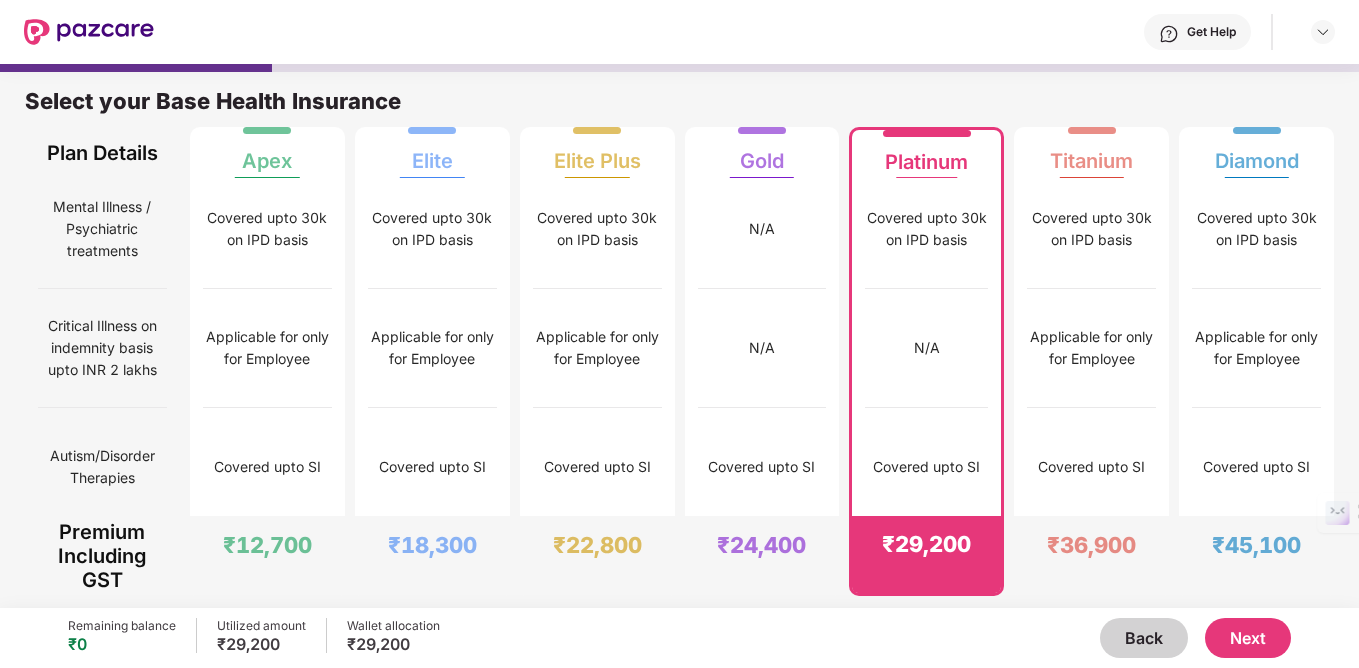 scroll, scrollTop: 2637, scrollLeft: 0, axis: vertical 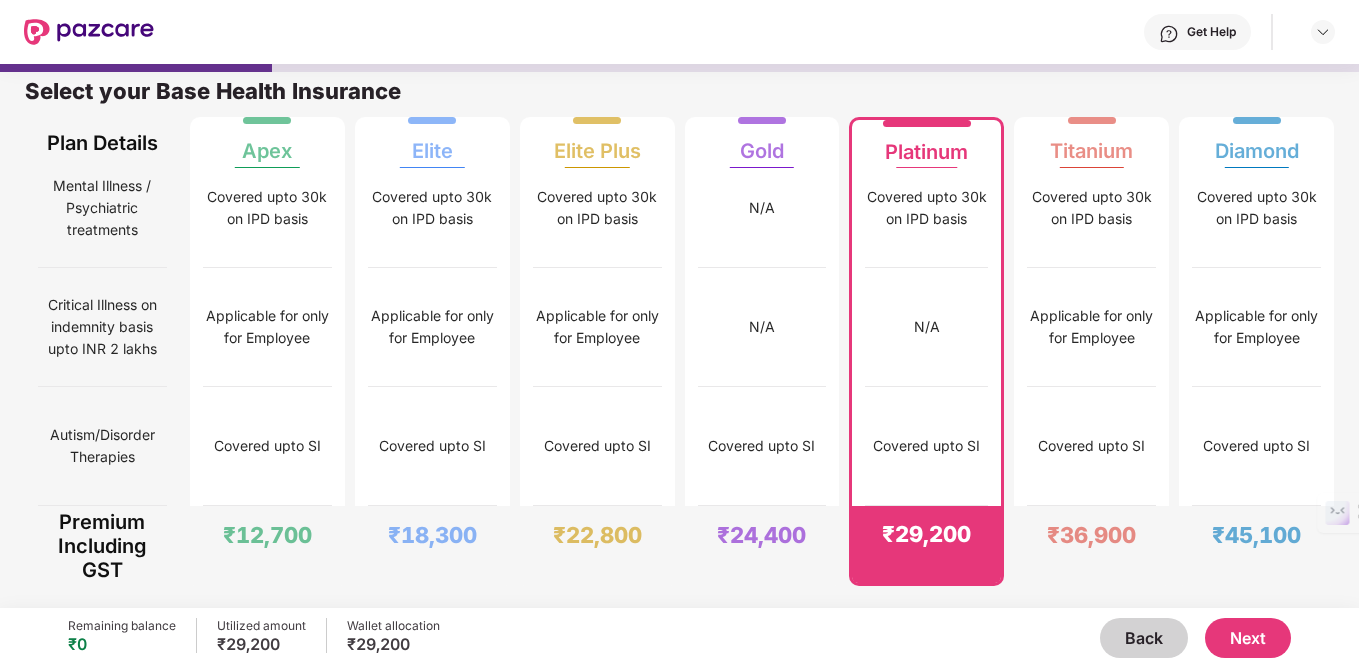 click on "Next" at bounding box center (1248, 638) 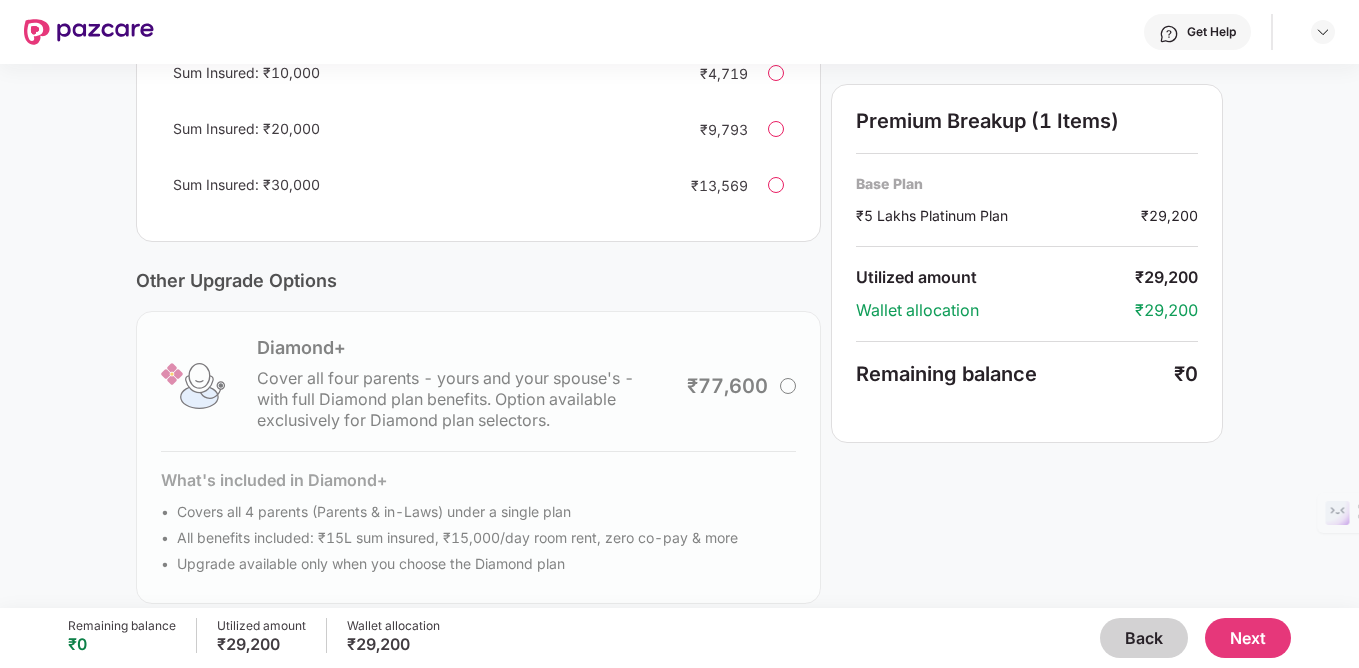 scroll, scrollTop: 580, scrollLeft: 0, axis: vertical 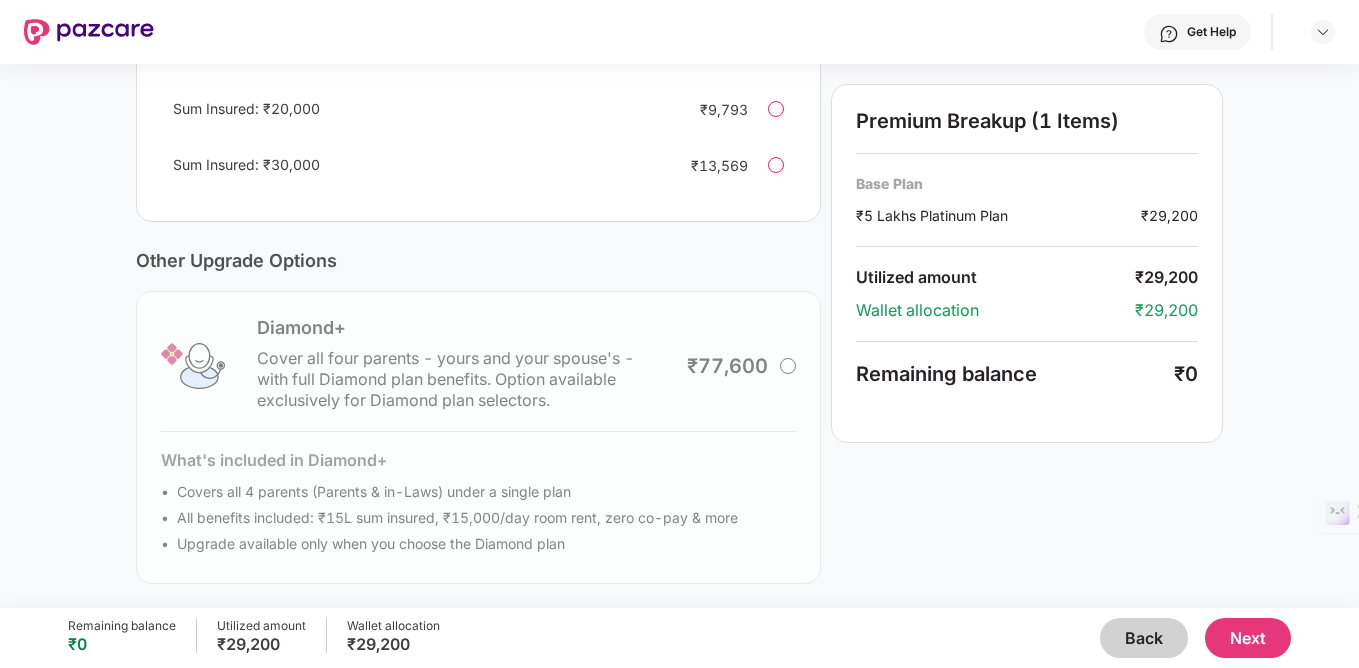 click on "Diamond+ Cover all four parents - yours and your spouse's - with full Diamond plan benefits. Option available exclusively for Diamond plan selectors. ₹77,600 What's included in Diamond+ Covers all 4 parents (Parents & in-Laws) under a single plan All benefits included: ₹15L sum insured, ₹15,000/day room rent, zero co-pay & more Upgrade available only when you choose the Diamond plan" at bounding box center (478, 437) 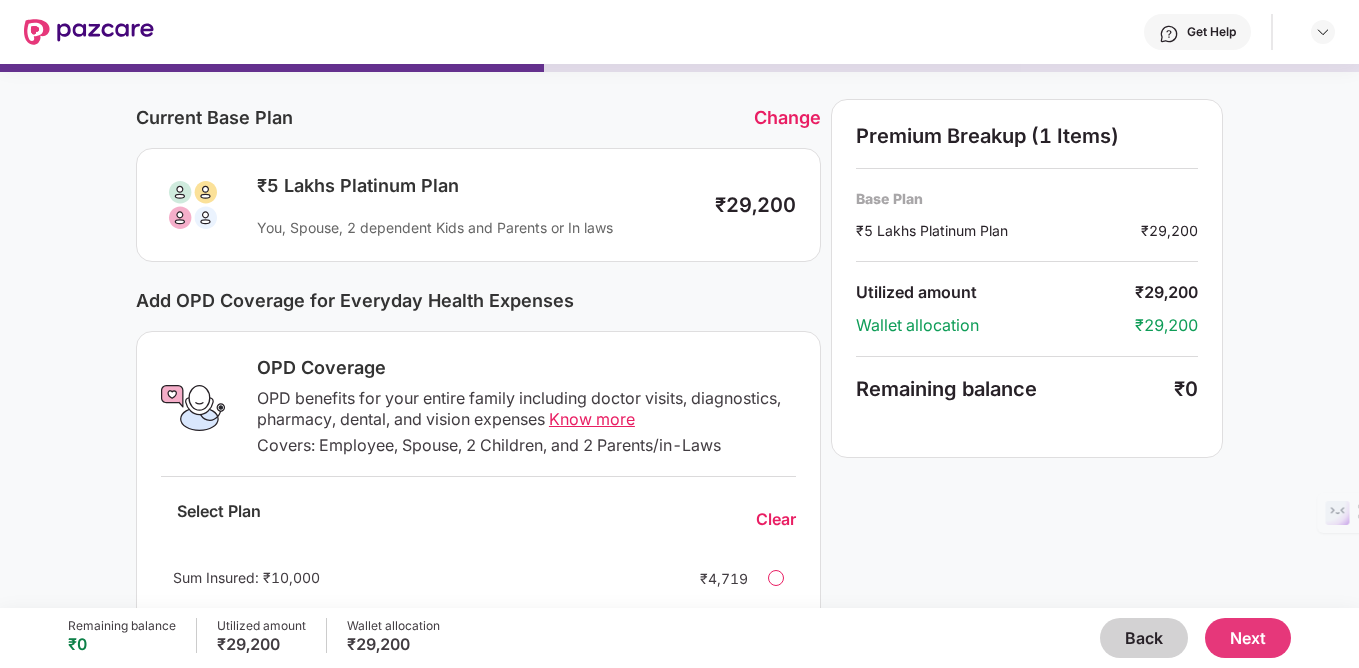 scroll, scrollTop: 0, scrollLeft: 0, axis: both 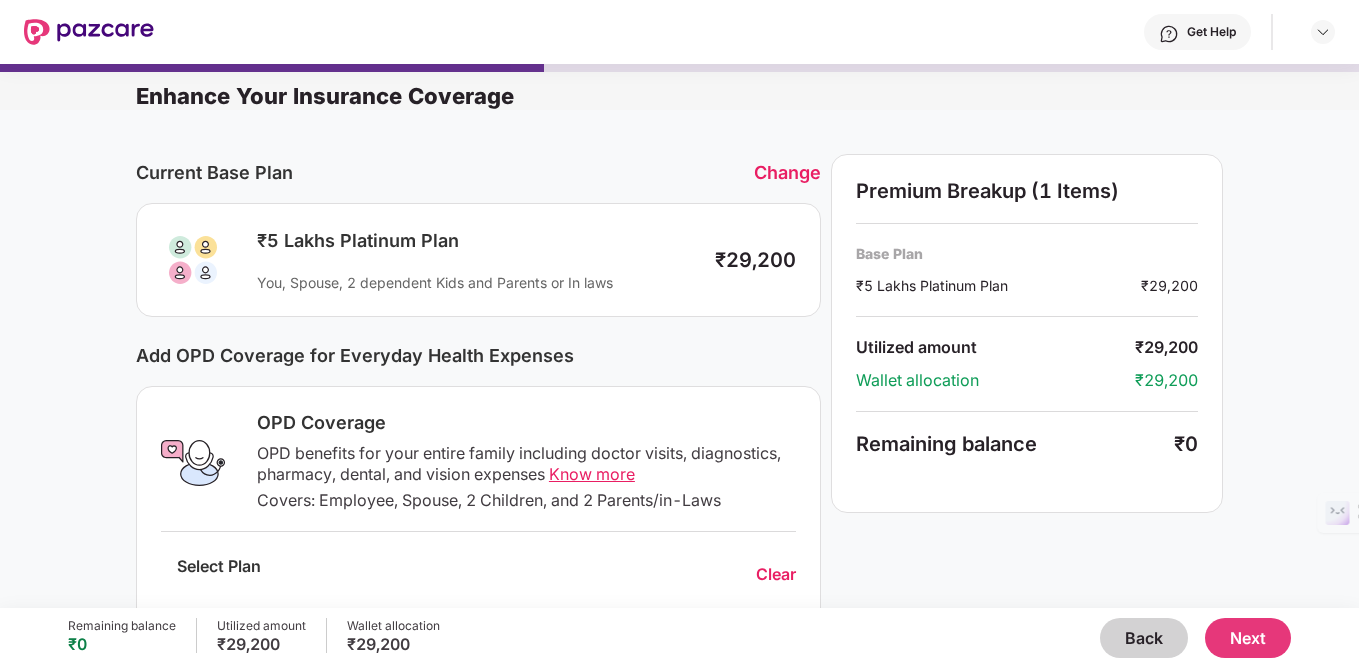 click on "Next" at bounding box center [1248, 638] 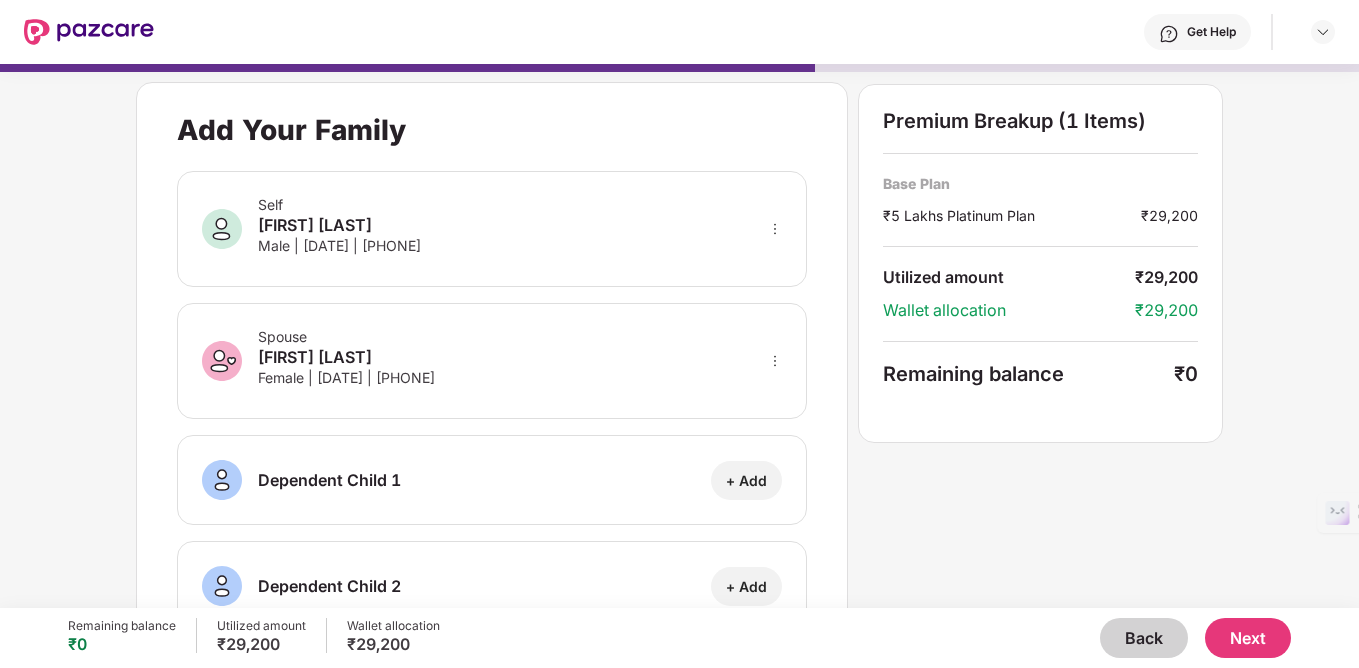 click 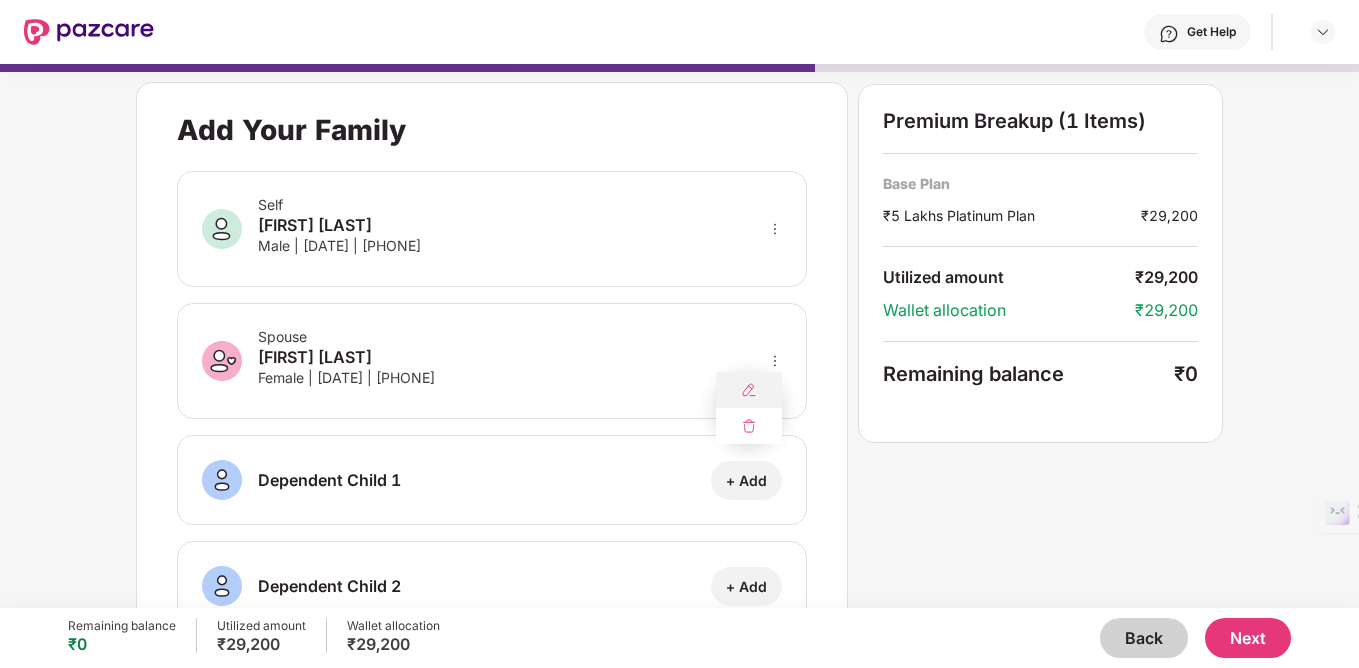click at bounding box center (749, 390) 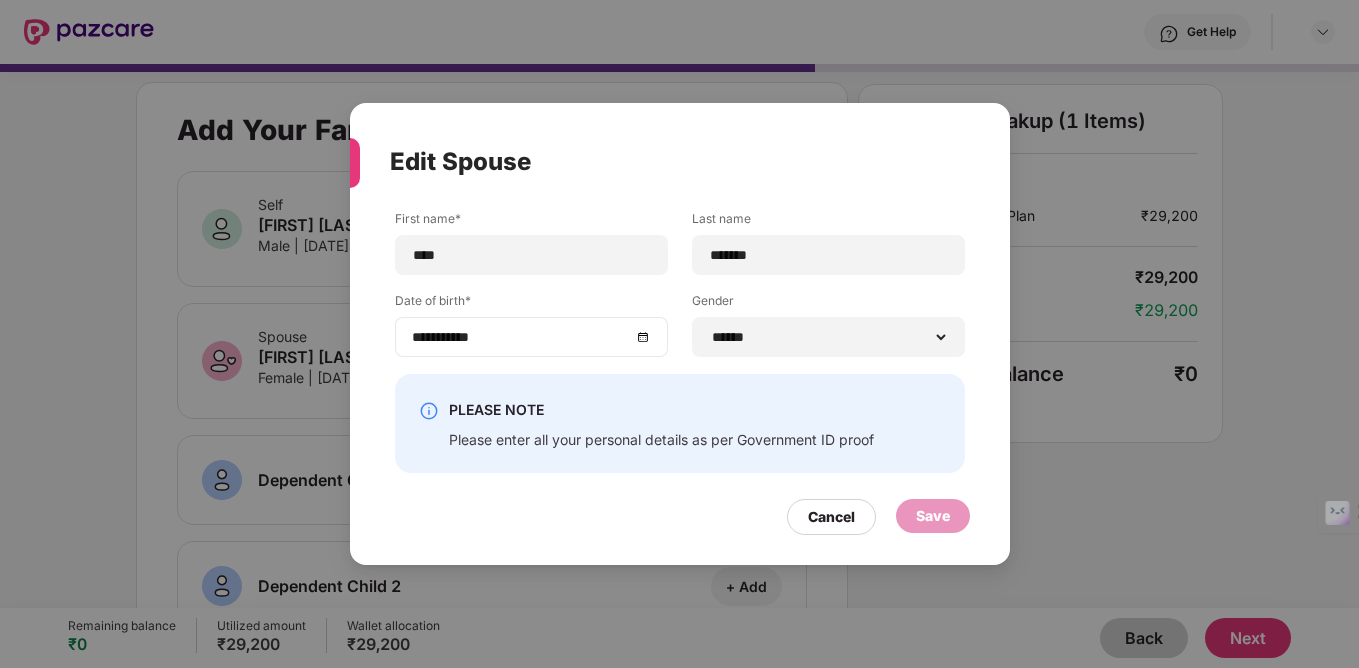 click on "**********" at bounding box center (521, 337) 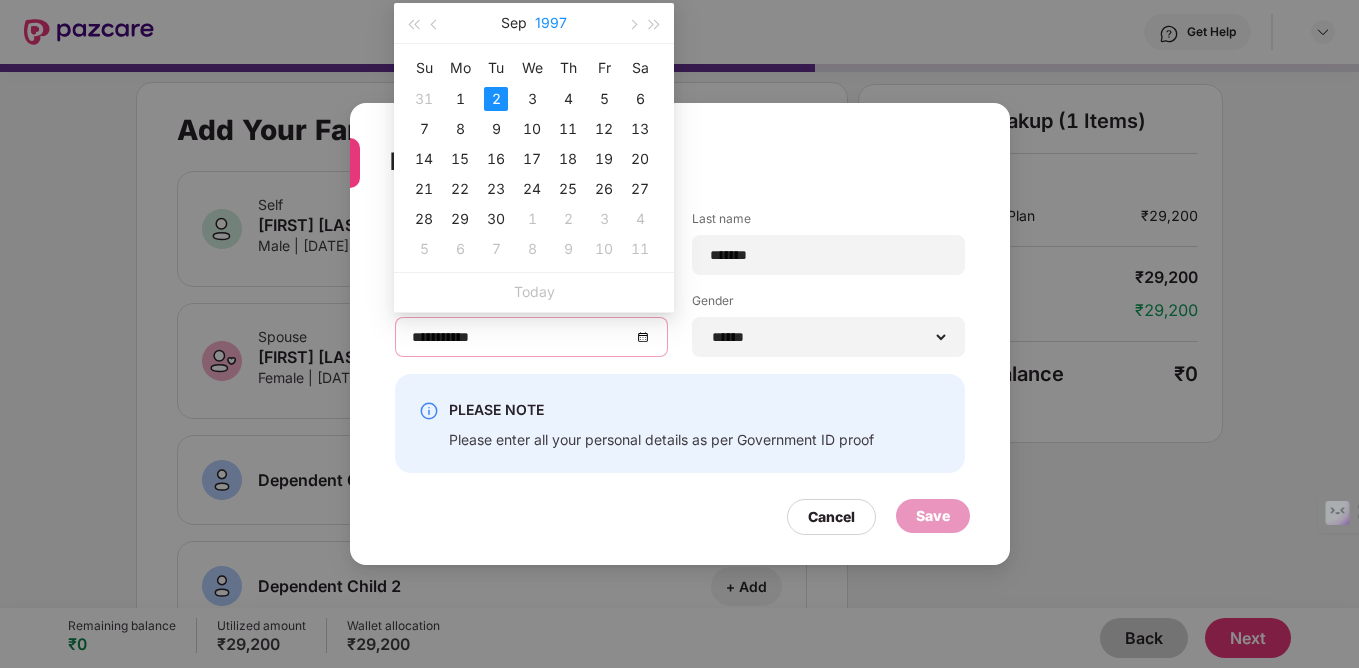 click on "1997" at bounding box center (551, 23) 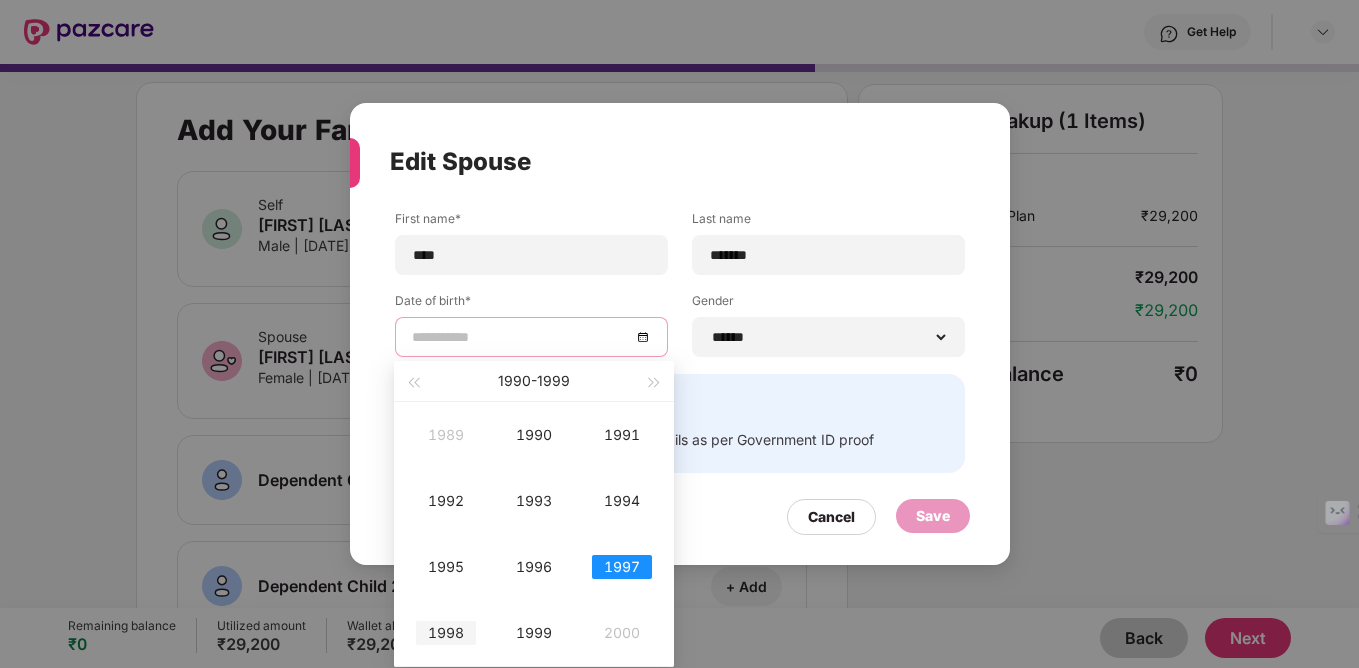 click on "1998" at bounding box center [446, 633] 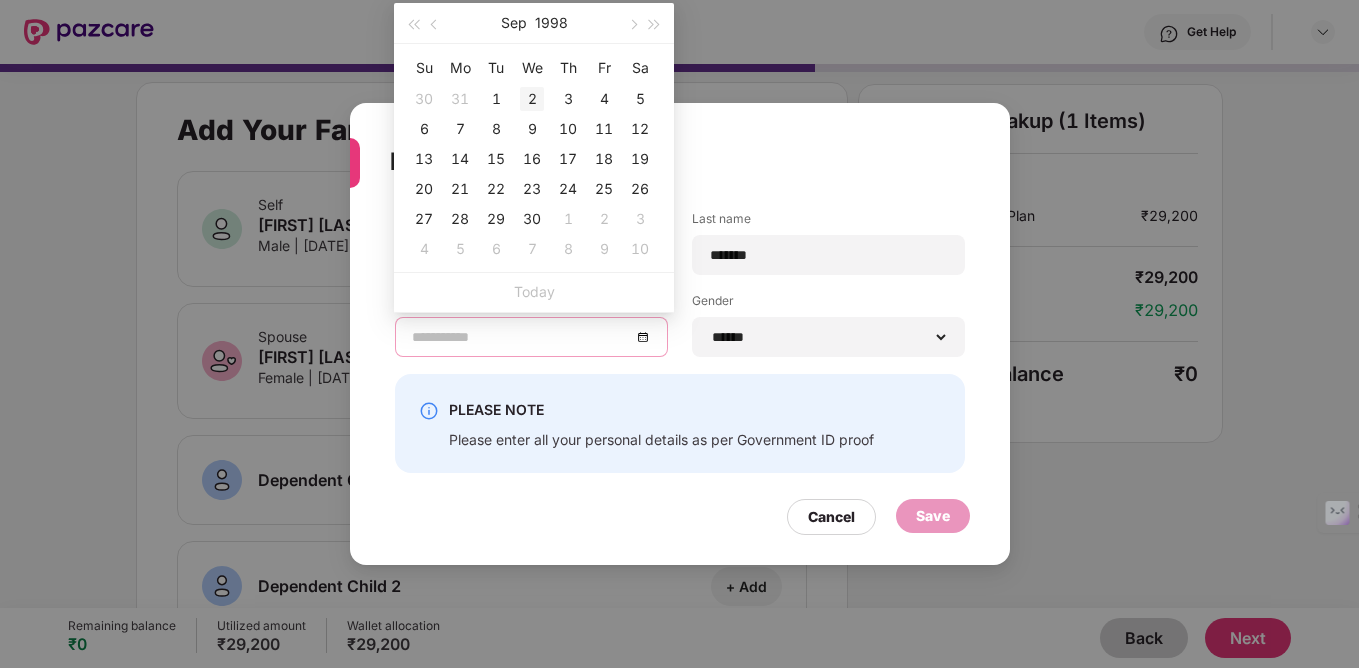type on "**********" 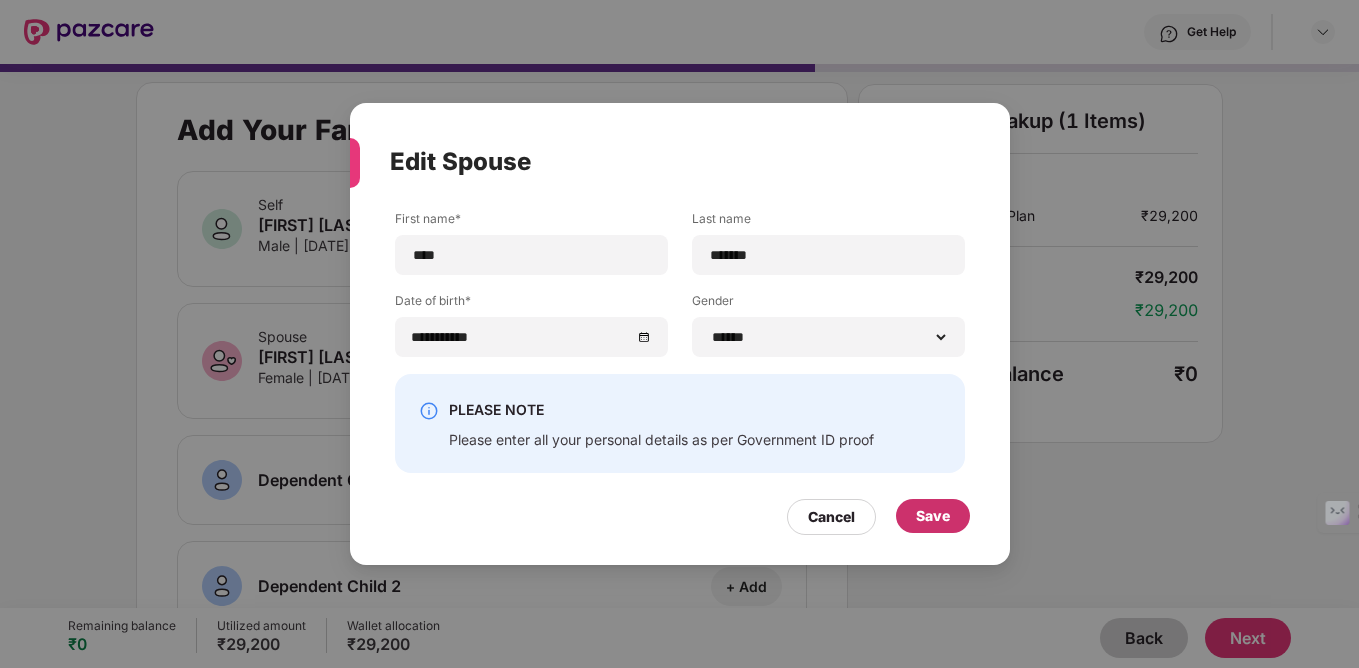 click on "Save" at bounding box center [933, 516] 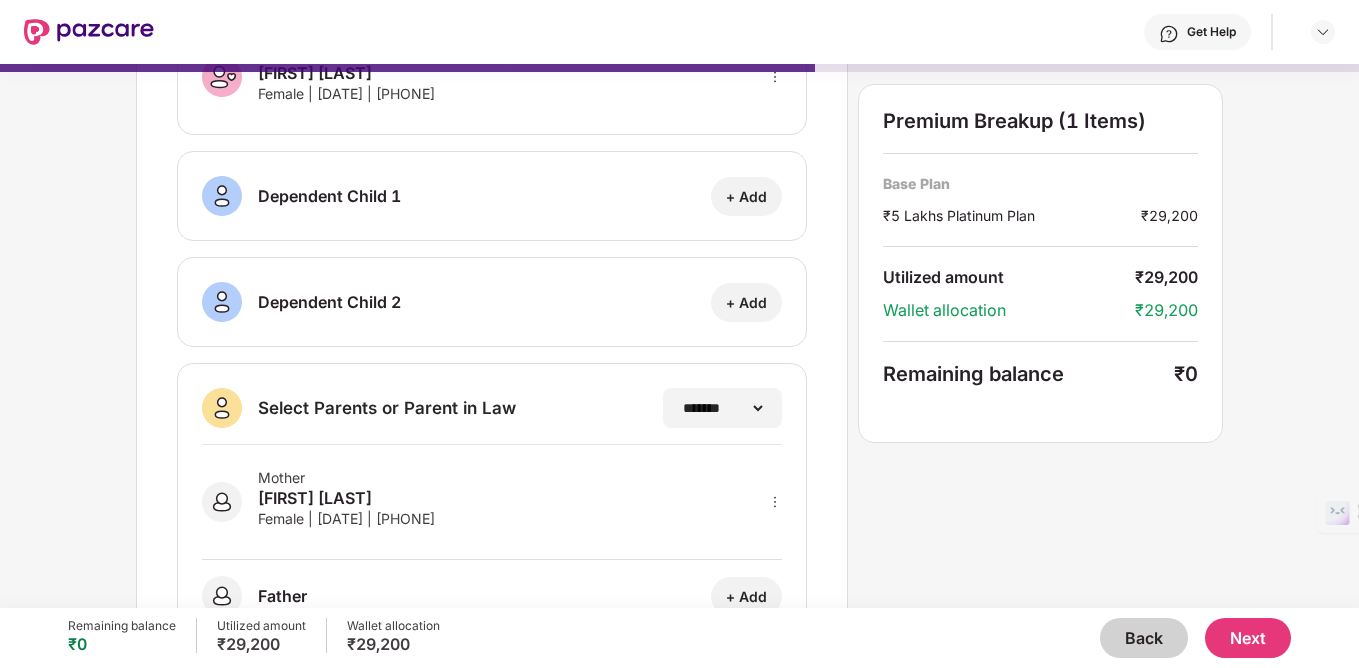 scroll, scrollTop: 363, scrollLeft: 0, axis: vertical 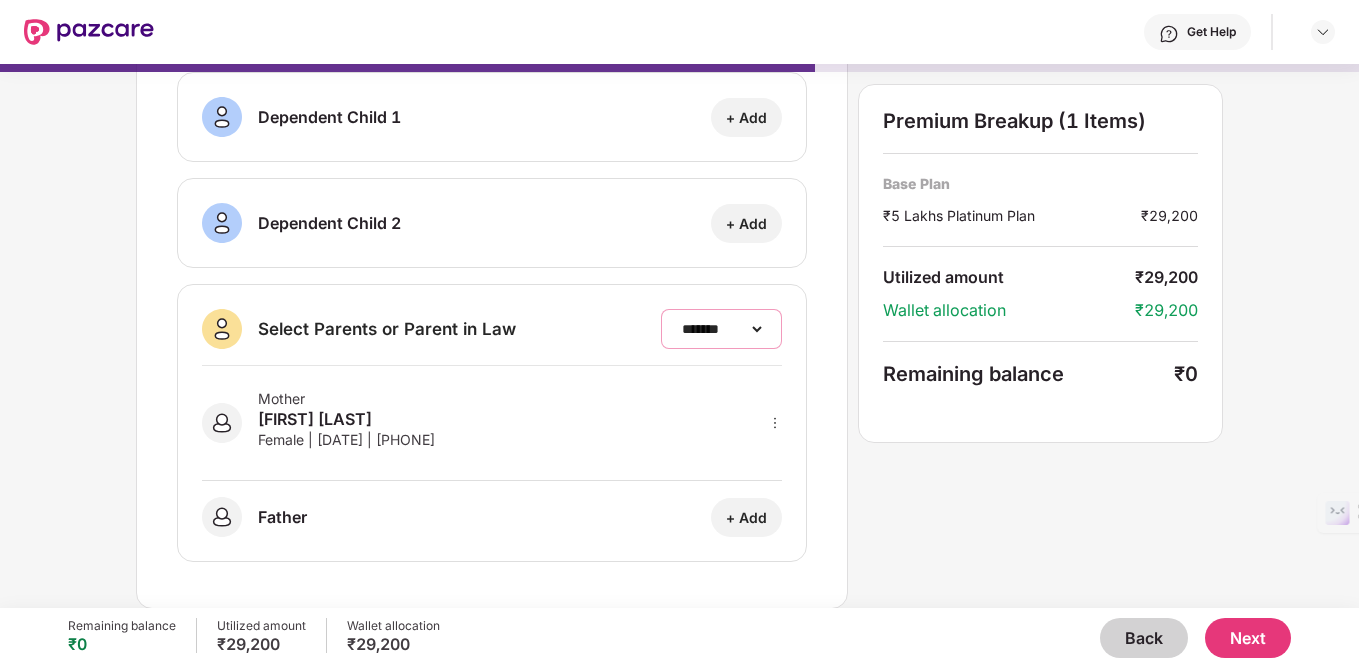 click on "**********" at bounding box center [721, 329] 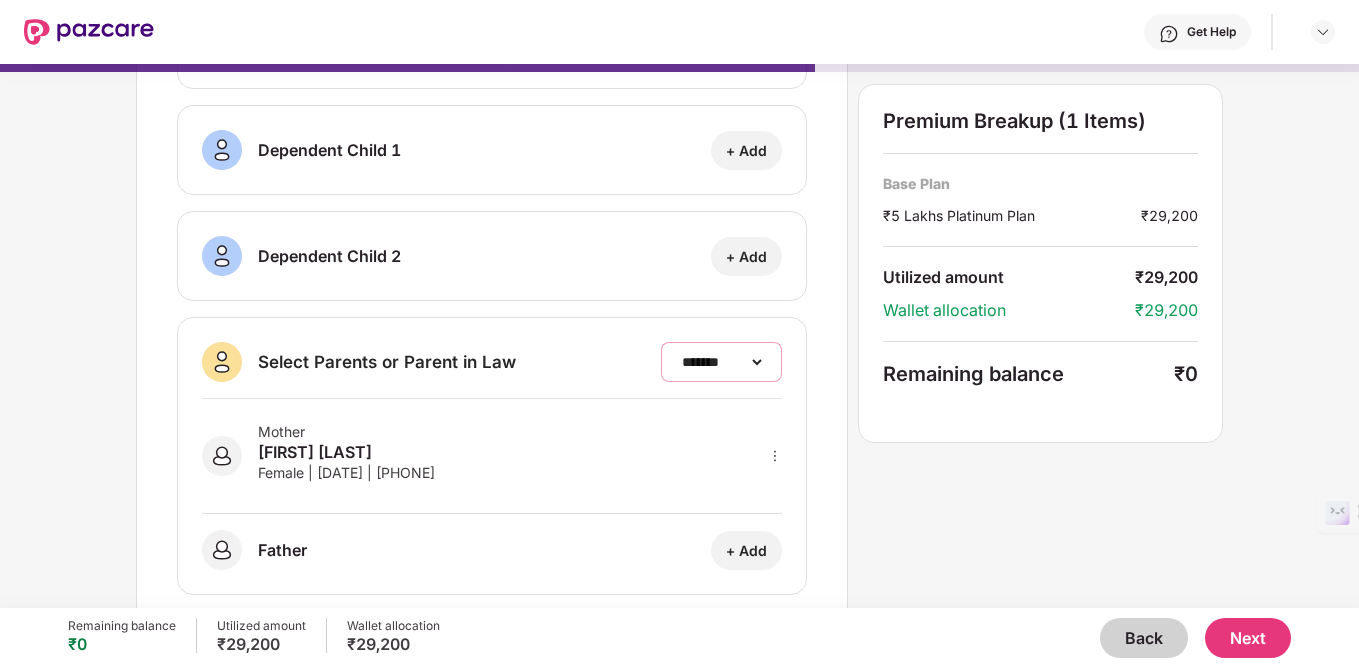 scroll, scrollTop: 363, scrollLeft: 0, axis: vertical 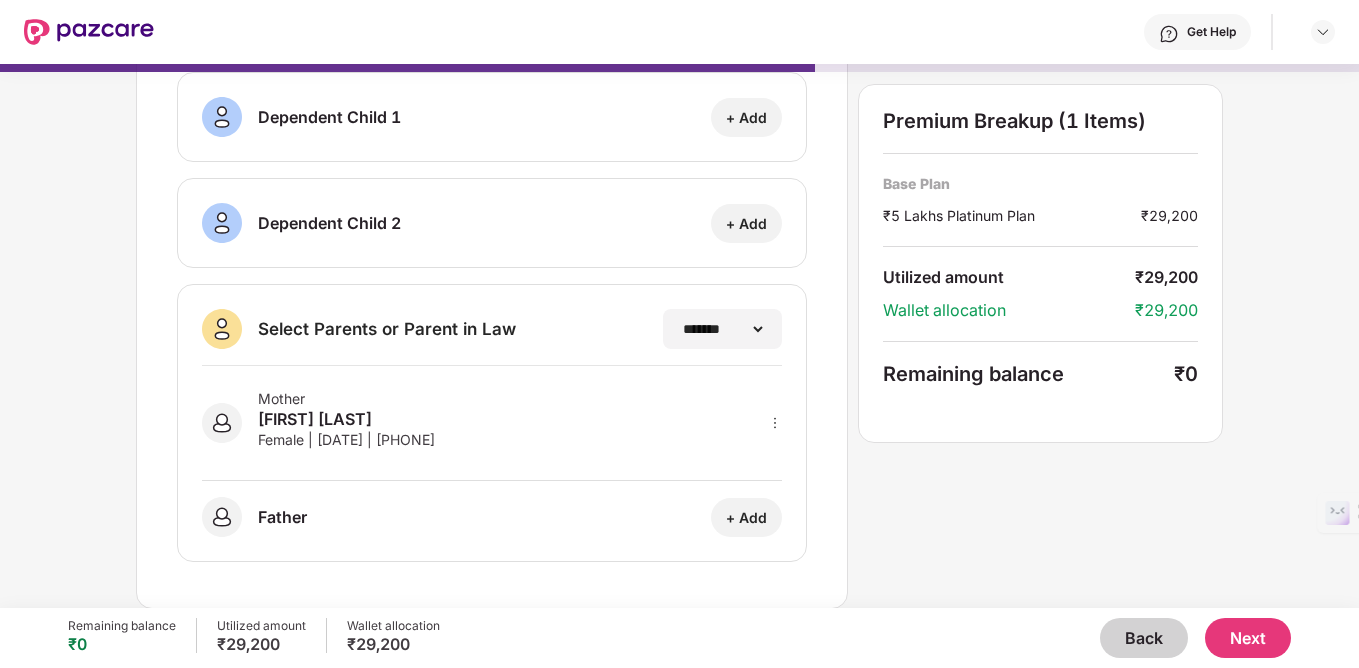 click on "Next" at bounding box center [1248, 638] 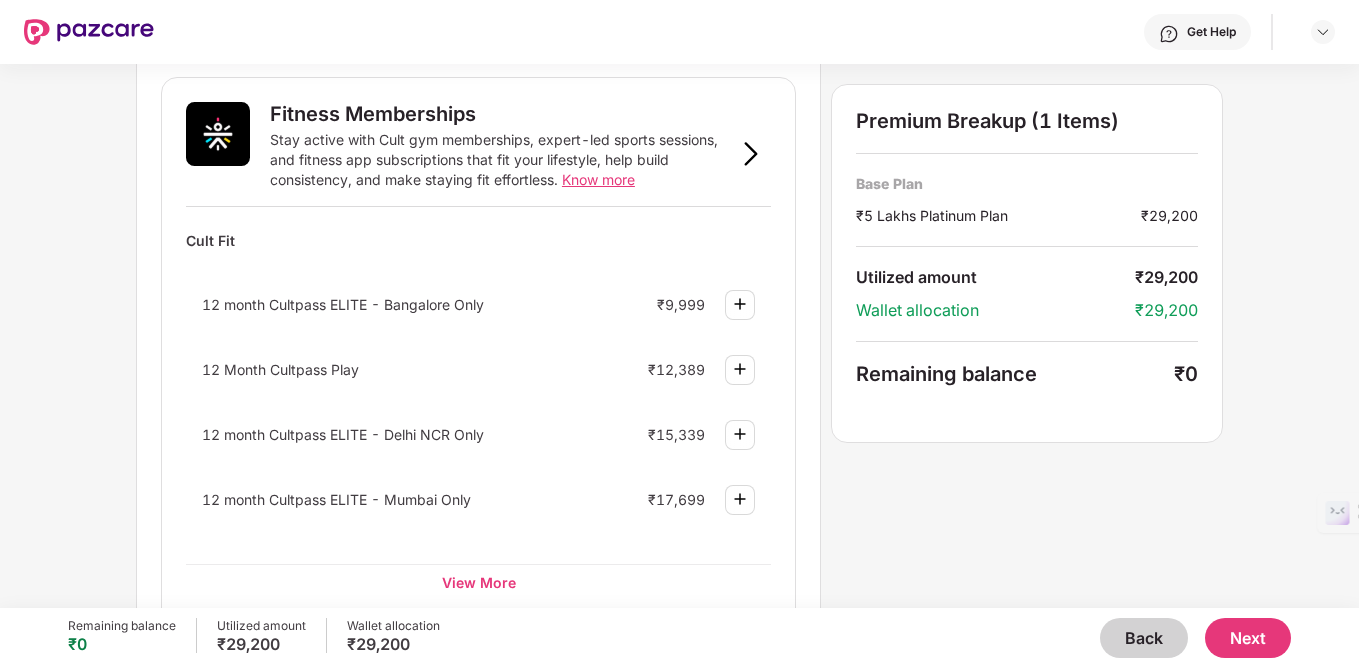 scroll, scrollTop: 746, scrollLeft: 0, axis: vertical 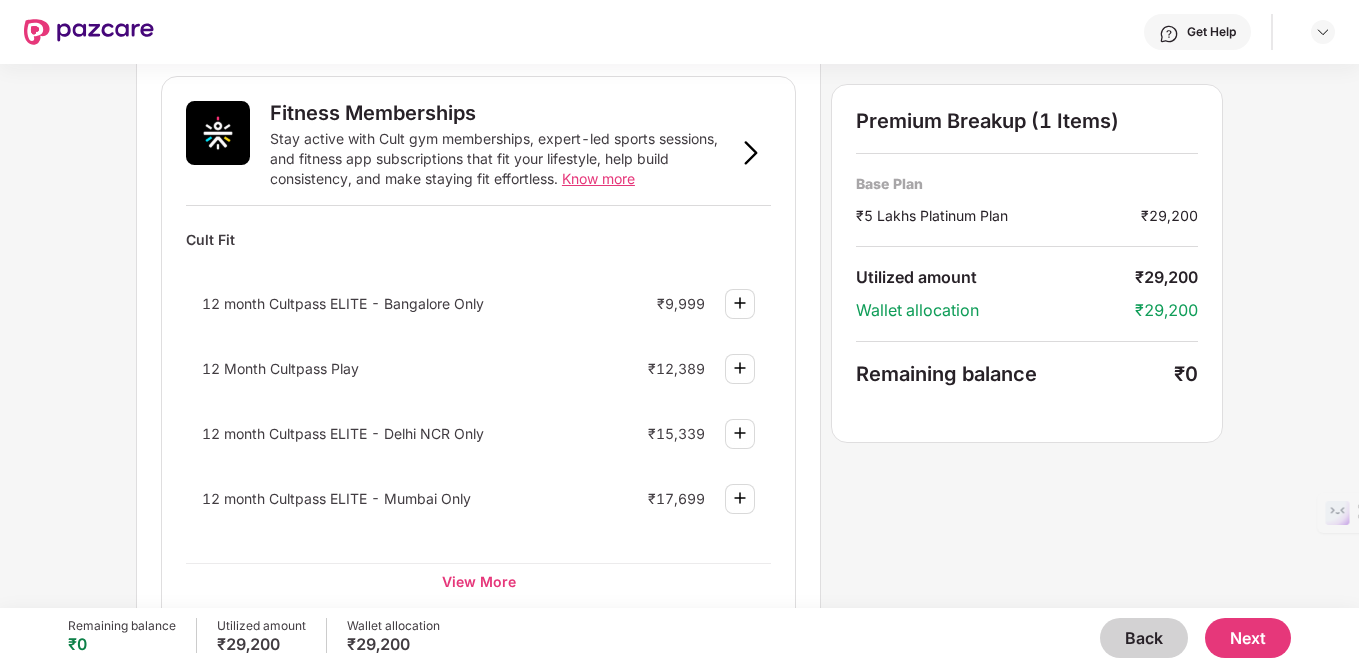click at bounding box center (740, 303) 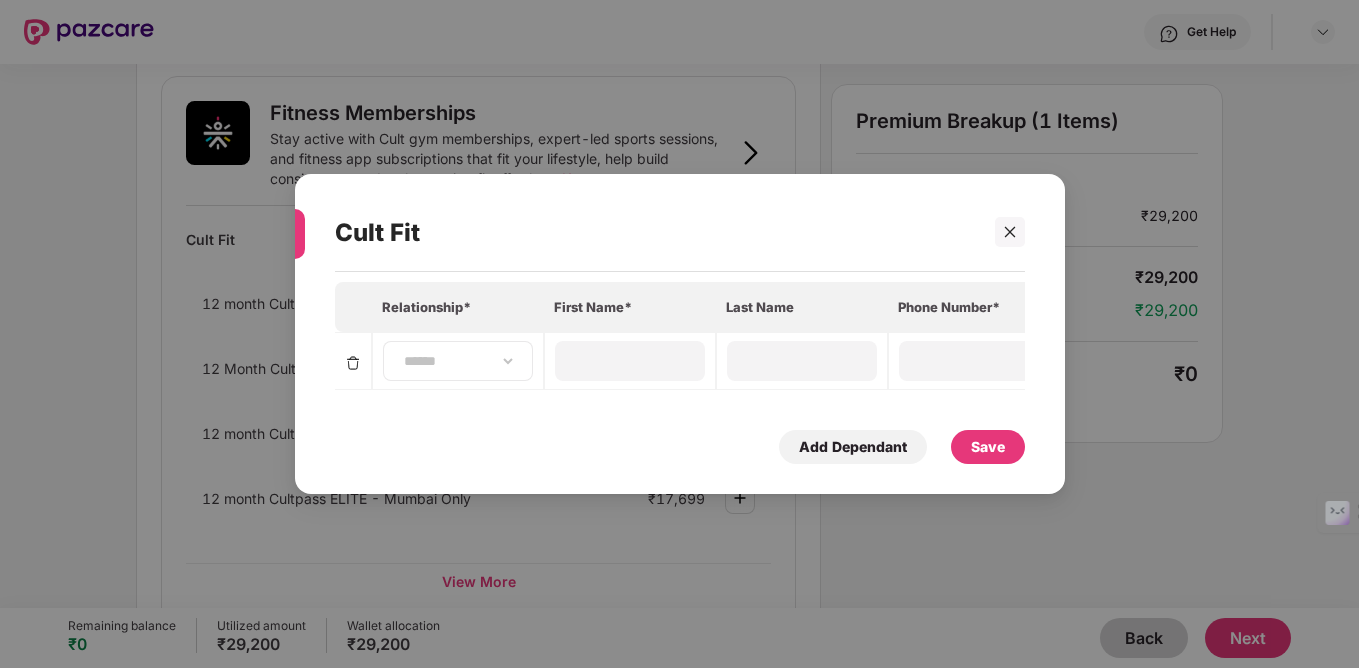 click on "**********" at bounding box center (458, 361) 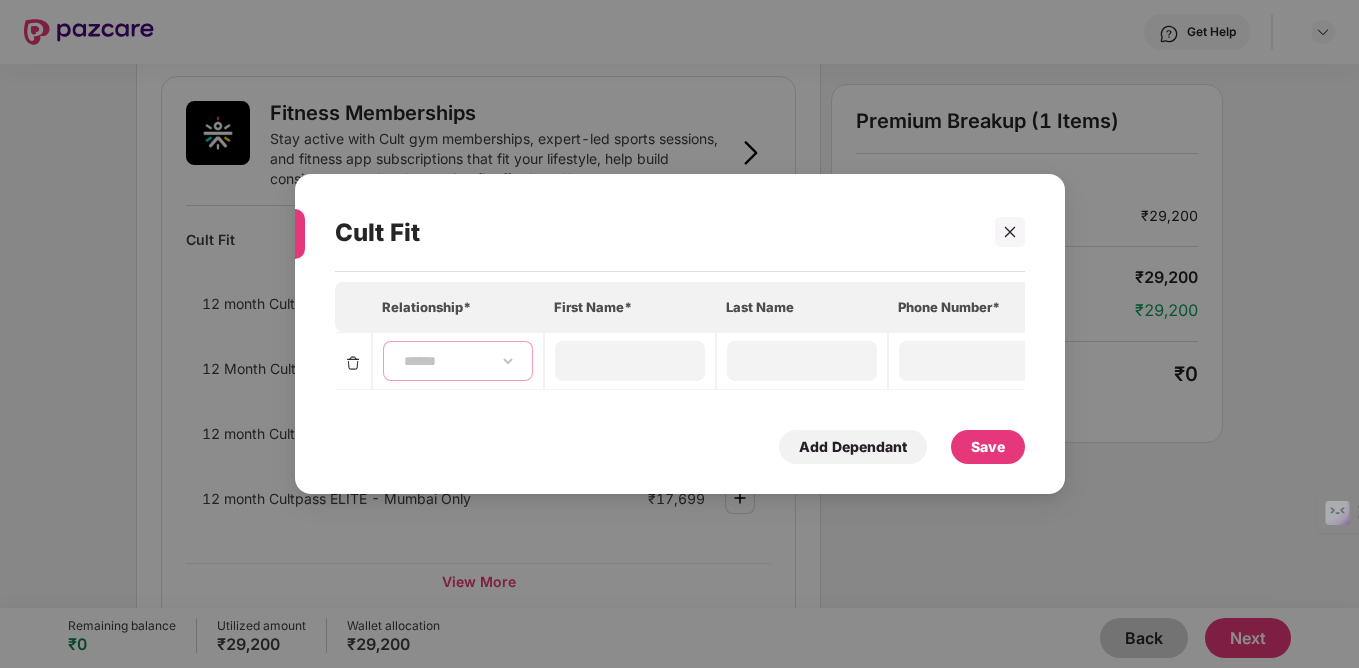 click on "**********" at bounding box center (458, 361) 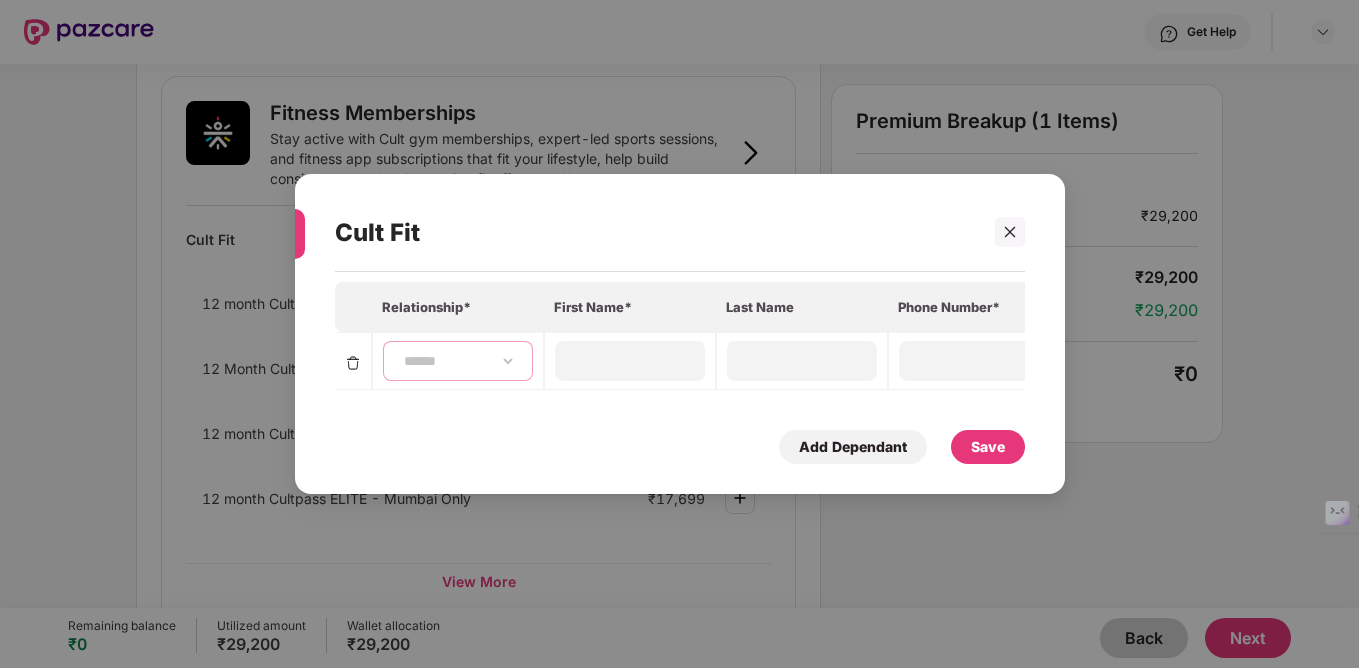 select on "****" 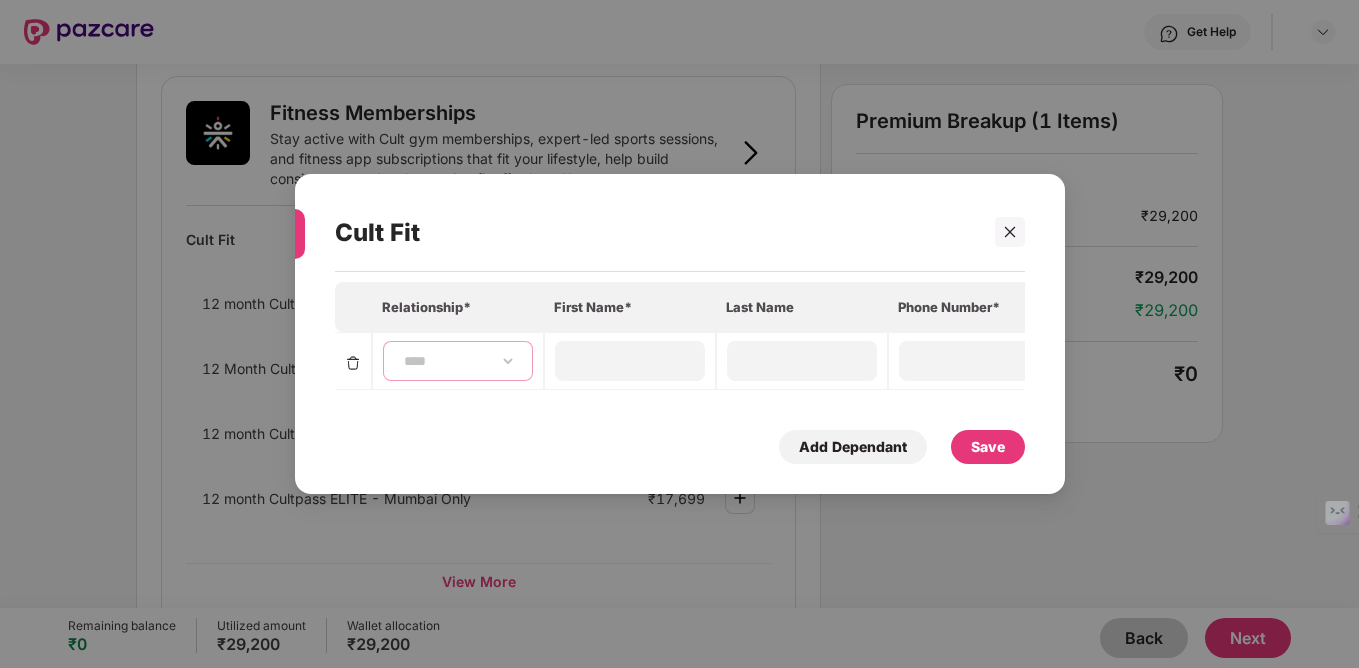 type on "*****" 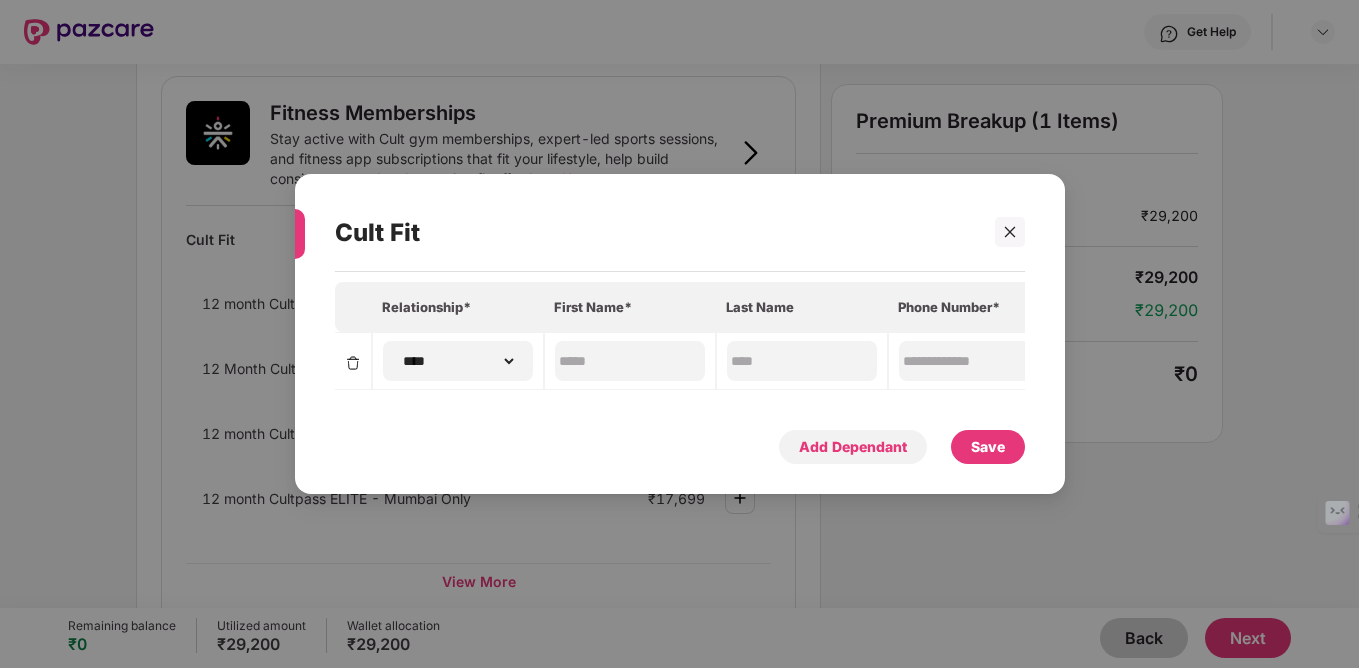 click on "Add Dependant" at bounding box center [853, 447] 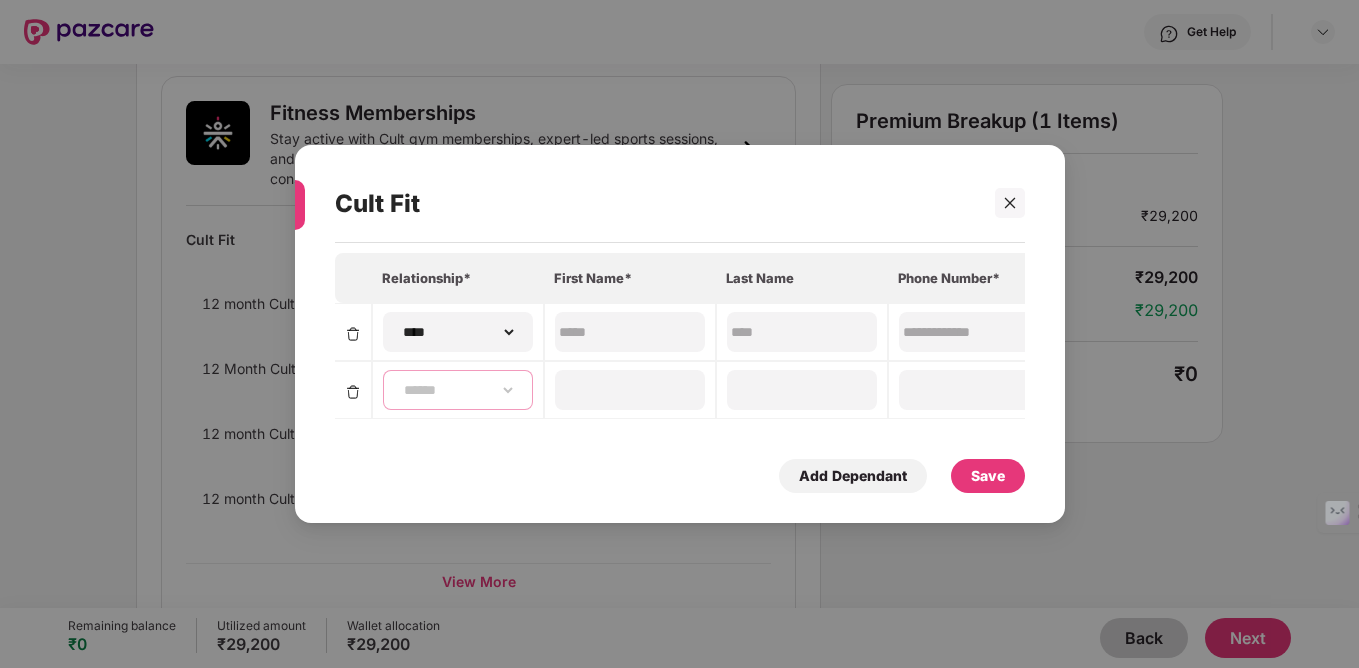 click on "**********" at bounding box center (458, 390) 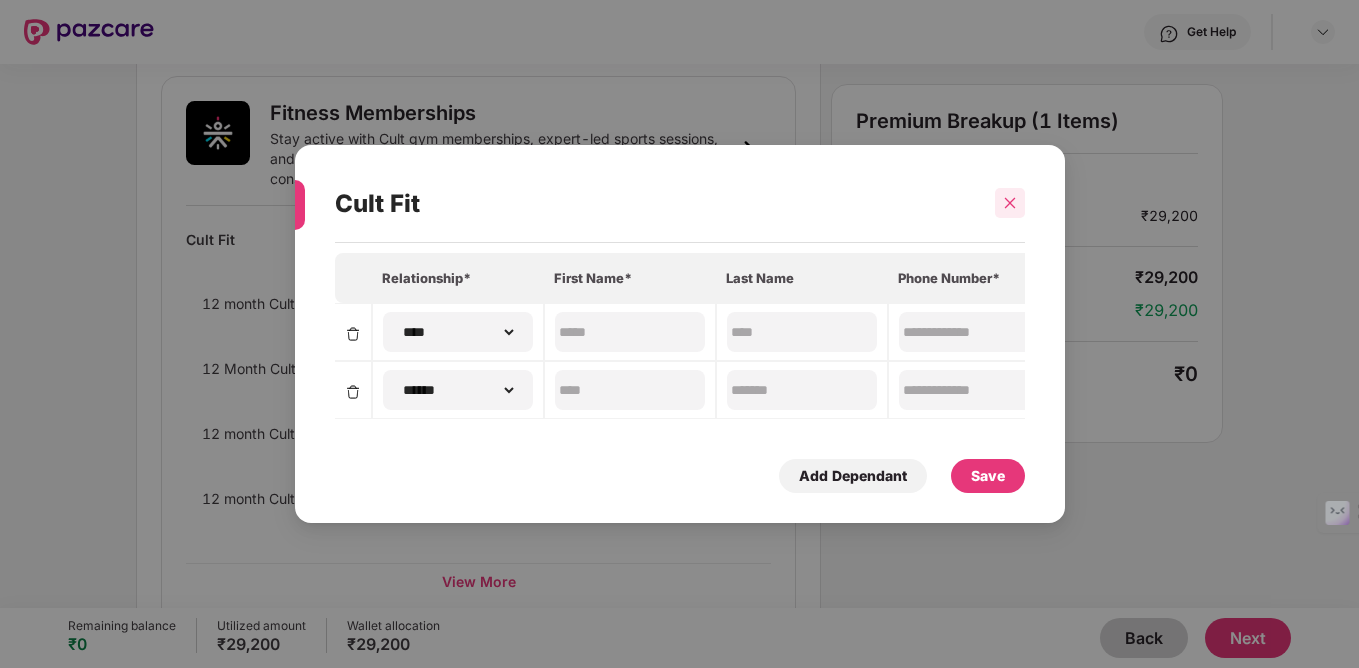click 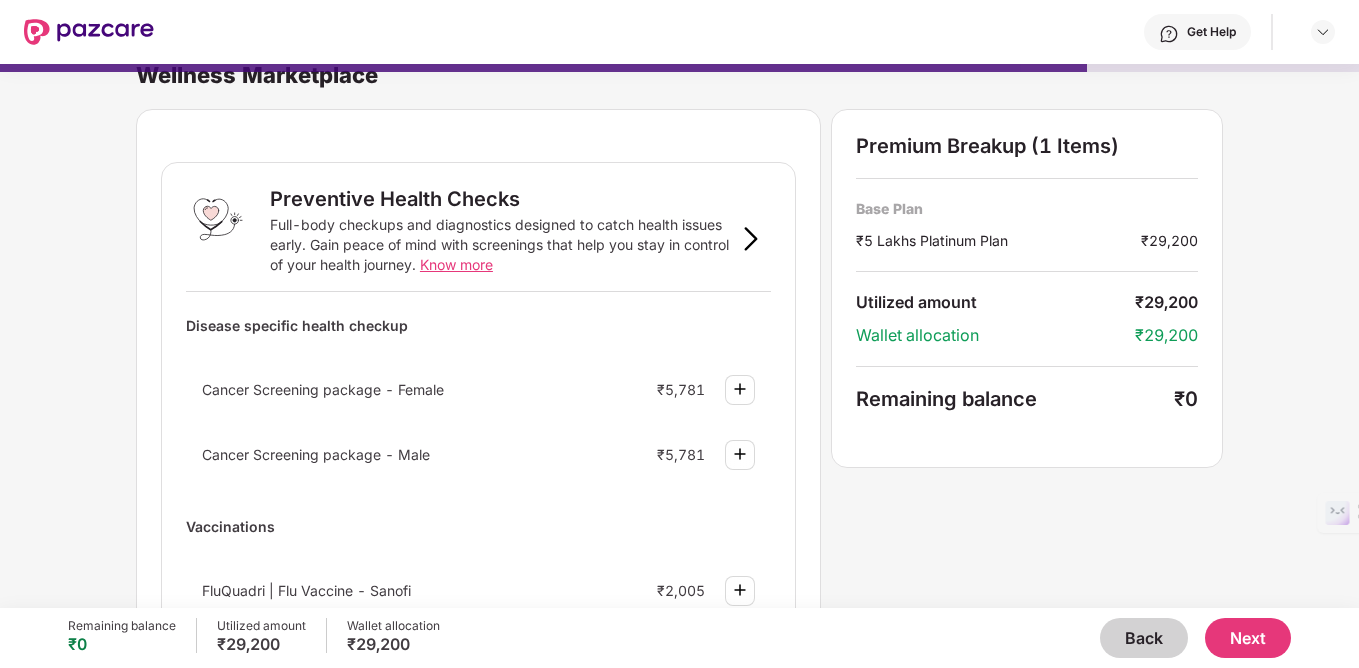 scroll, scrollTop: 0, scrollLeft: 0, axis: both 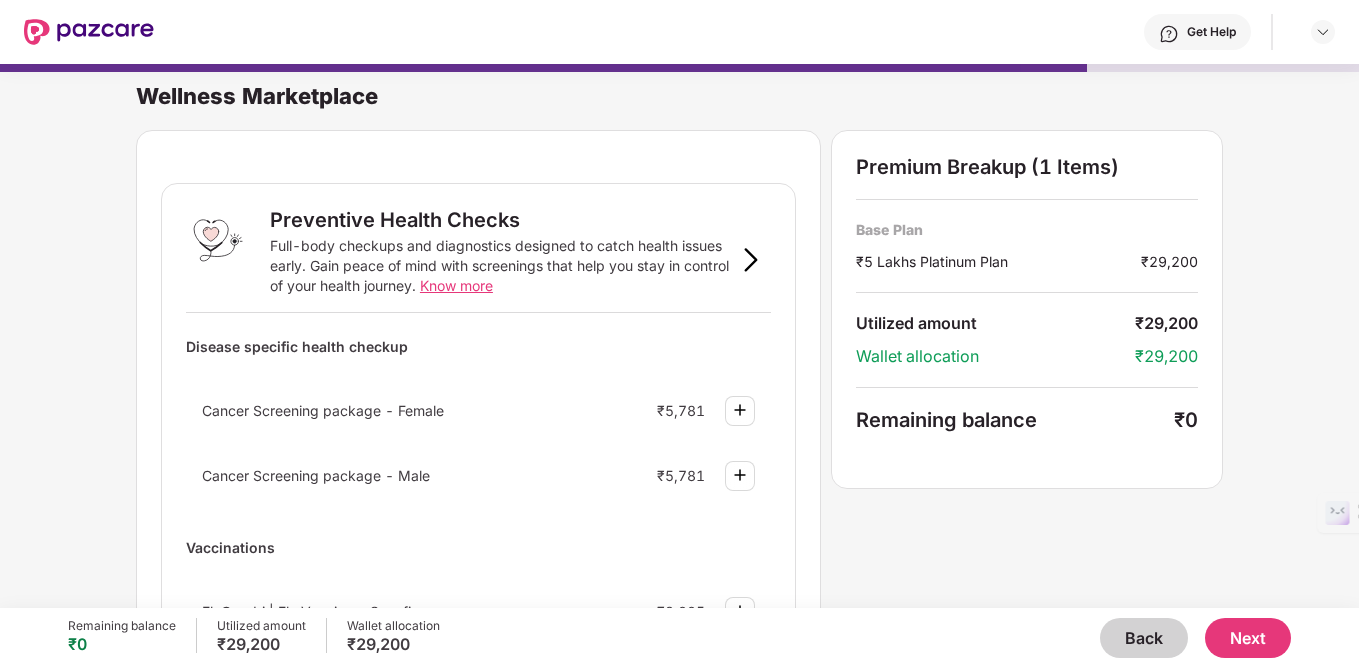click on "Back" at bounding box center (1144, 638) 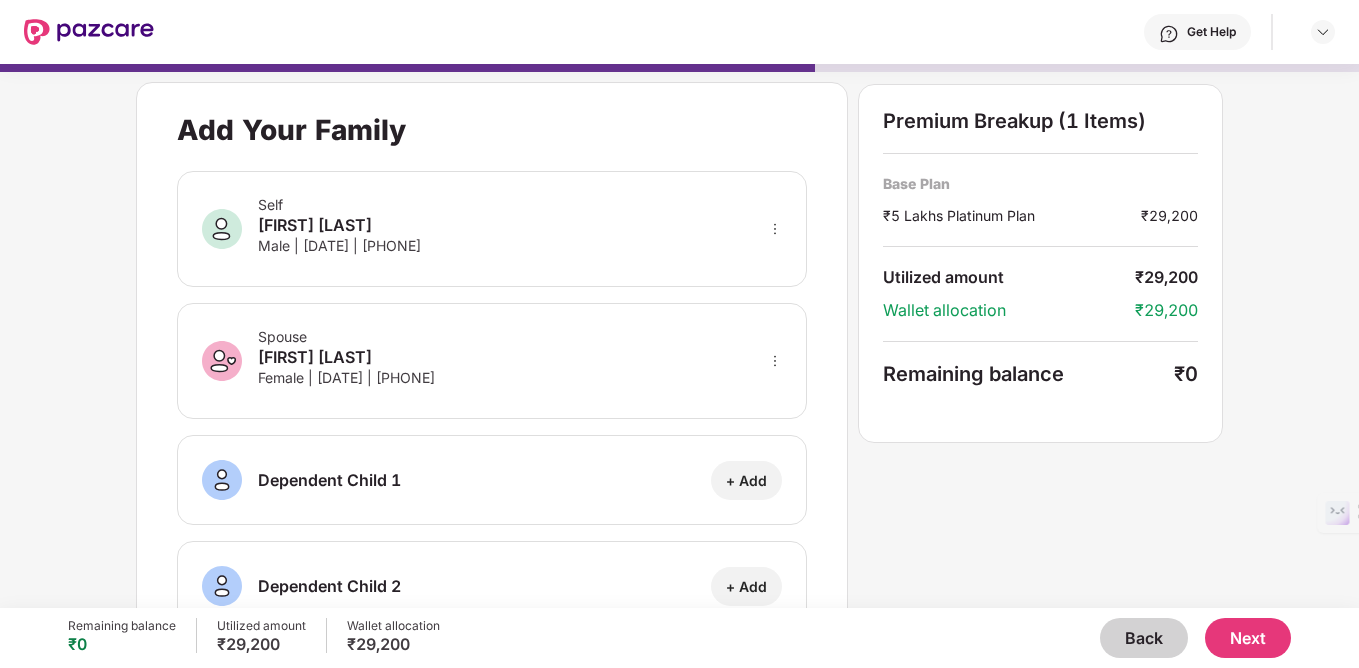 scroll, scrollTop: 24, scrollLeft: 0, axis: vertical 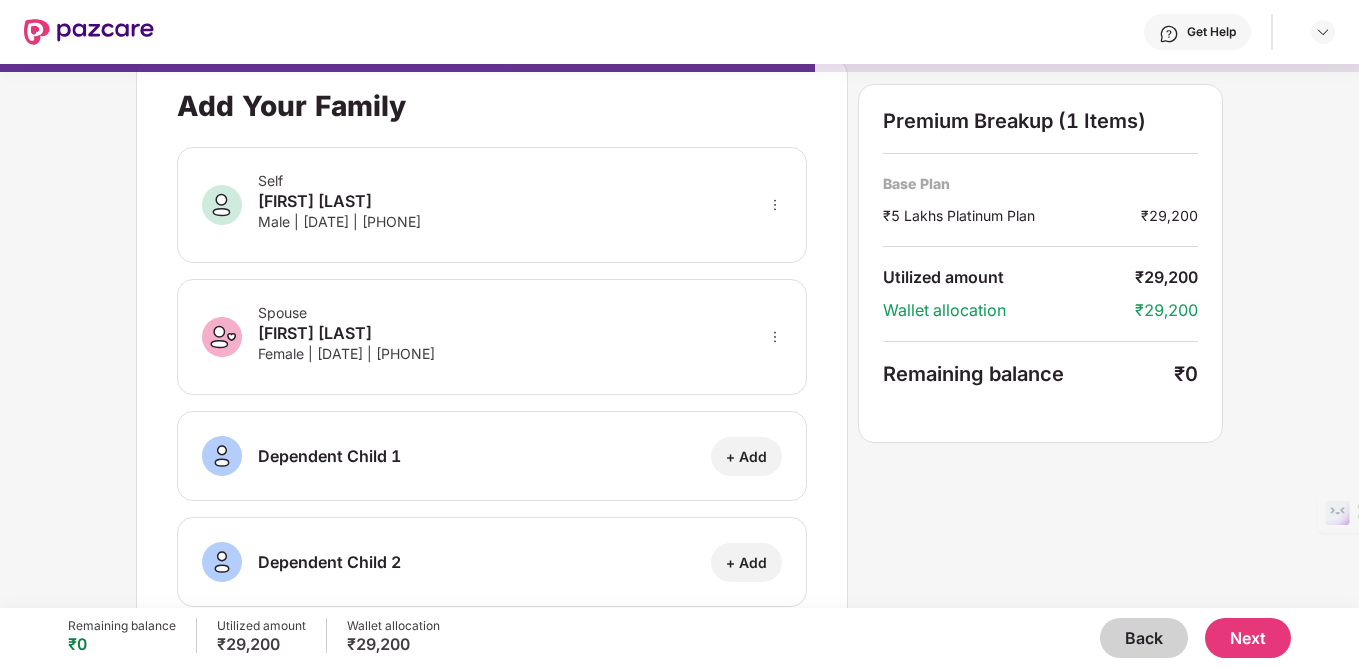 click 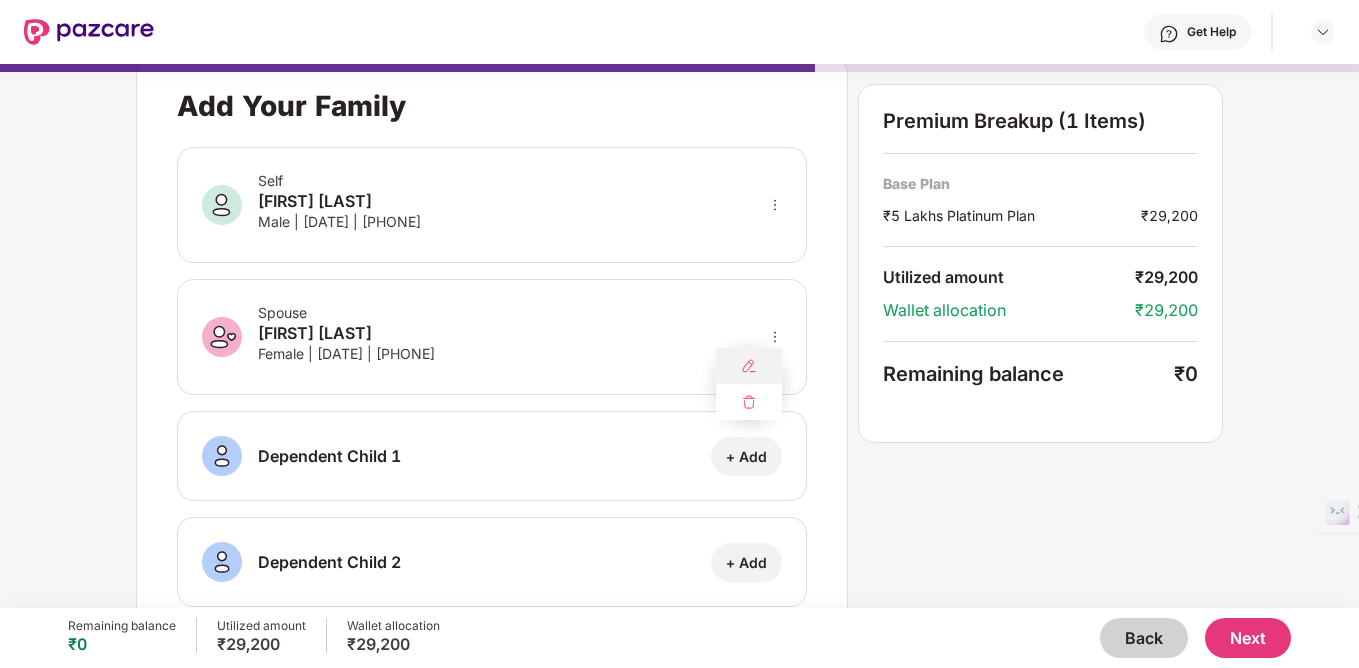 click at bounding box center [749, 366] 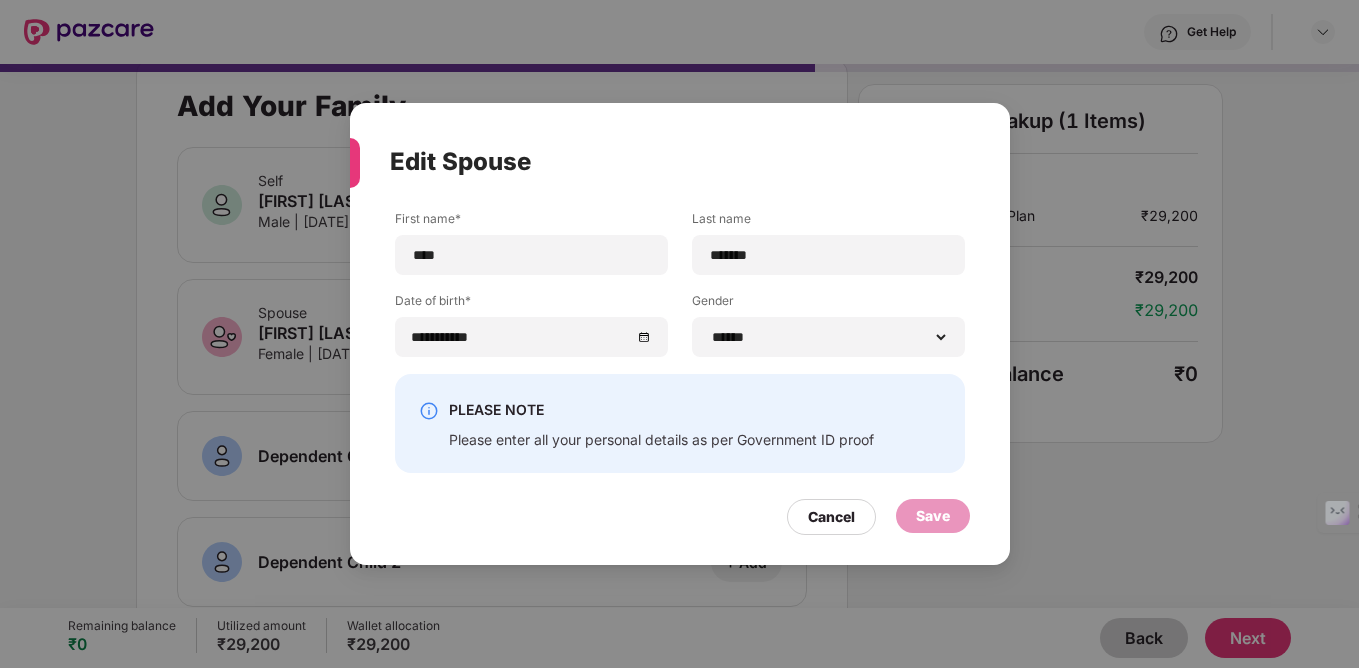 click on "Save" at bounding box center [933, 516] 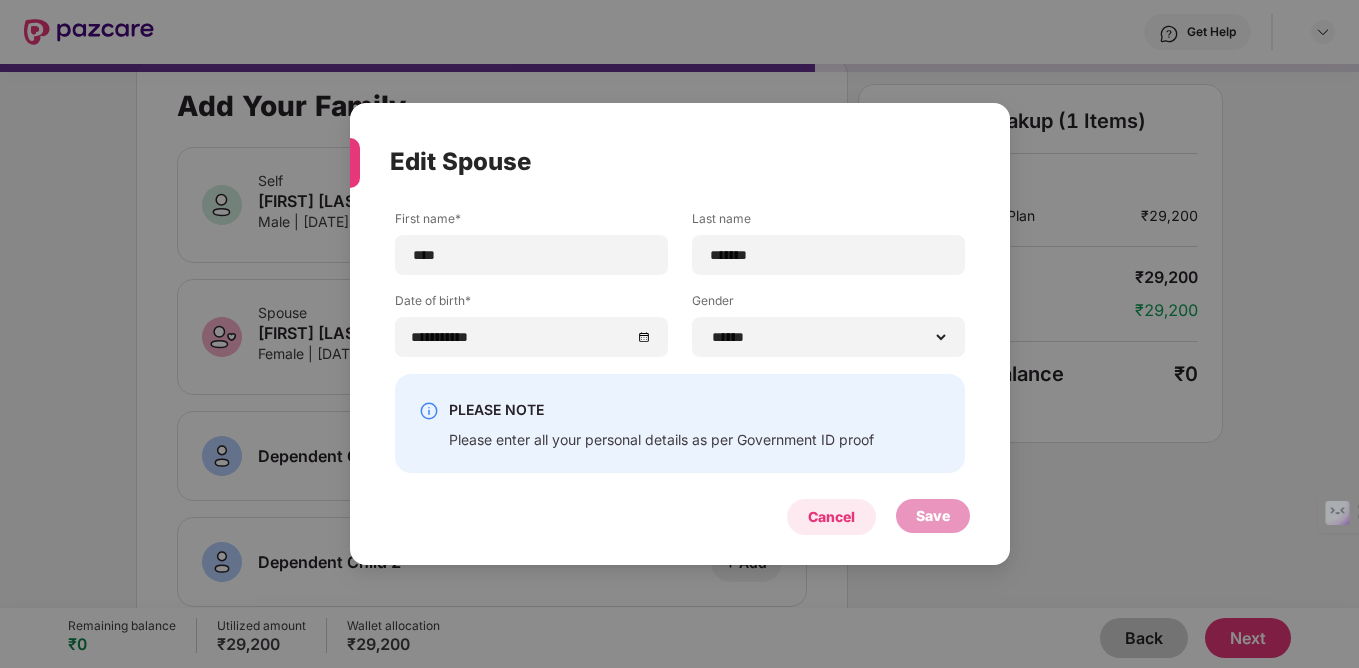 click on "Cancel" at bounding box center (831, 517) 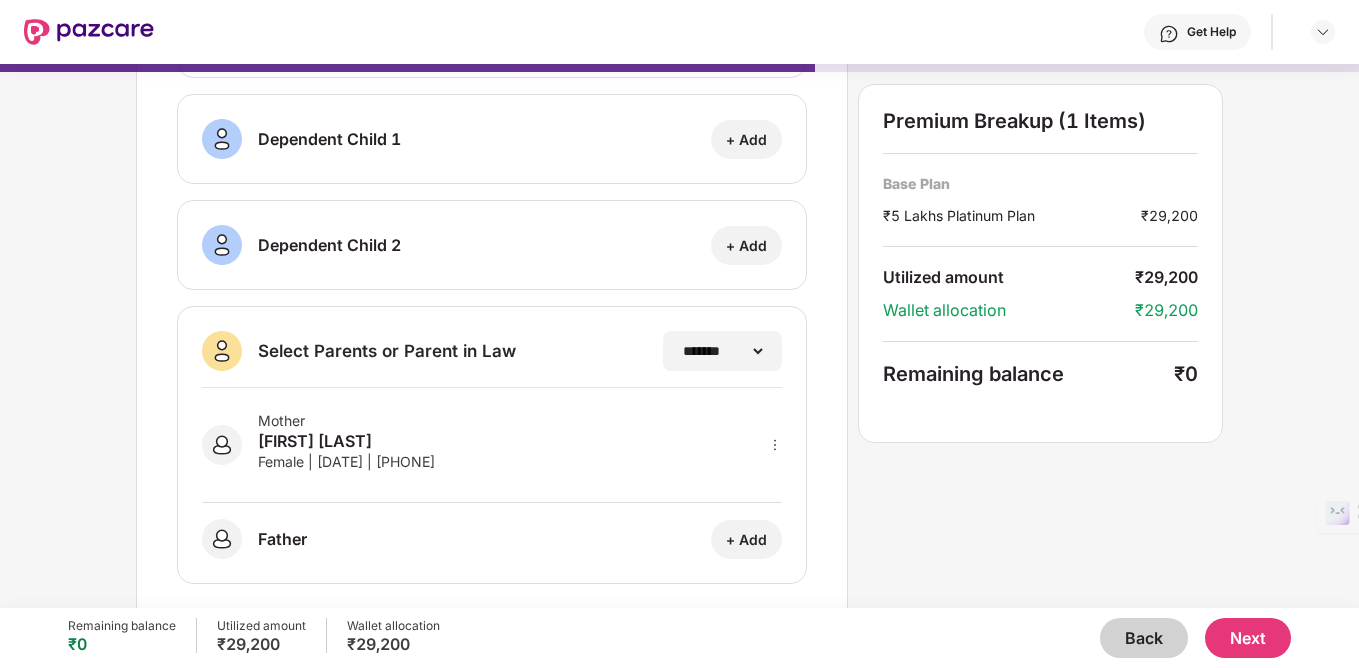 scroll, scrollTop: 363, scrollLeft: 0, axis: vertical 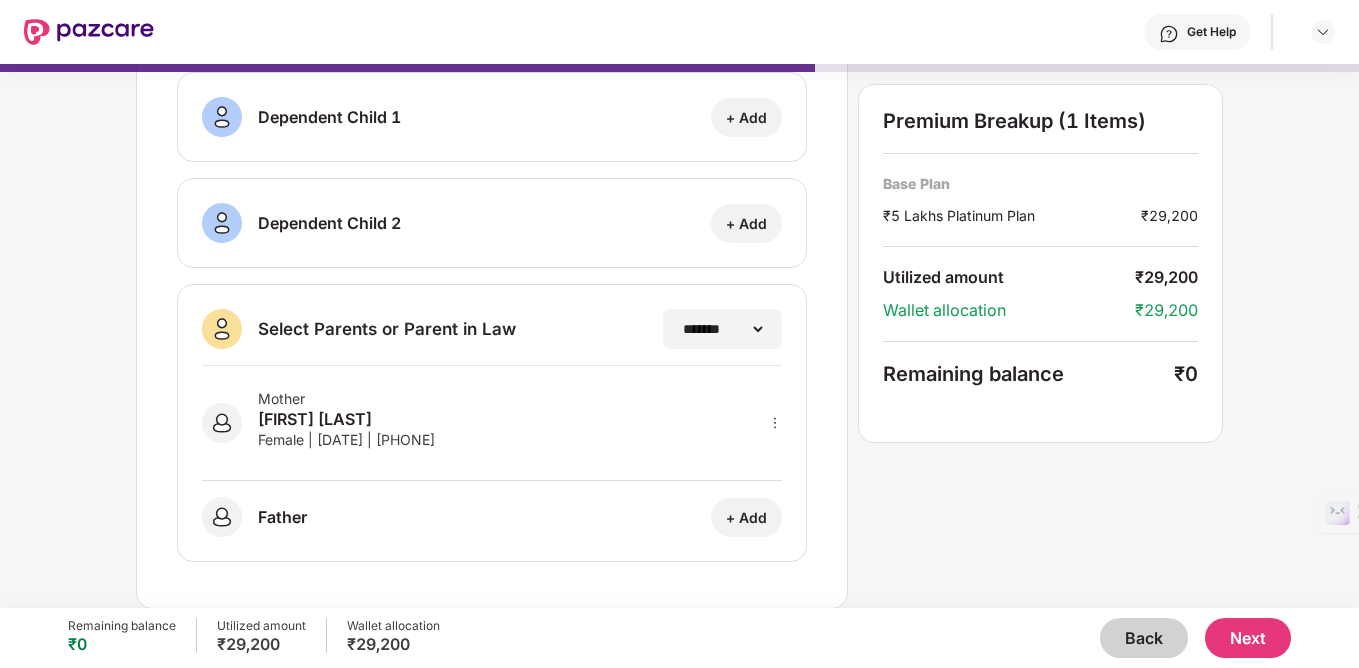click on "Next" at bounding box center [1248, 638] 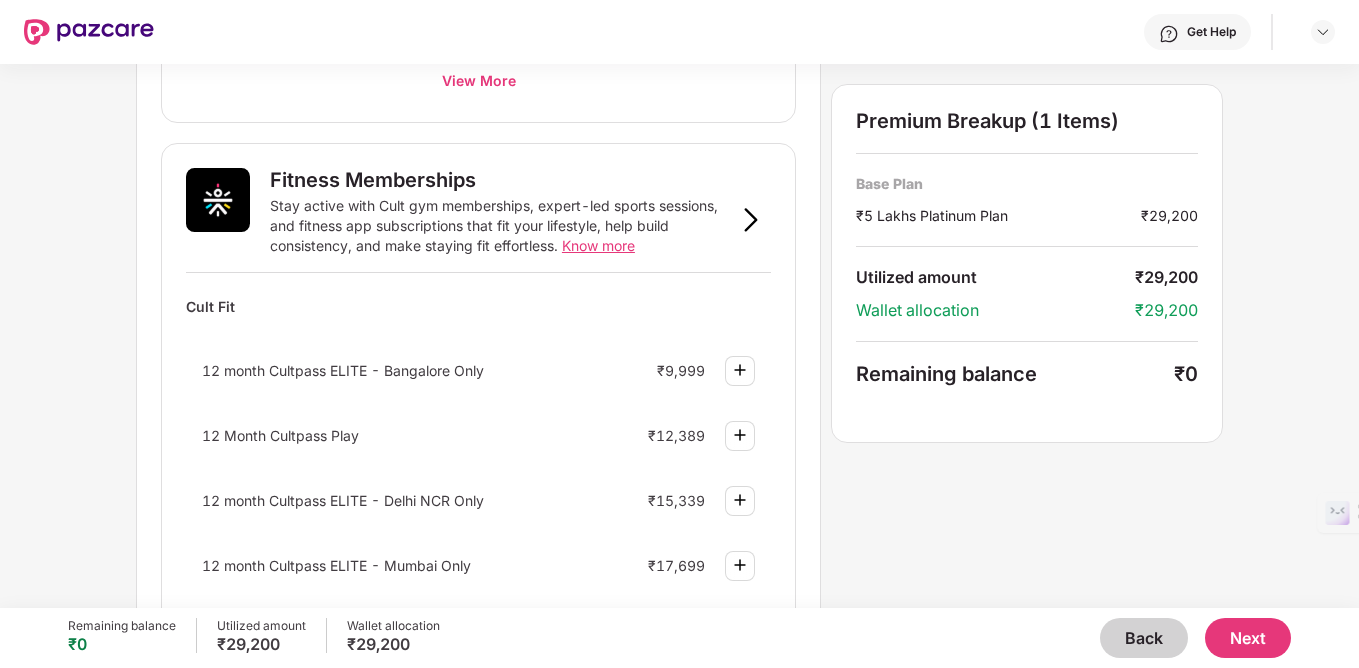 scroll, scrollTop: 765, scrollLeft: 0, axis: vertical 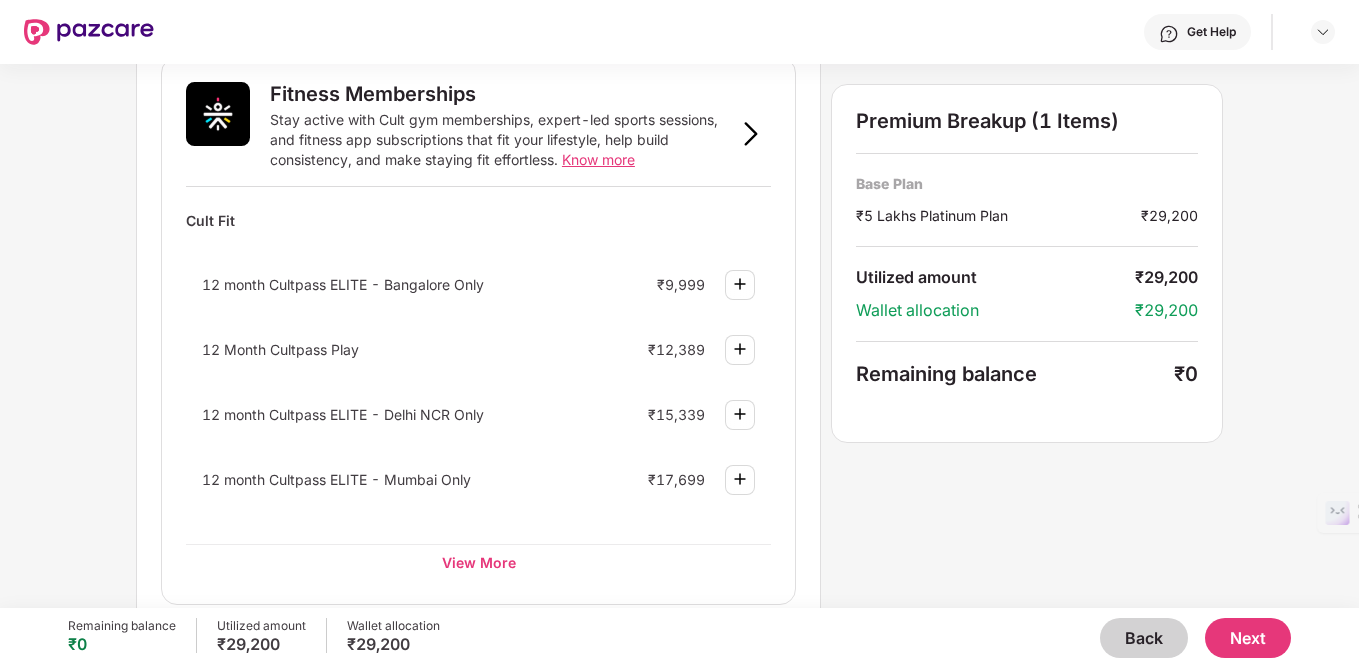 click at bounding box center [740, 284] 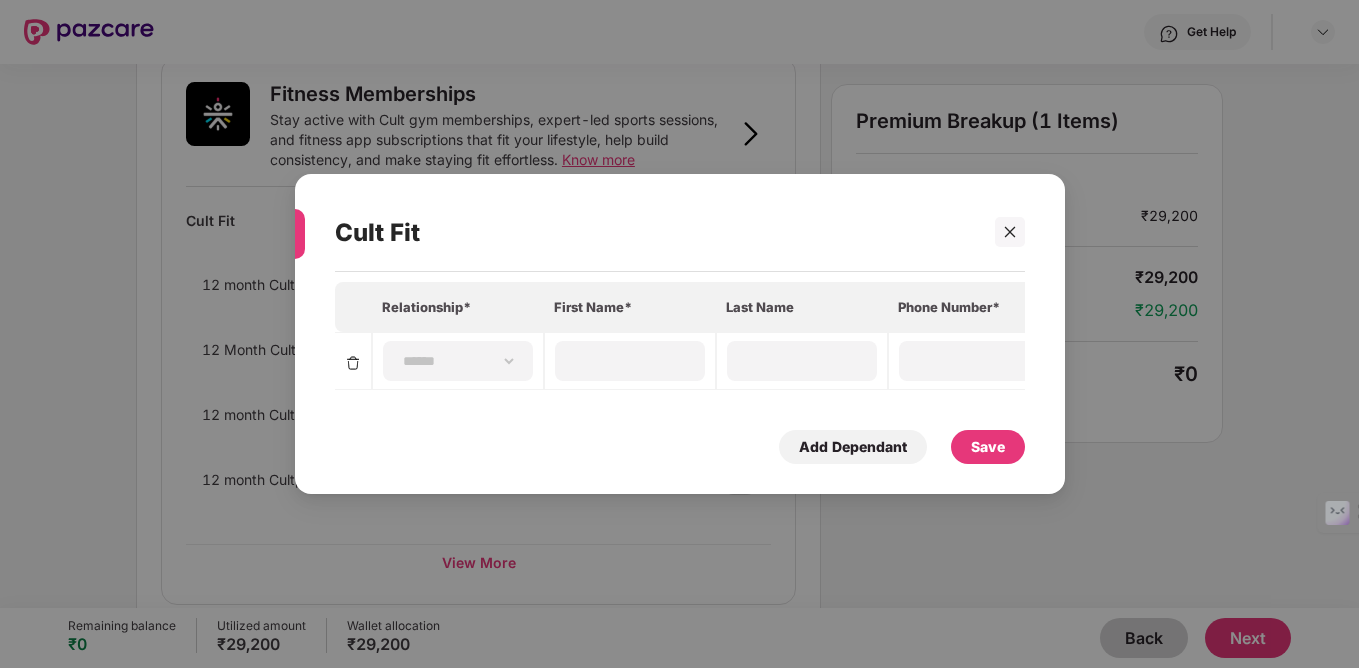 click on "**********" at bounding box center (458, 361) 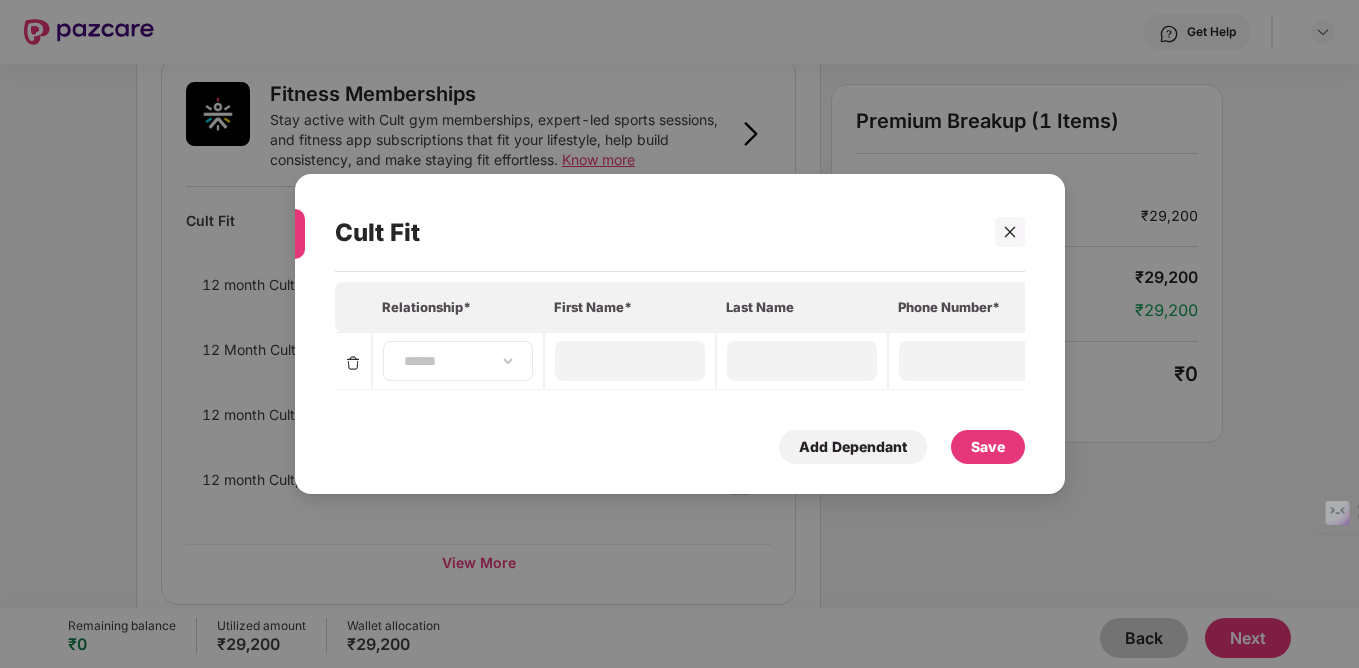 click on "**********" at bounding box center [458, 361] 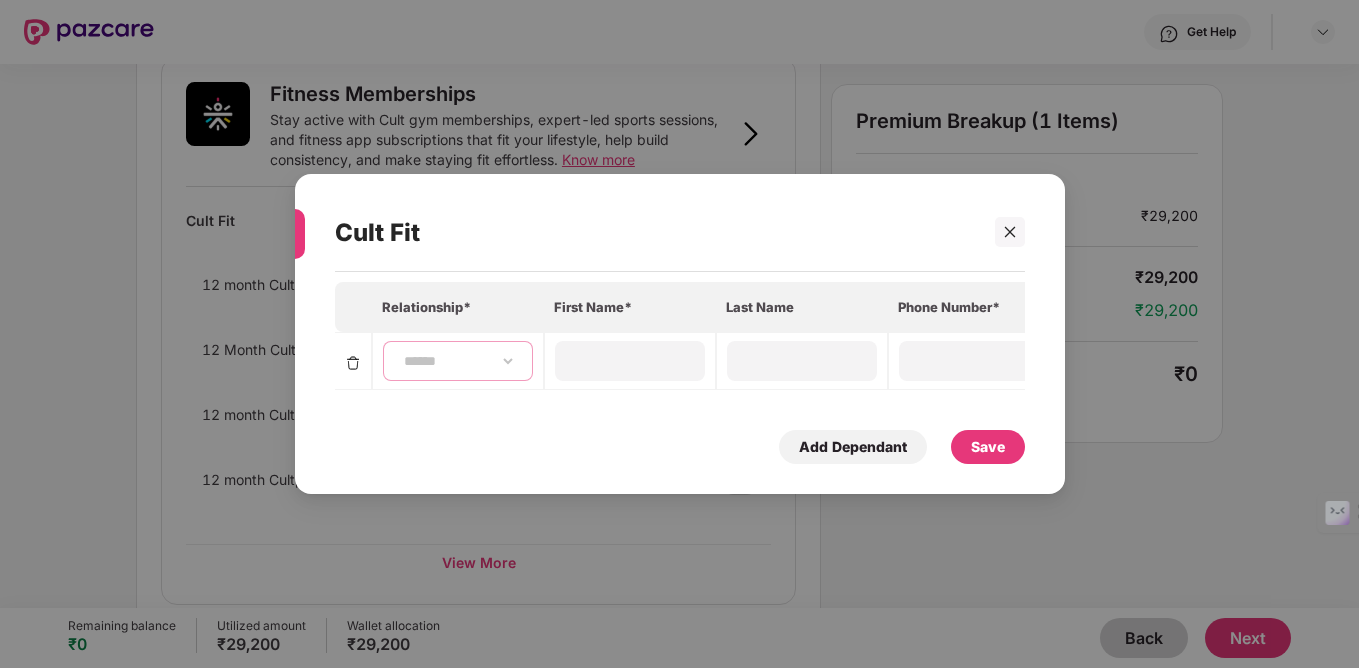click on "**********" at bounding box center [458, 361] 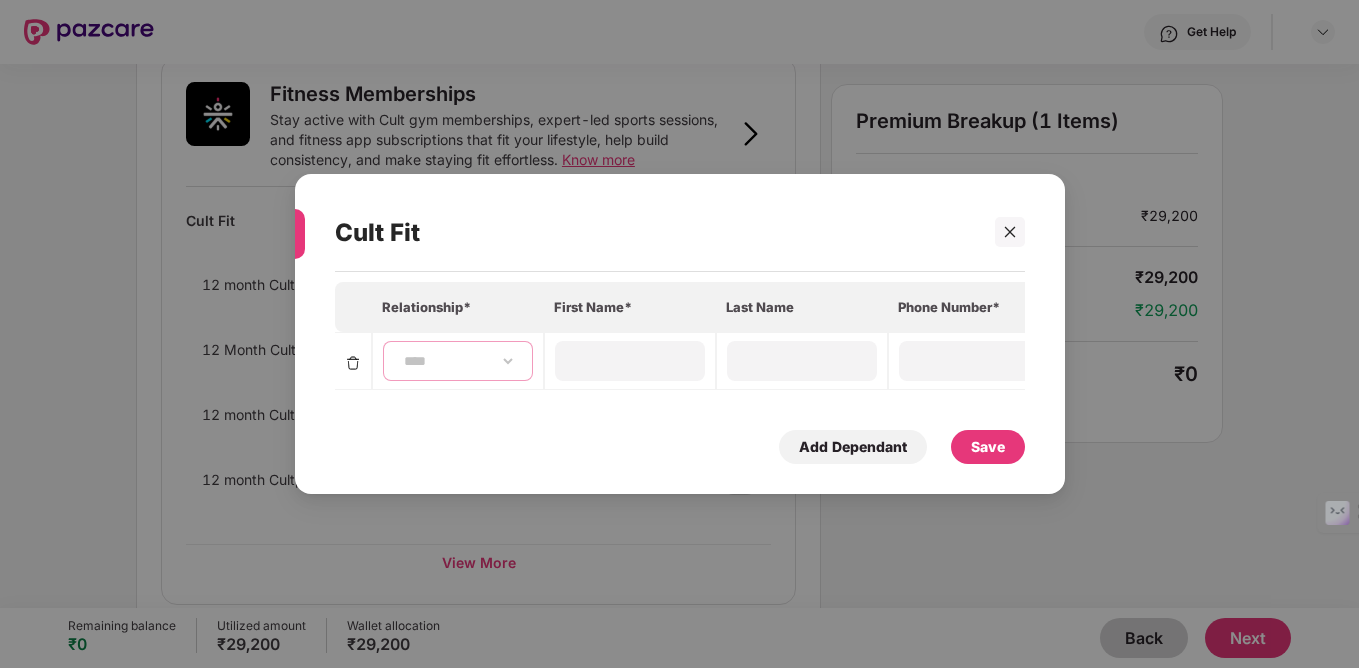 type on "*****" 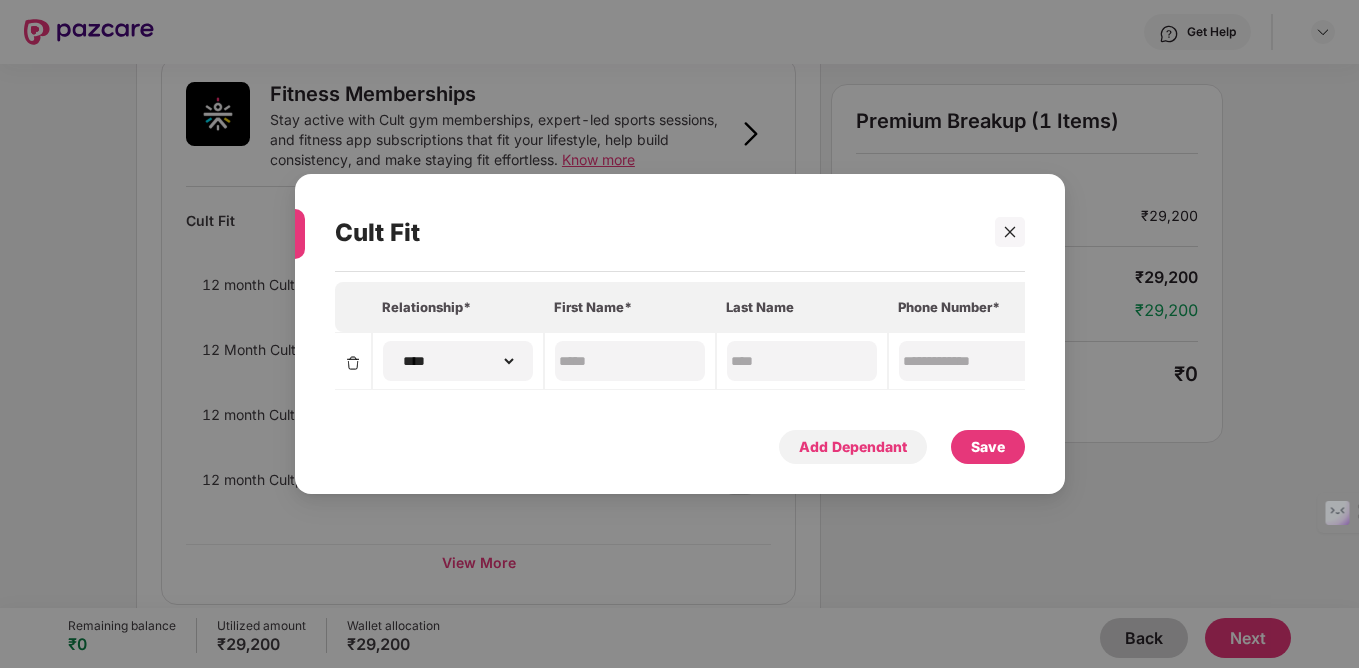 click on "Add Dependant" at bounding box center (853, 447) 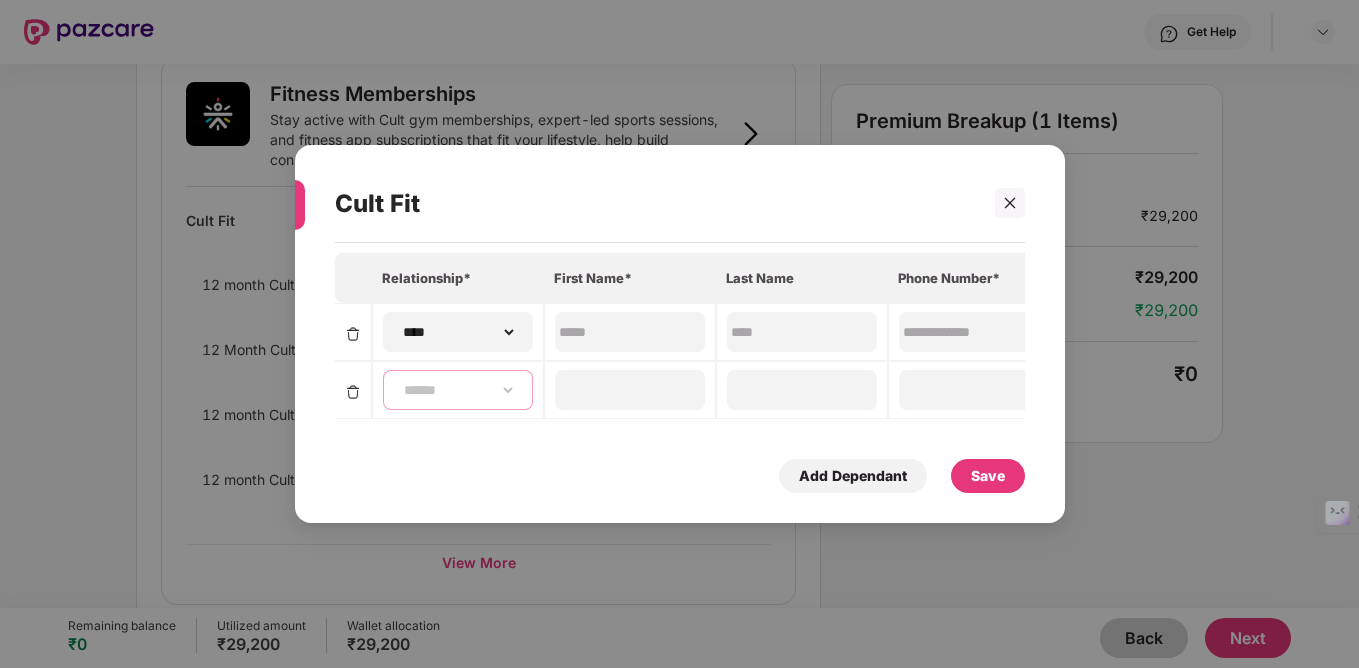 click on "**********" at bounding box center (458, 390) 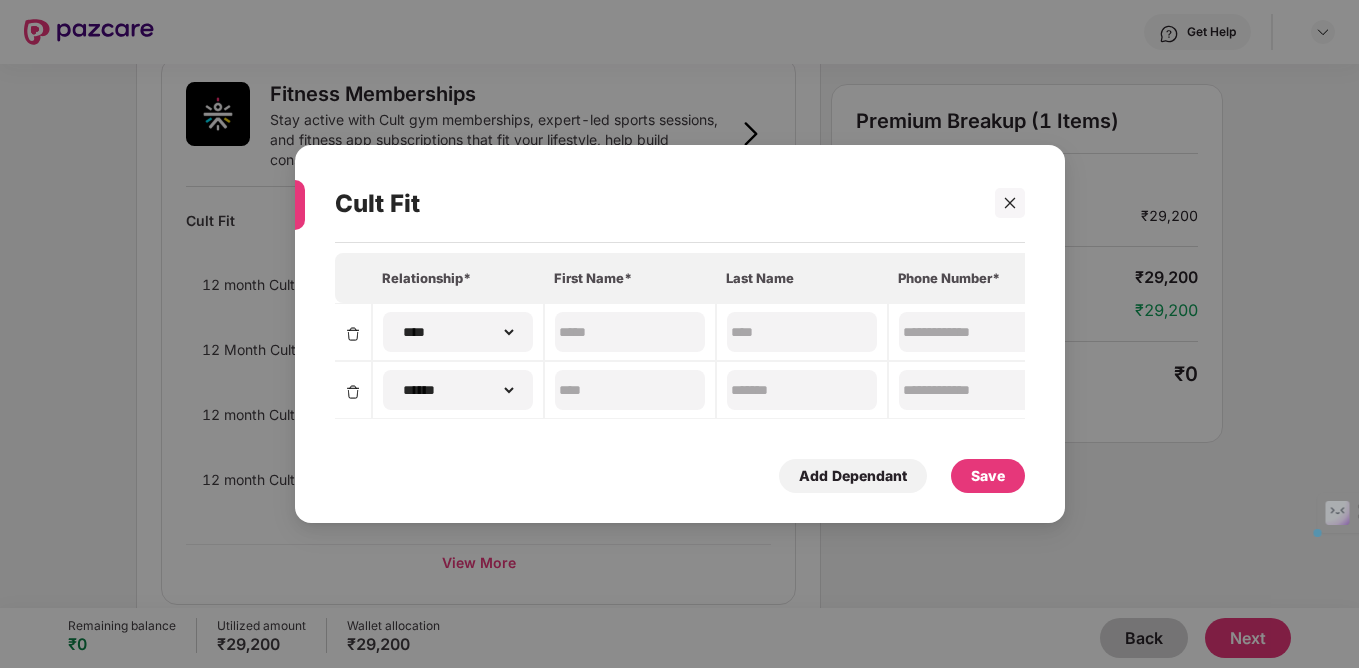 click on "Save" at bounding box center (988, 476) 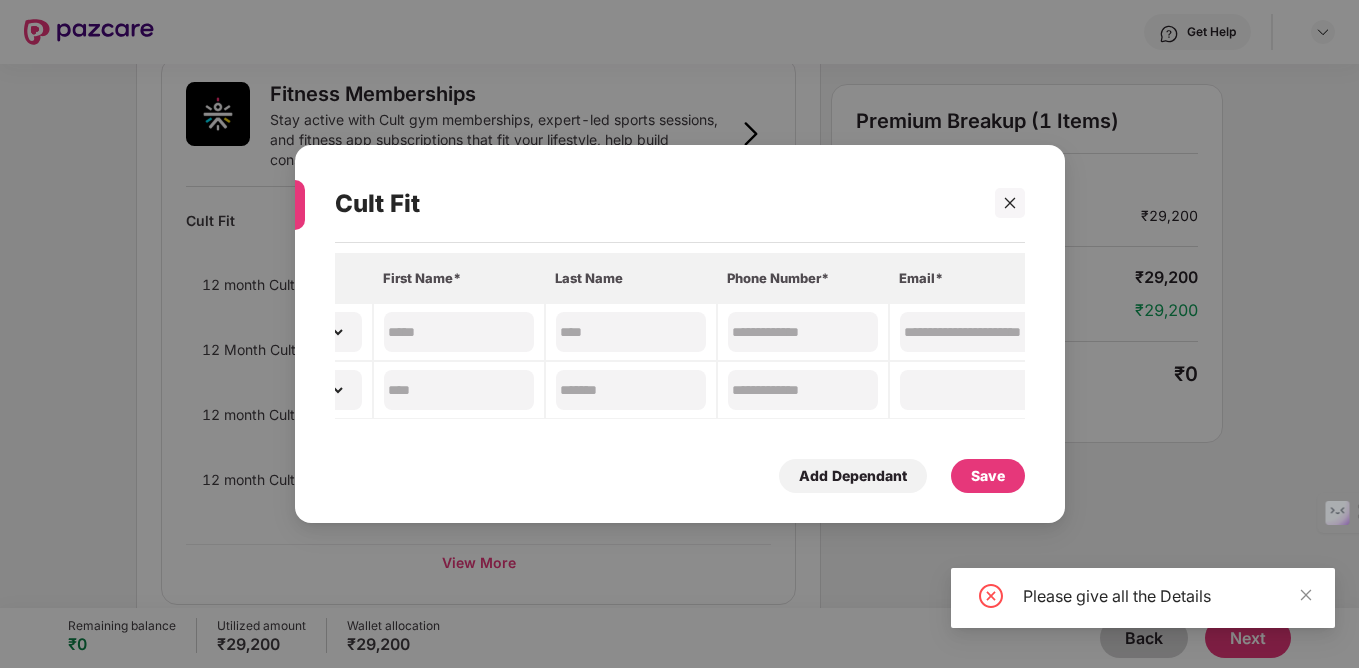 scroll, scrollTop: 0, scrollLeft: 372, axis: horizontal 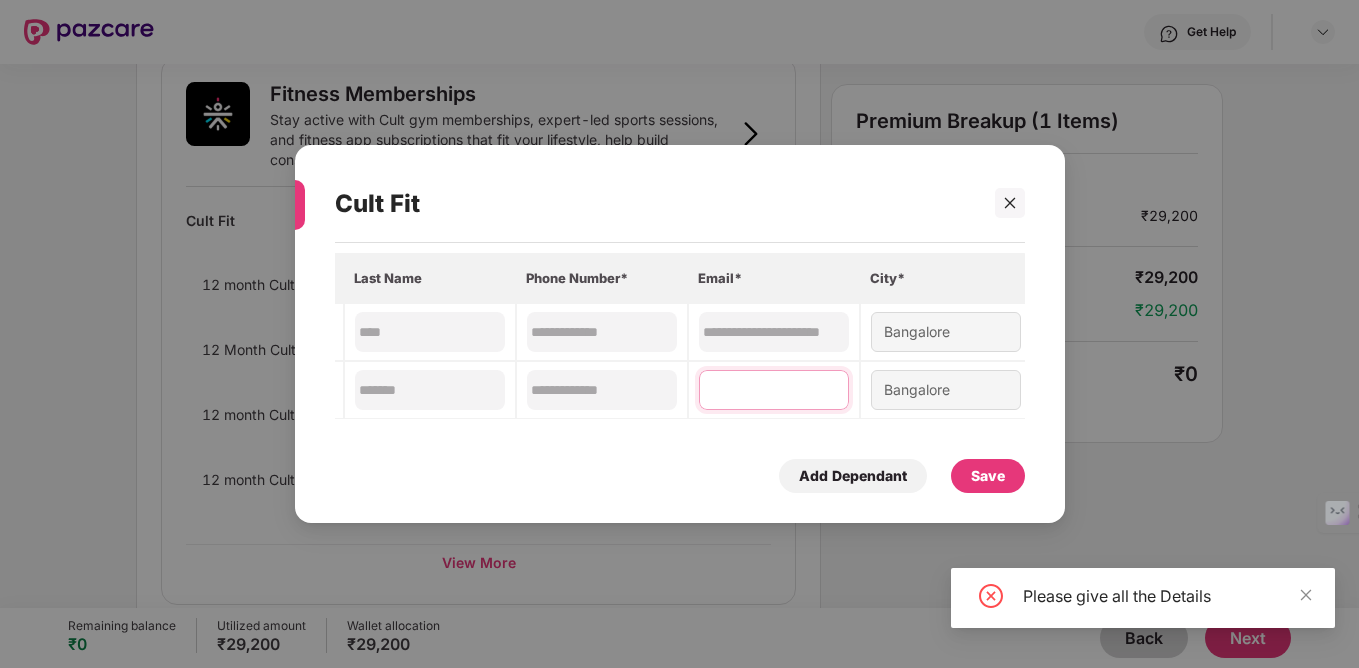click at bounding box center (774, 390) 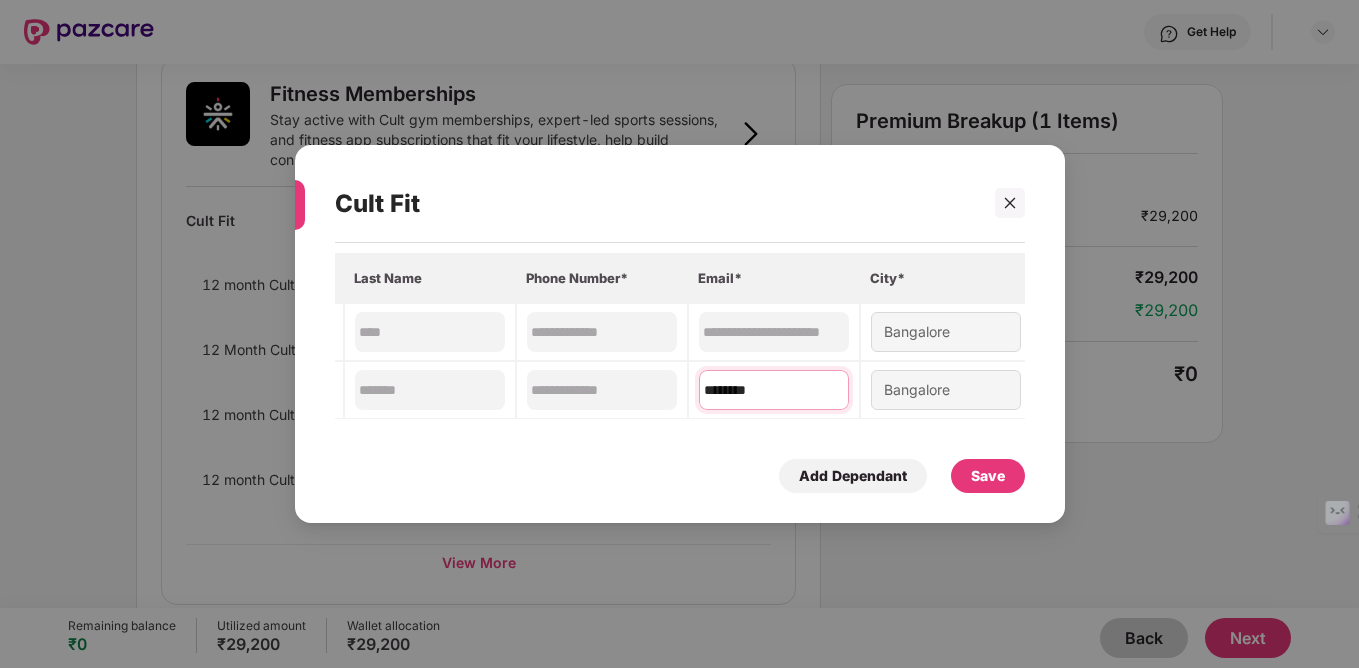 type on "********" 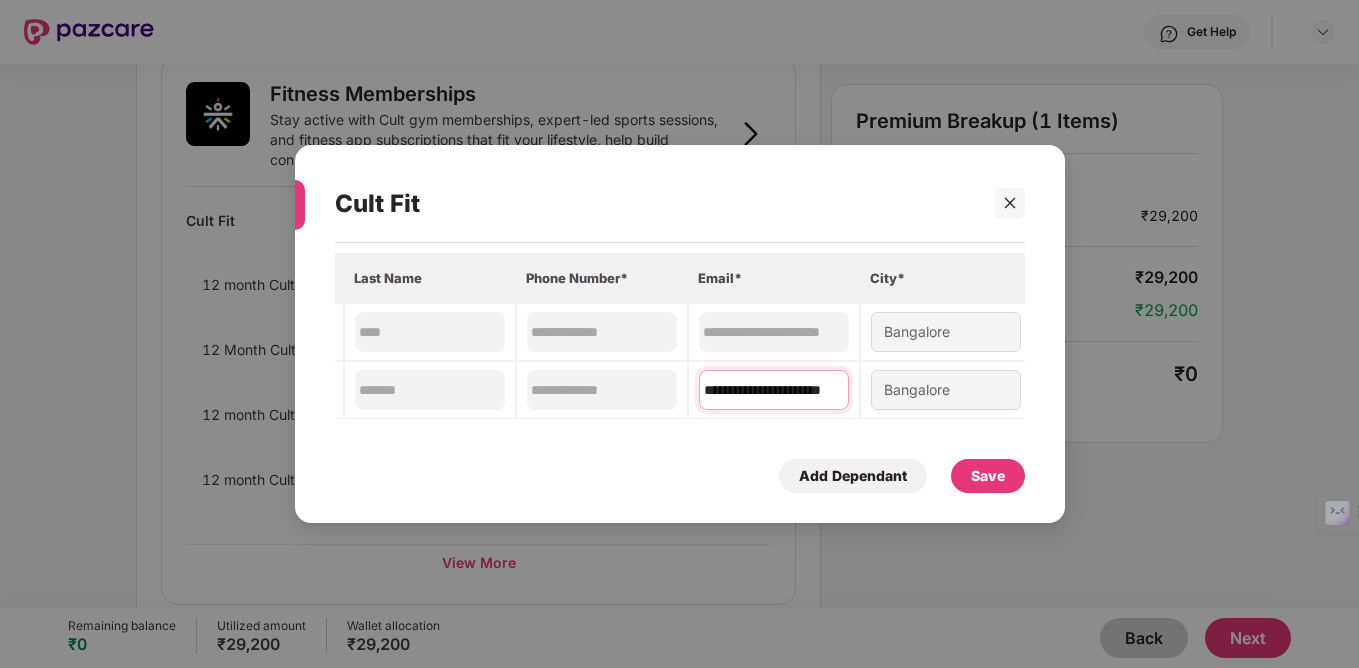 scroll, scrollTop: 0, scrollLeft: 35, axis: horizontal 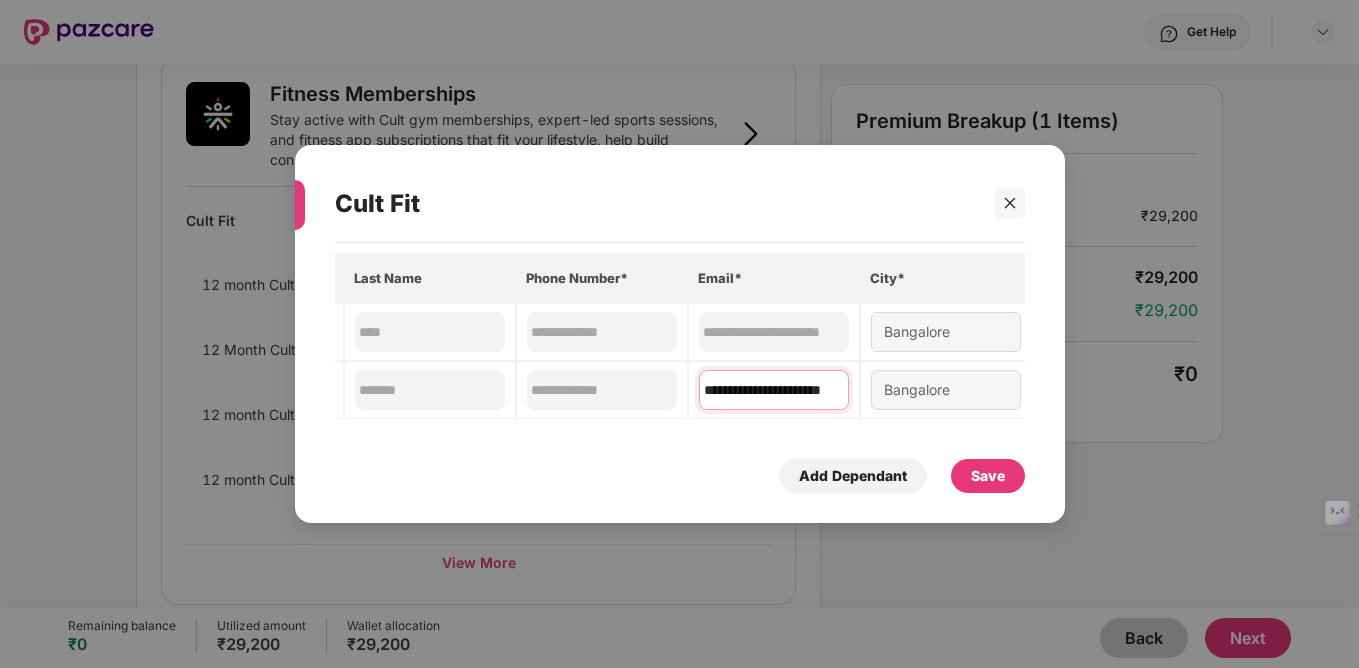 type on "**********" 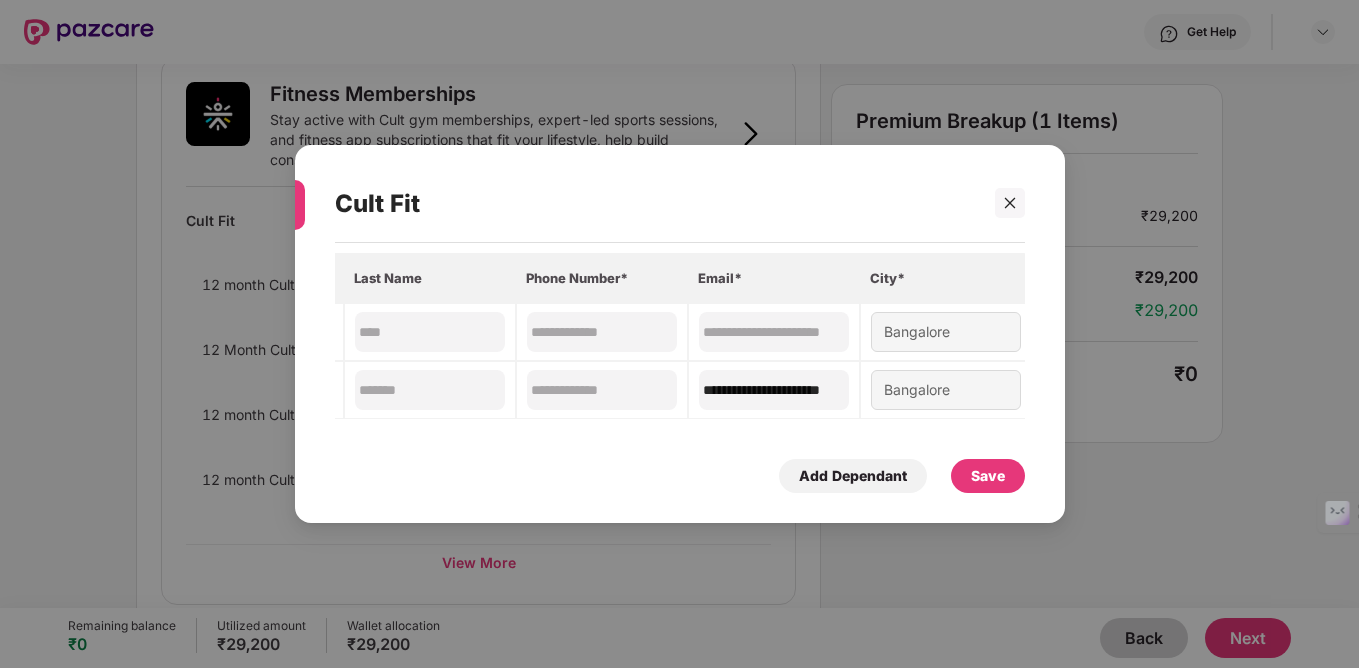 scroll, scrollTop: 0, scrollLeft: 0, axis: both 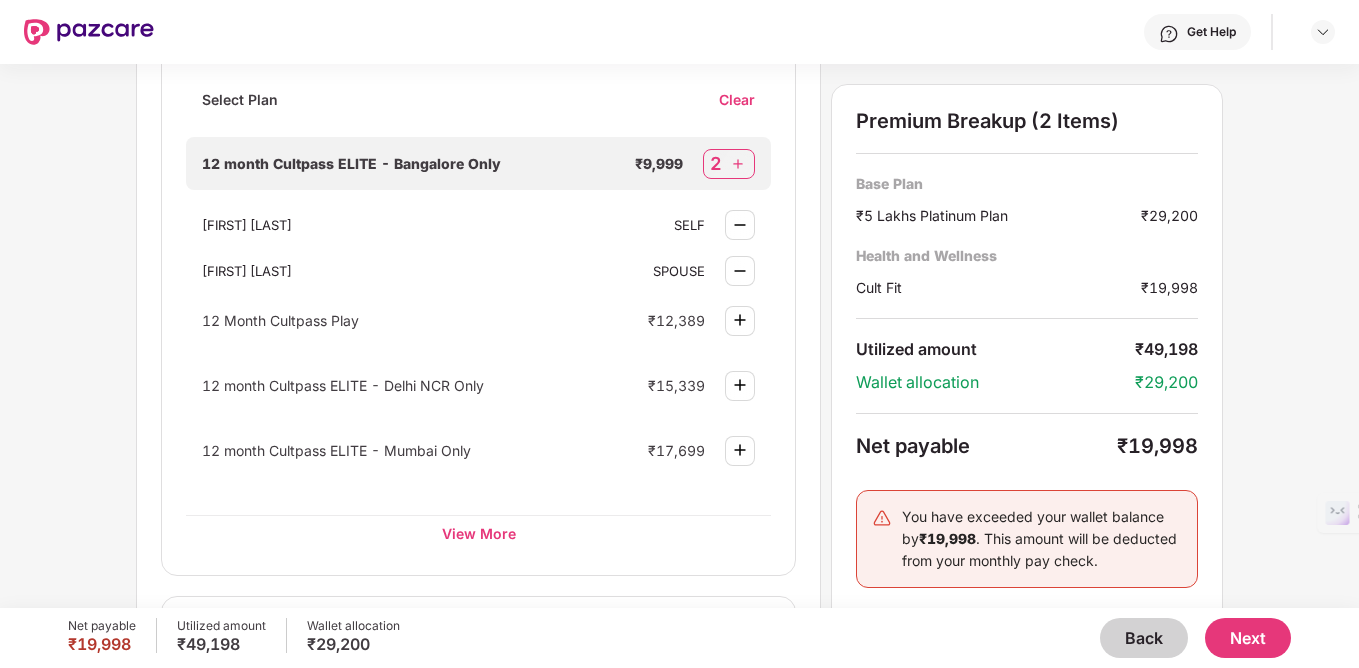 click on "12 Month Cultpass Play" at bounding box center (280, 320) 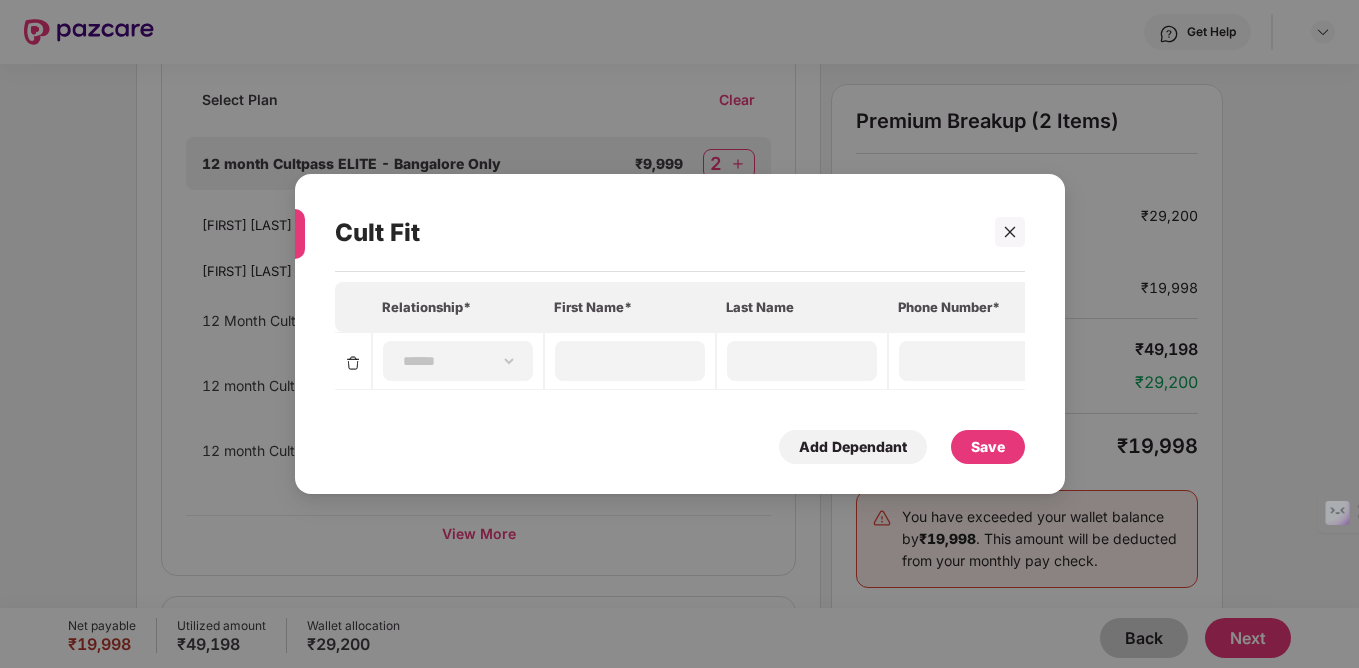 click on "**********" at bounding box center [680, 373] 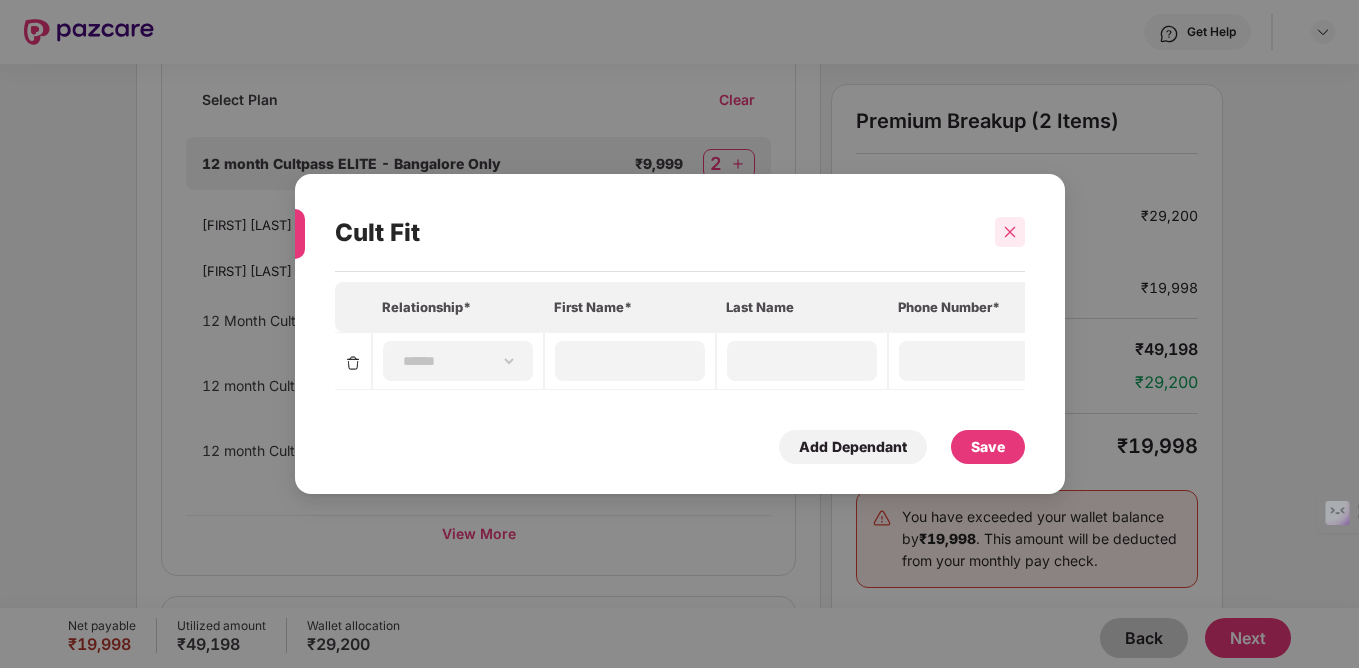 click 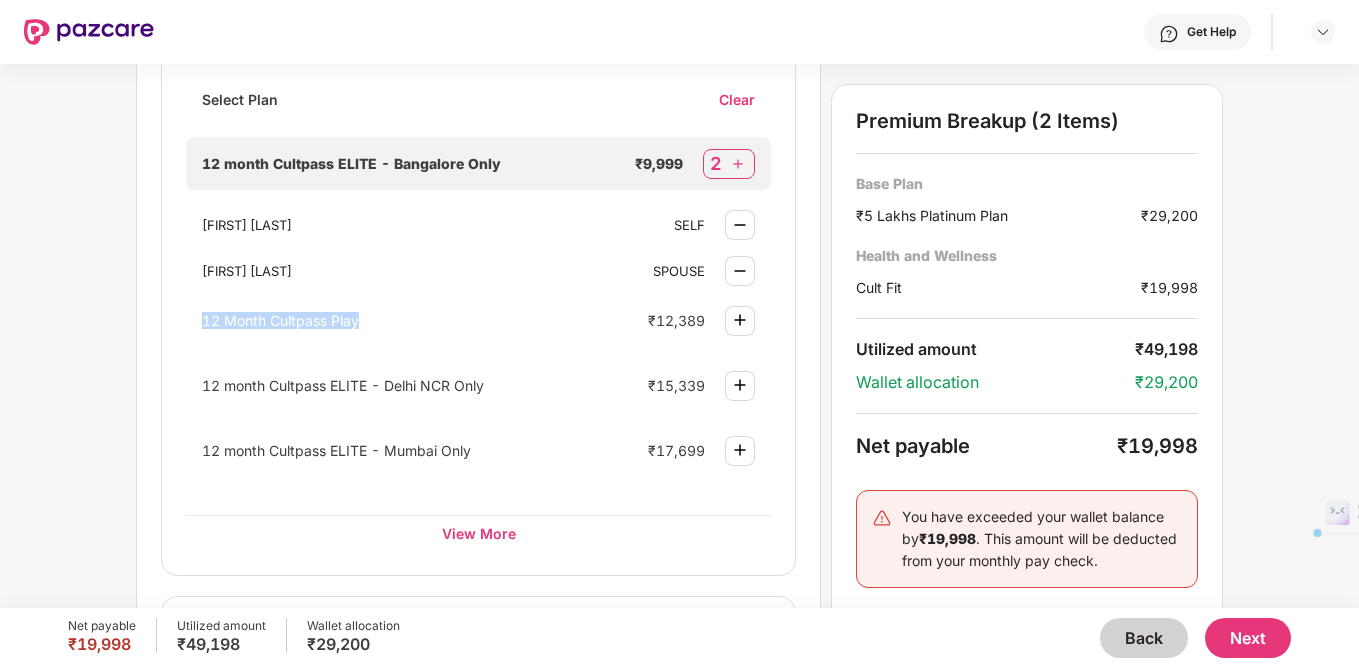 drag, startPoint x: 200, startPoint y: 319, endPoint x: 373, endPoint y: 318, distance: 173.00288 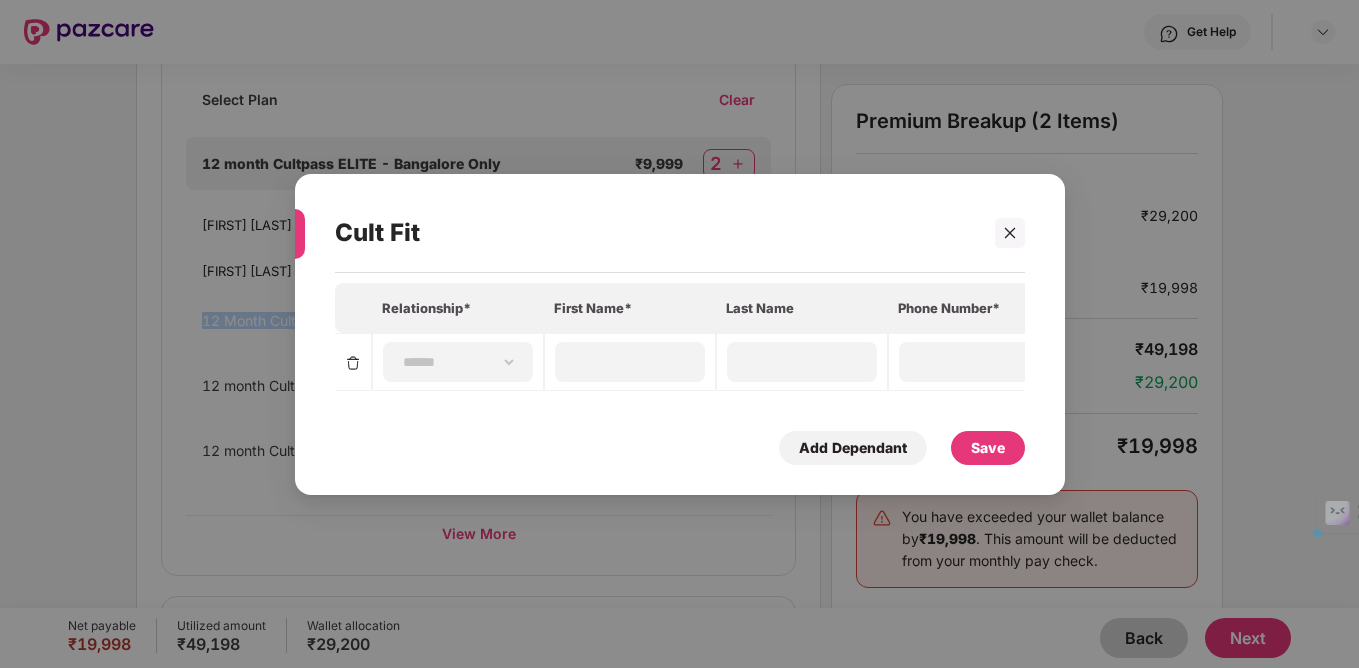 copy on "12 Month Cultpass Play" 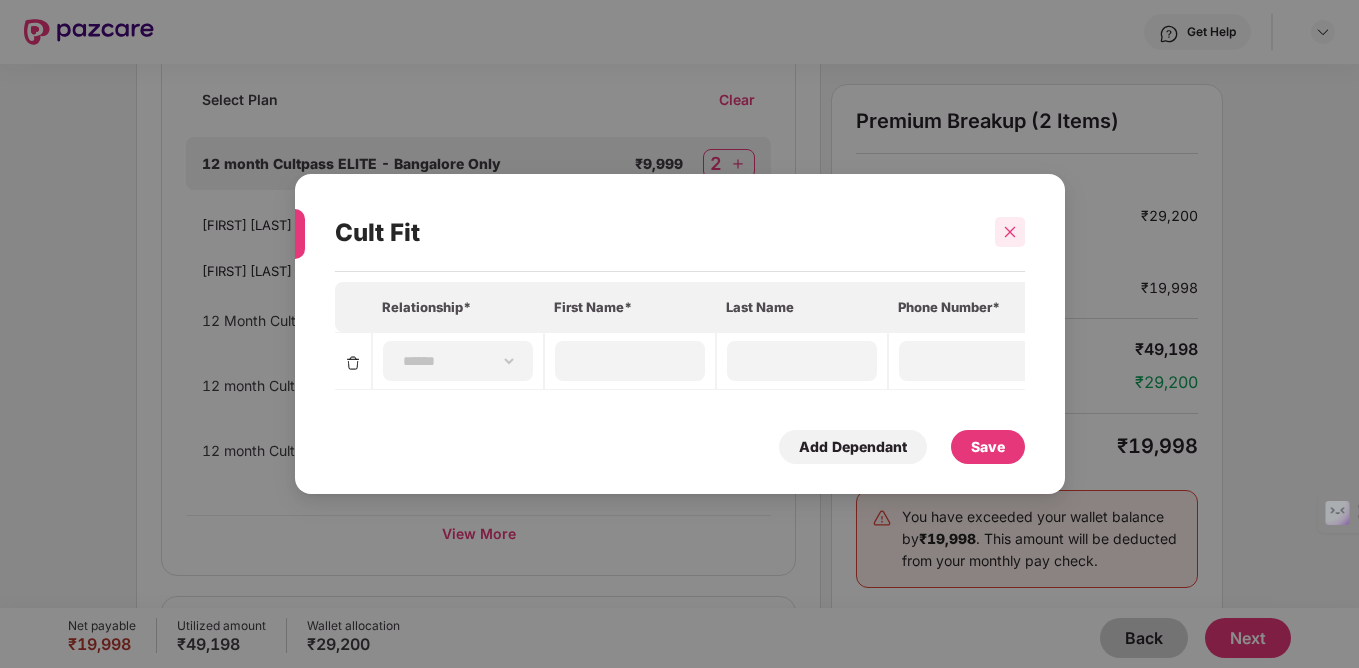 click 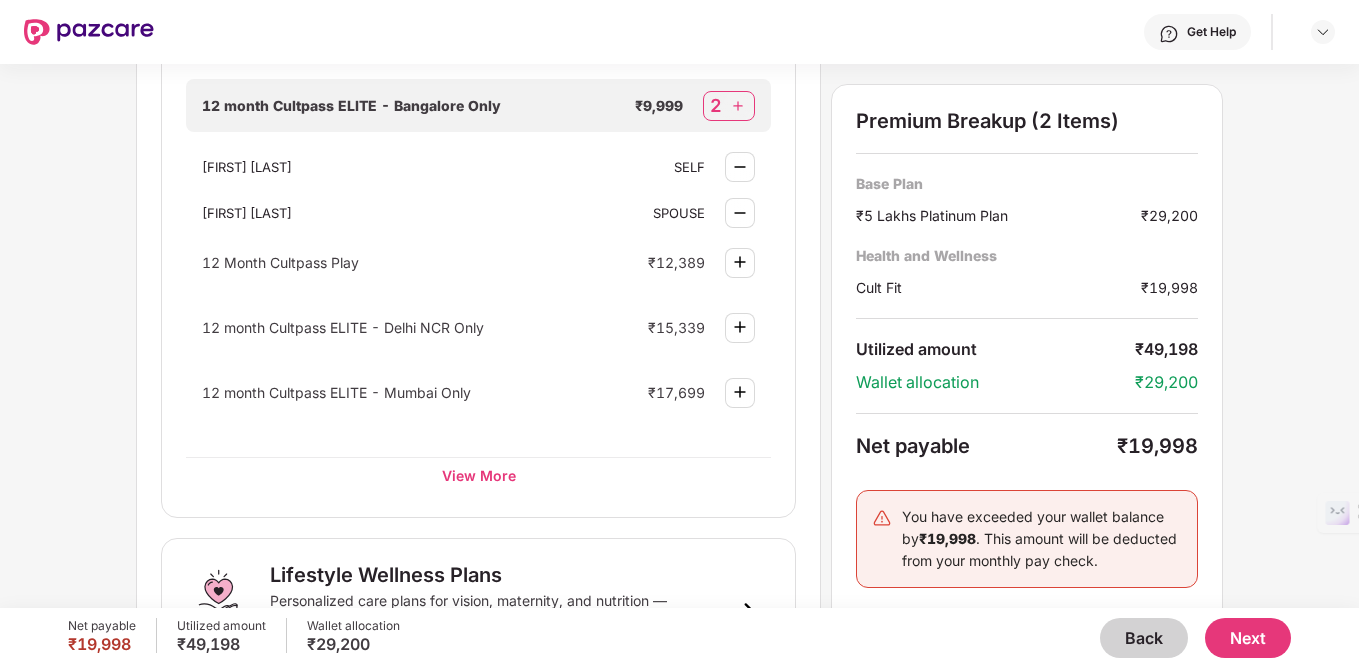 scroll, scrollTop: 995, scrollLeft: 0, axis: vertical 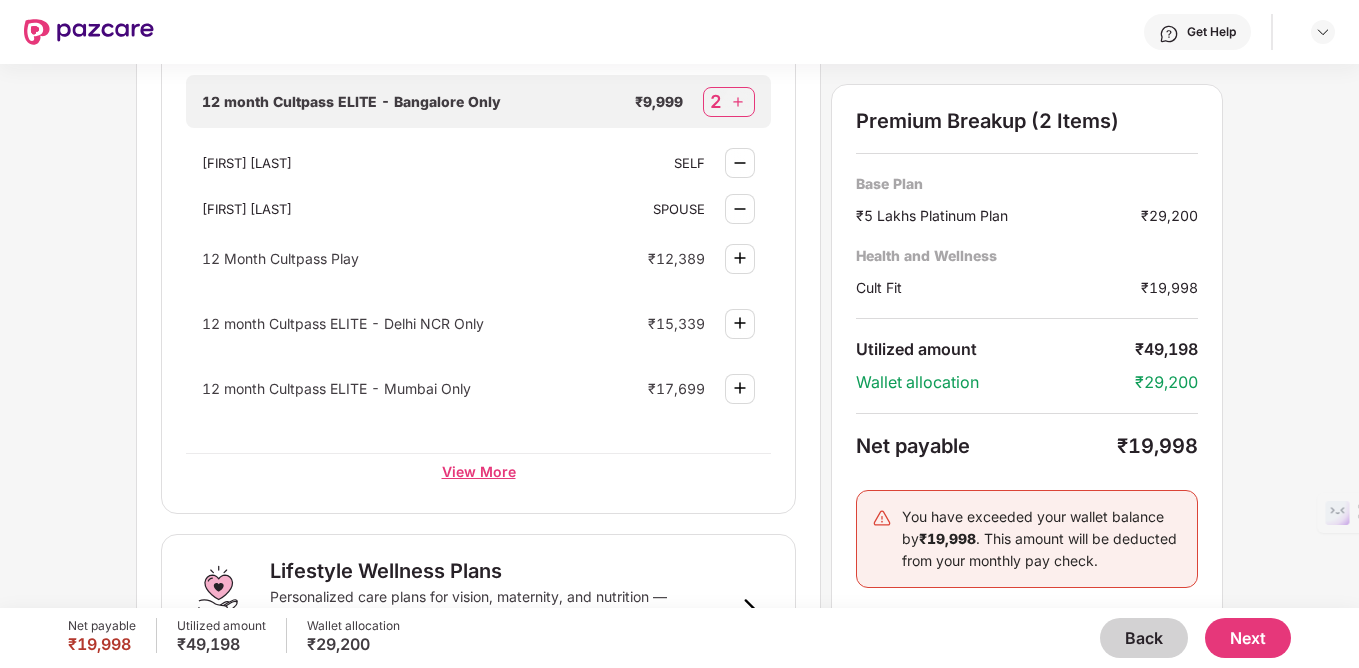 click on "View More" at bounding box center [478, 471] 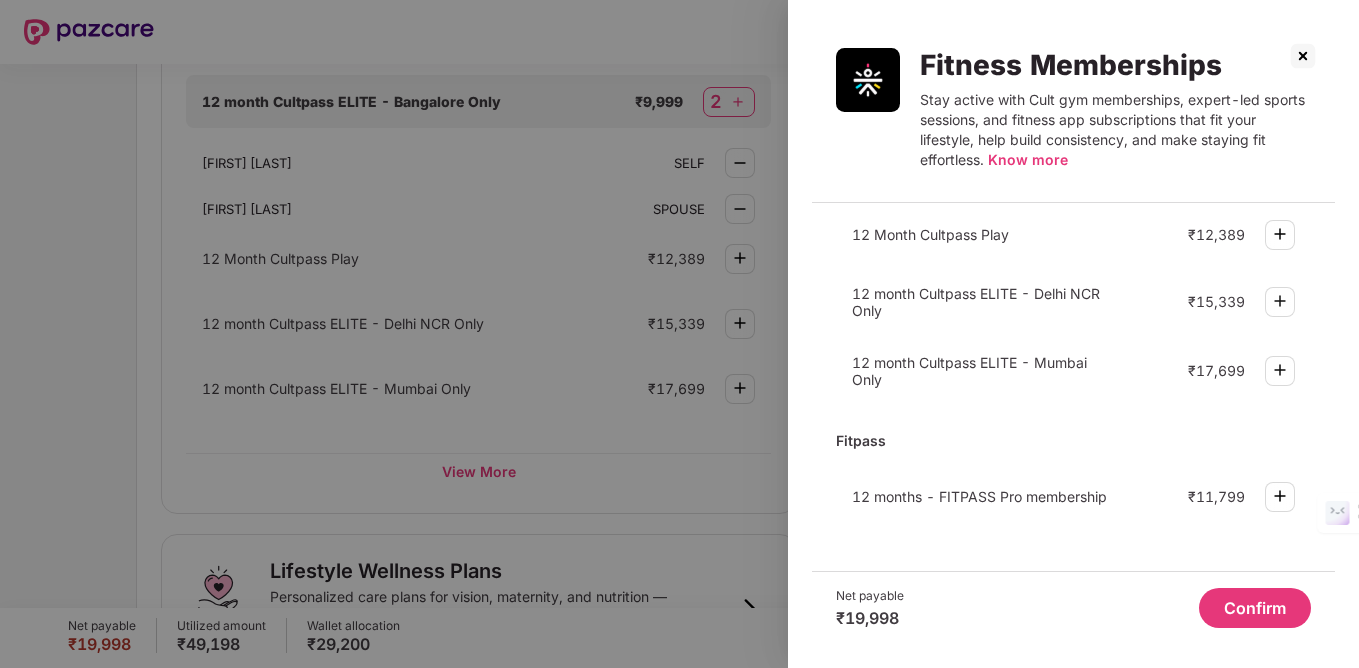 scroll, scrollTop: 257, scrollLeft: 0, axis: vertical 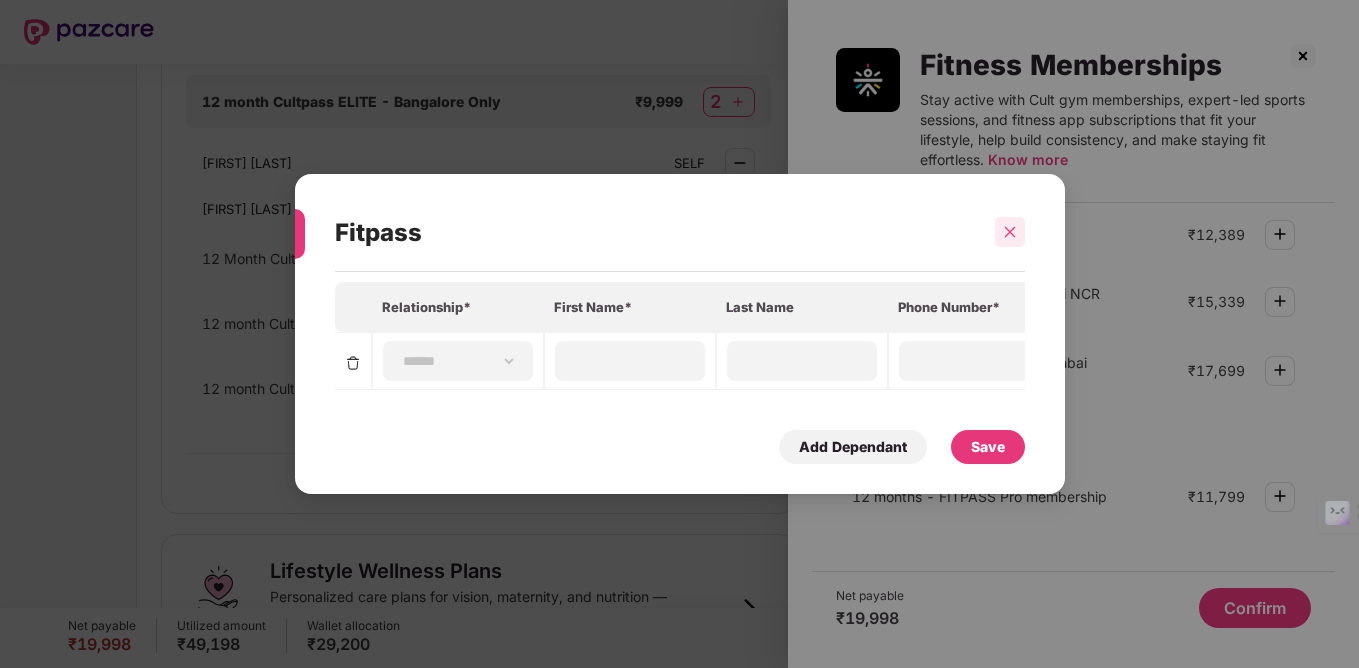 click at bounding box center (1010, 232) 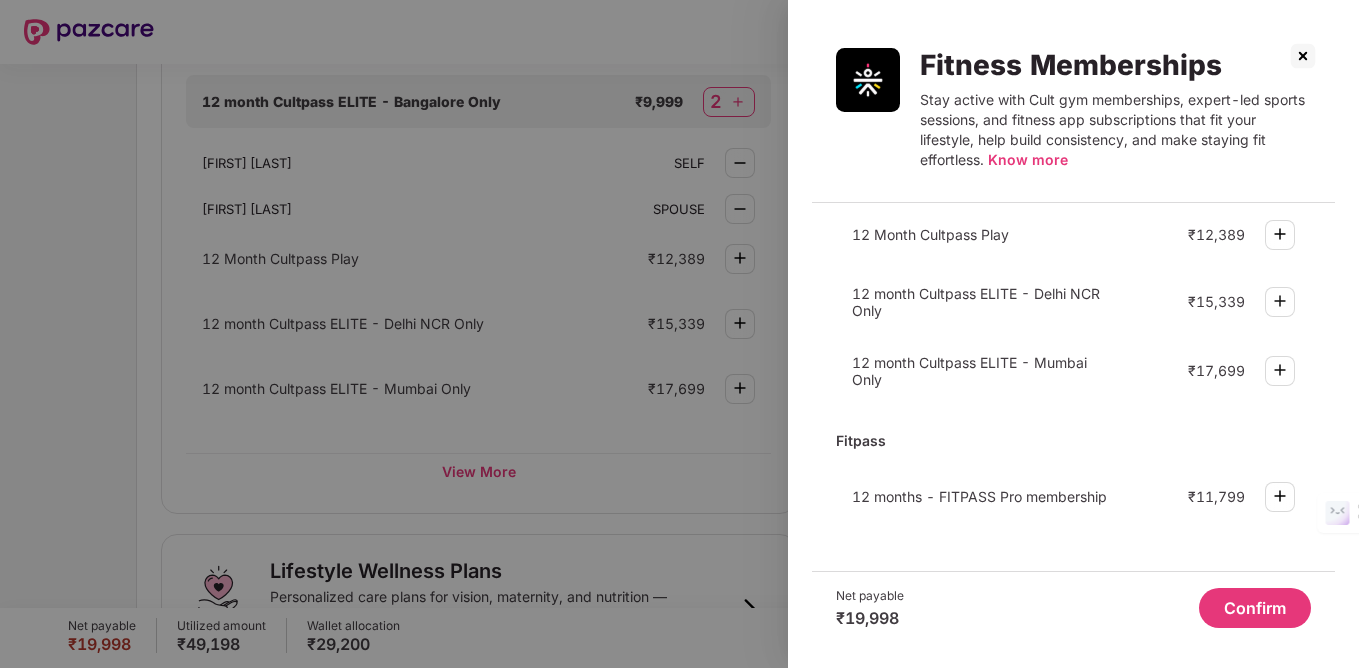 click at bounding box center [1303, 56] 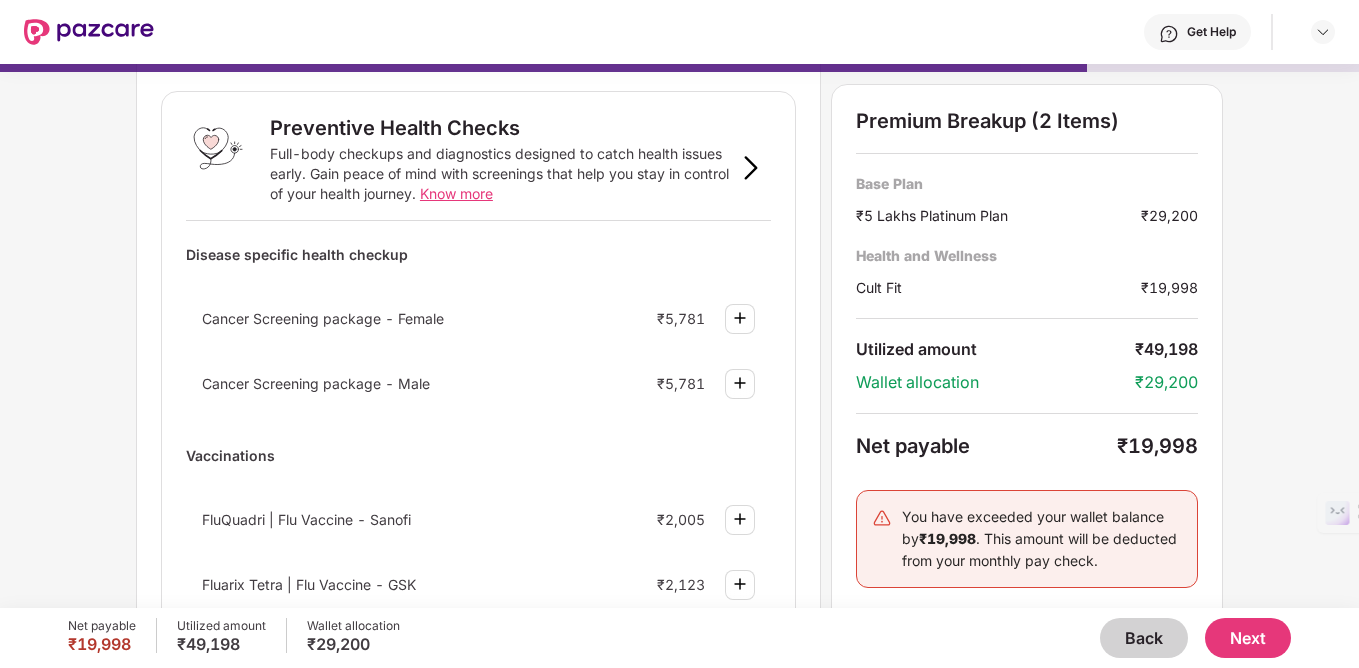 scroll, scrollTop: 93, scrollLeft: 0, axis: vertical 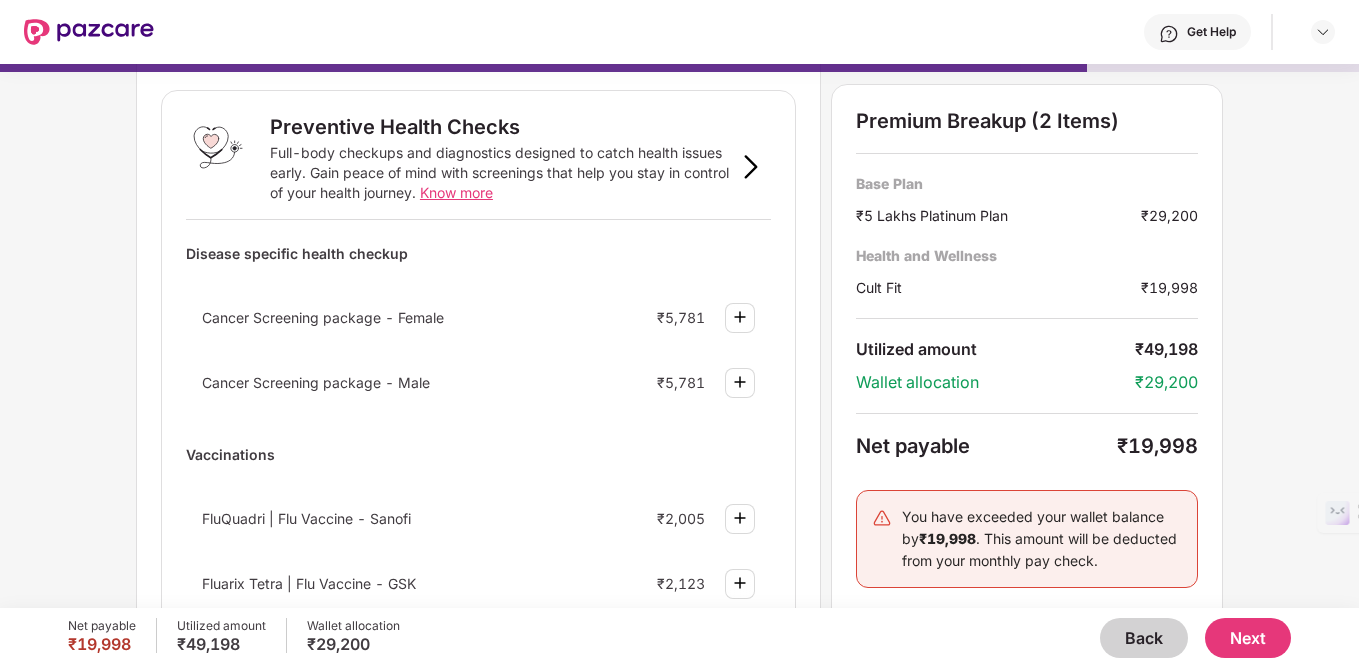 click on "Cancer Screening package - Male" at bounding box center [316, 382] 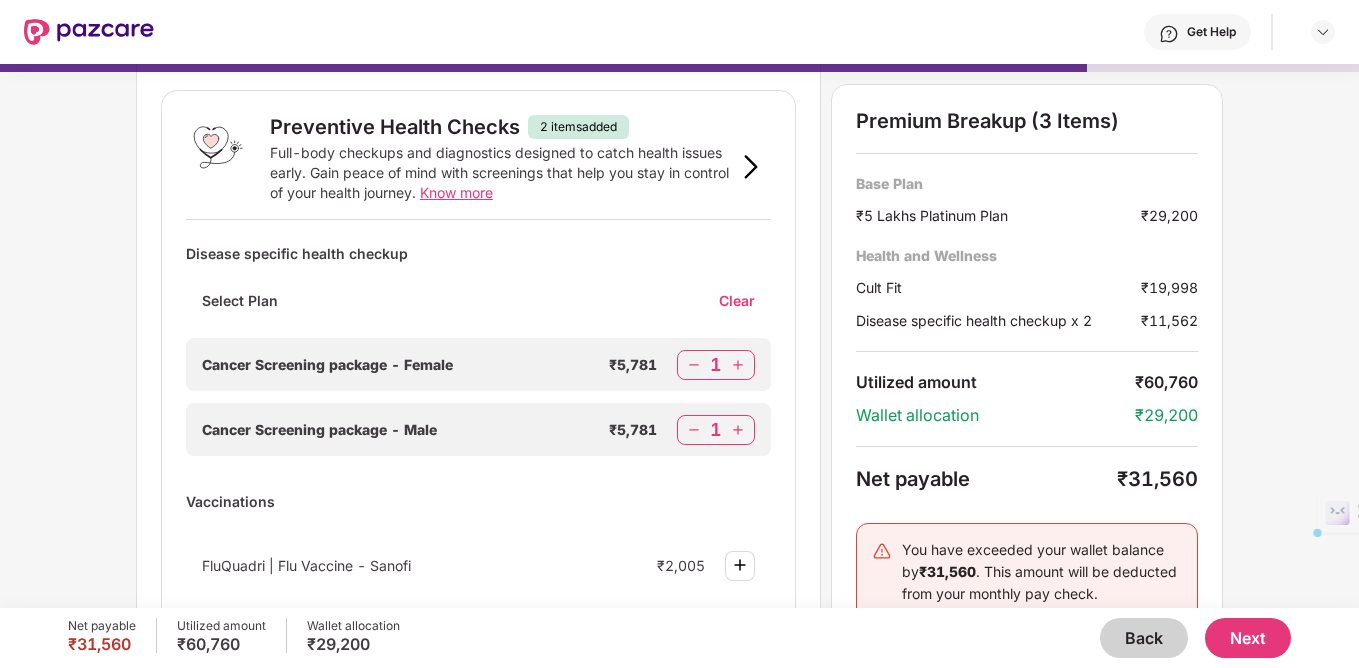 click at bounding box center [694, 365] 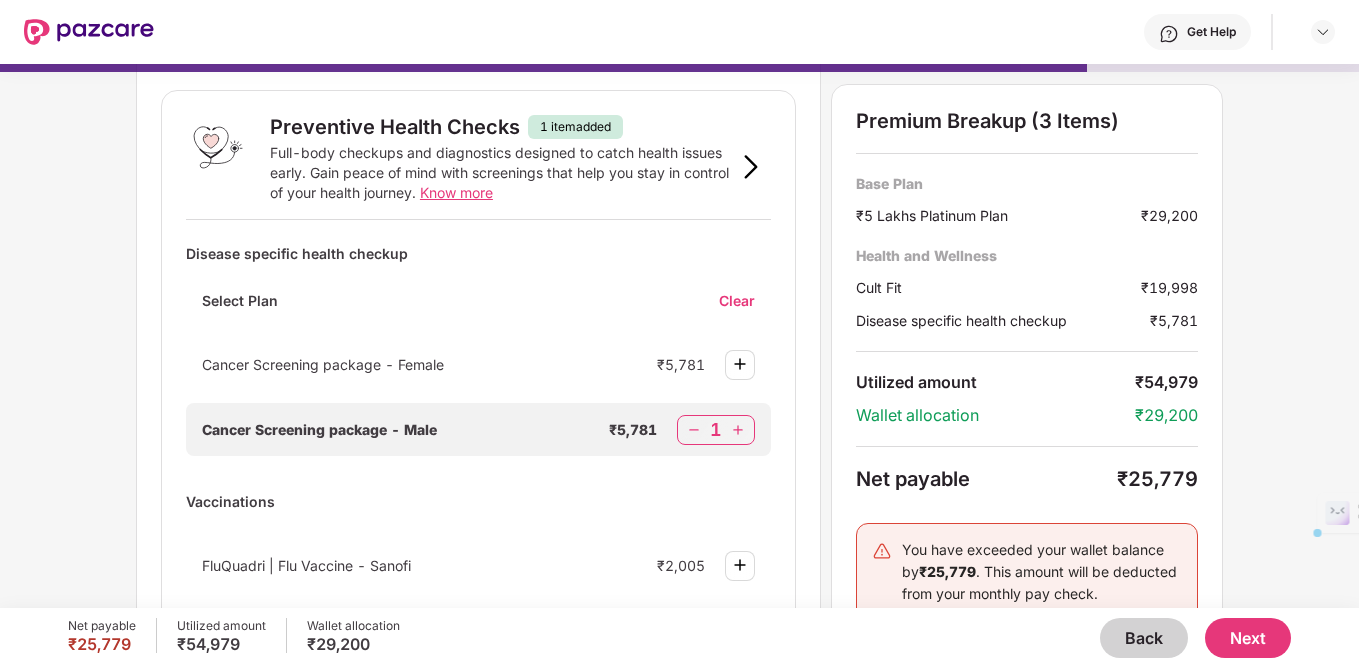 click at bounding box center [694, 430] 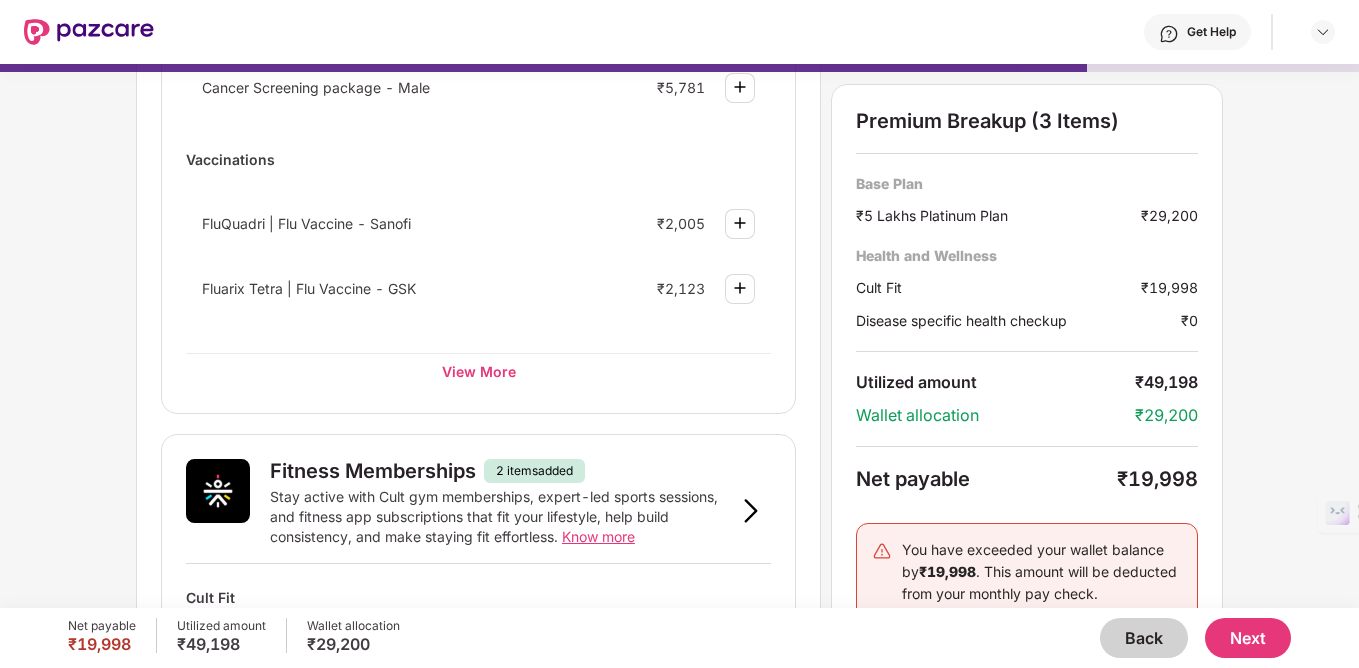 scroll, scrollTop: 532, scrollLeft: 0, axis: vertical 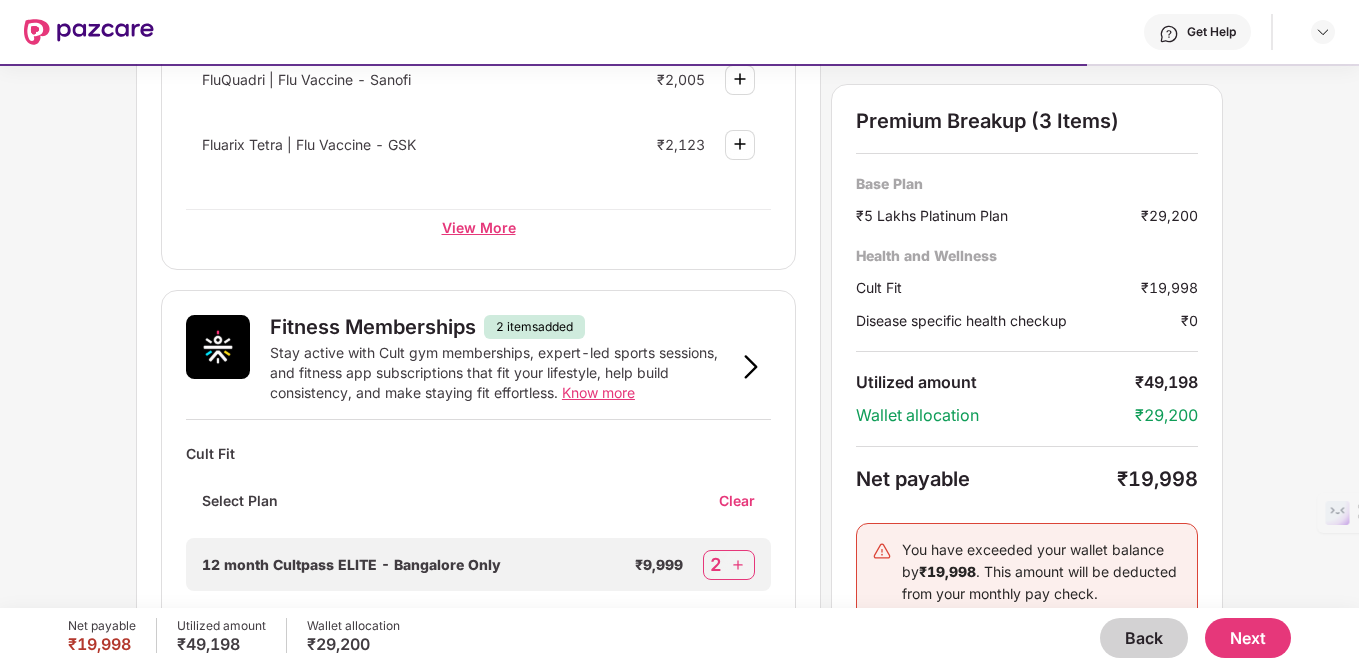 click on "View More" at bounding box center [478, 227] 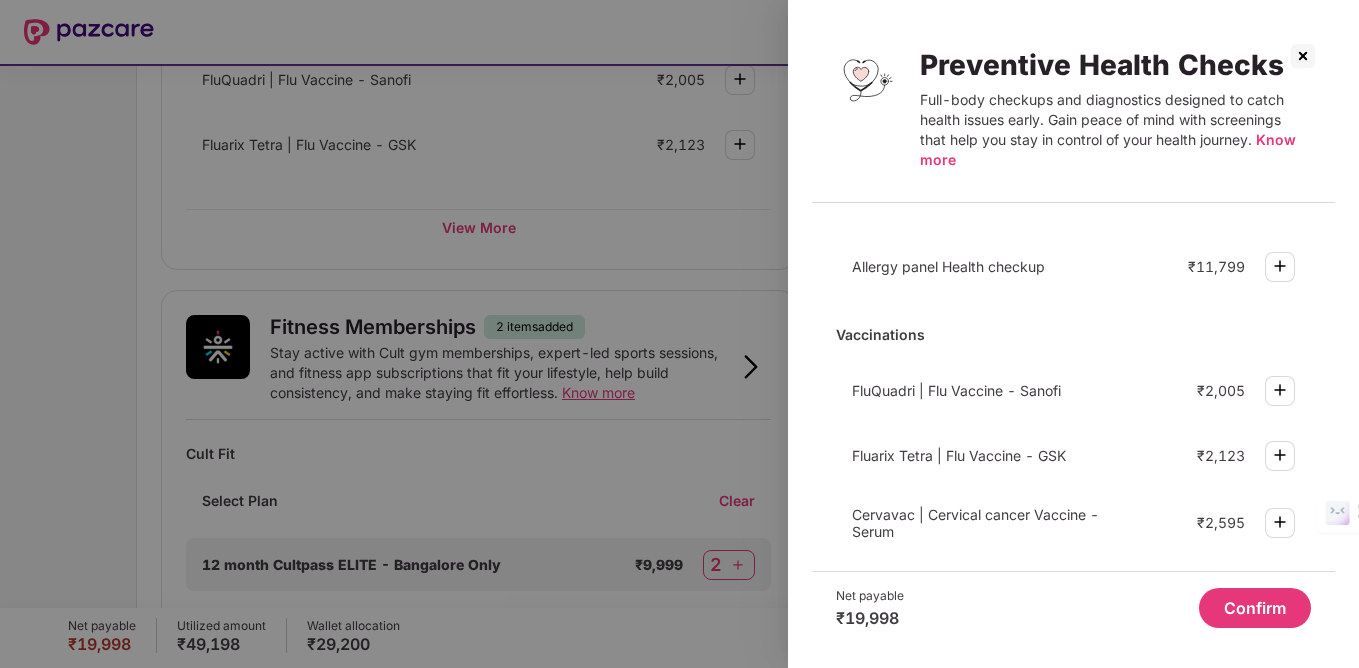 scroll, scrollTop: 0, scrollLeft: 0, axis: both 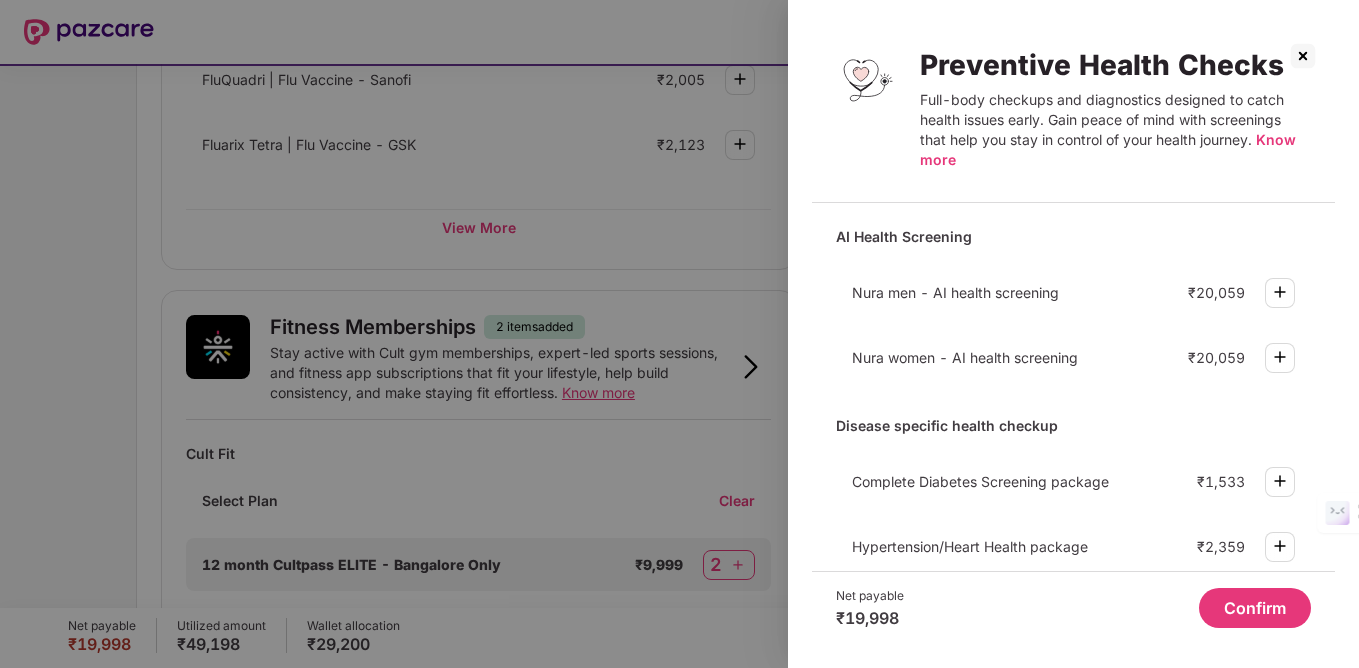 click at bounding box center (1303, 56) 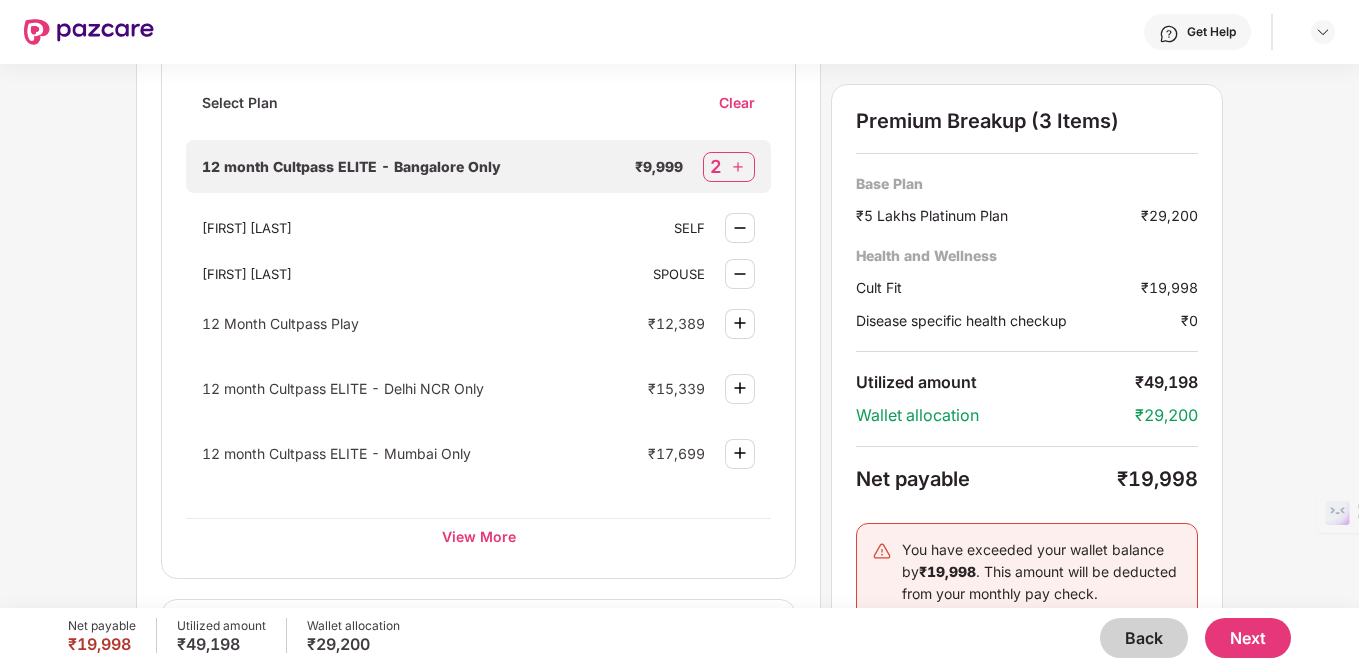 scroll, scrollTop: 1461, scrollLeft: 0, axis: vertical 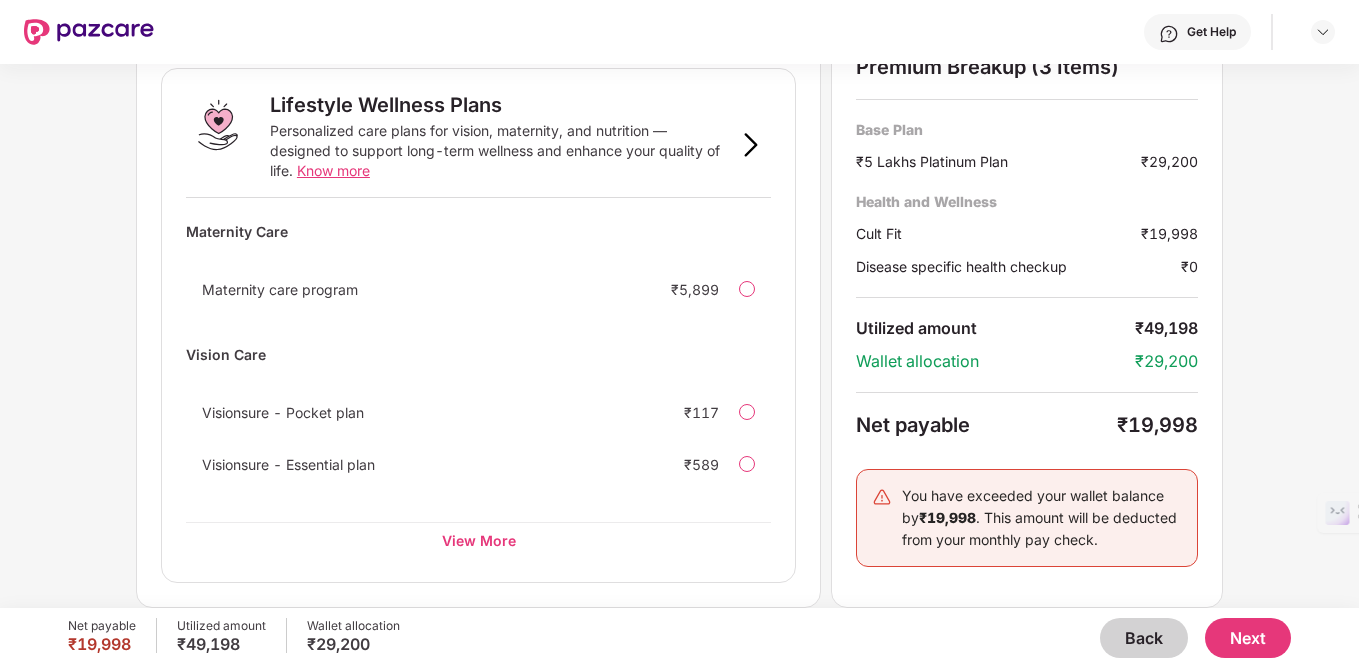 click on "Next" at bounding box center [1248, 638] 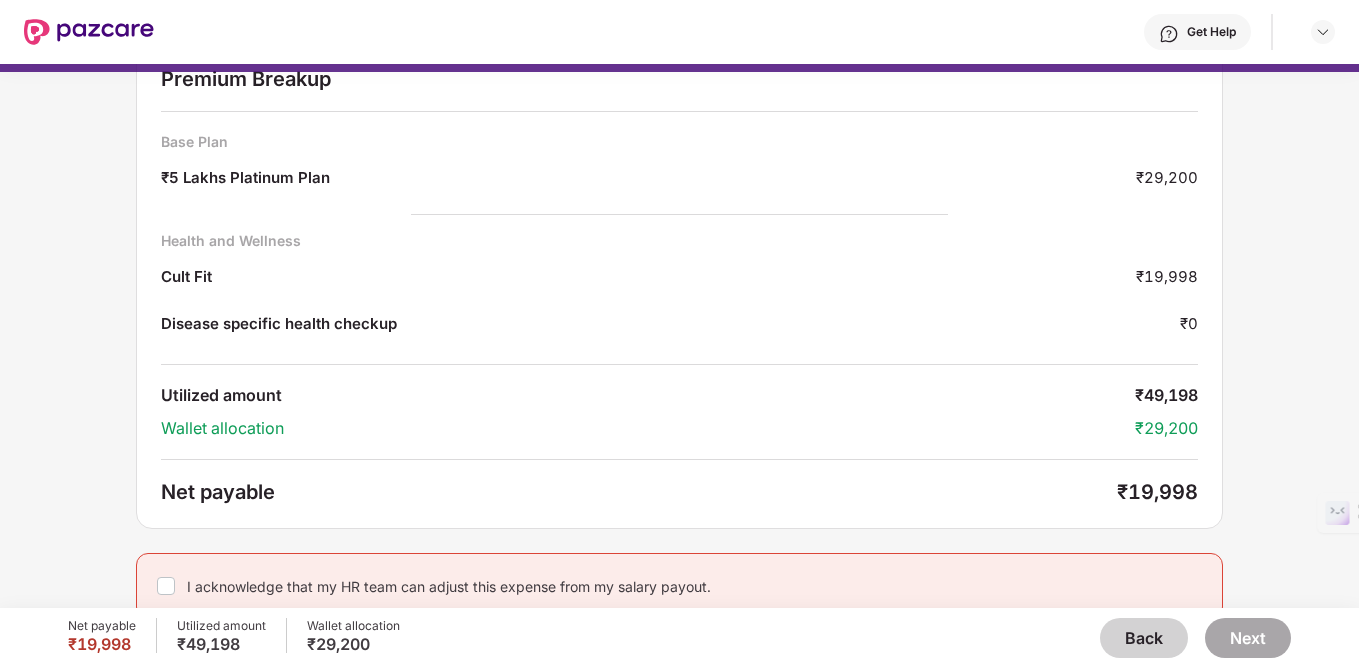 scroll, scrollTop: 94, scrollLeft: 0, axis: vertical 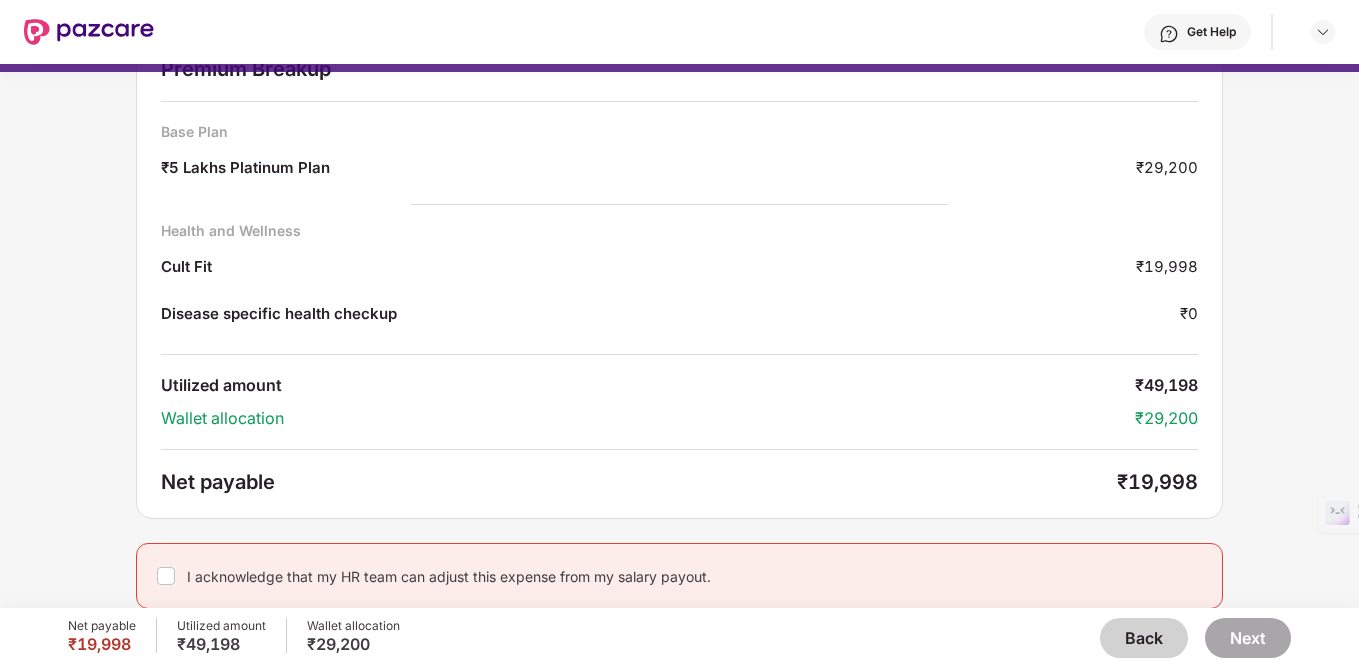 click on "Back" at bounding box center (1144, 638) 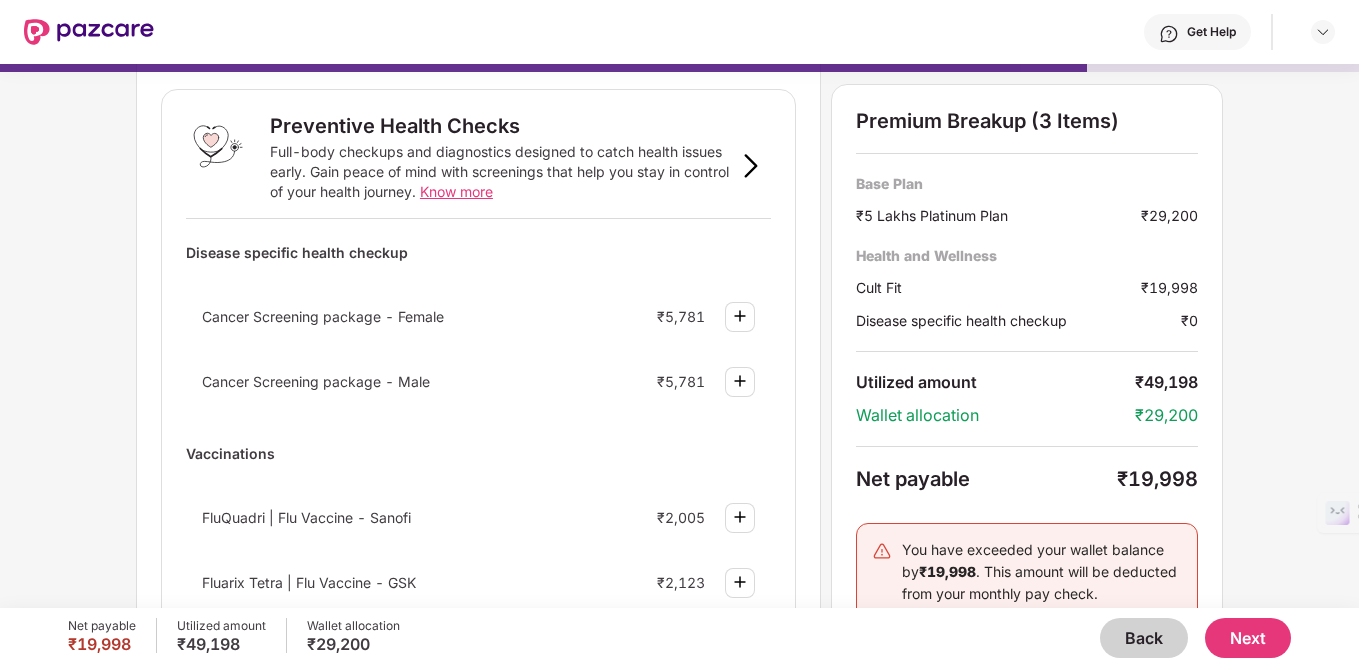 scroll, scrollTop: 0, scrollLeft: 0, axis: both 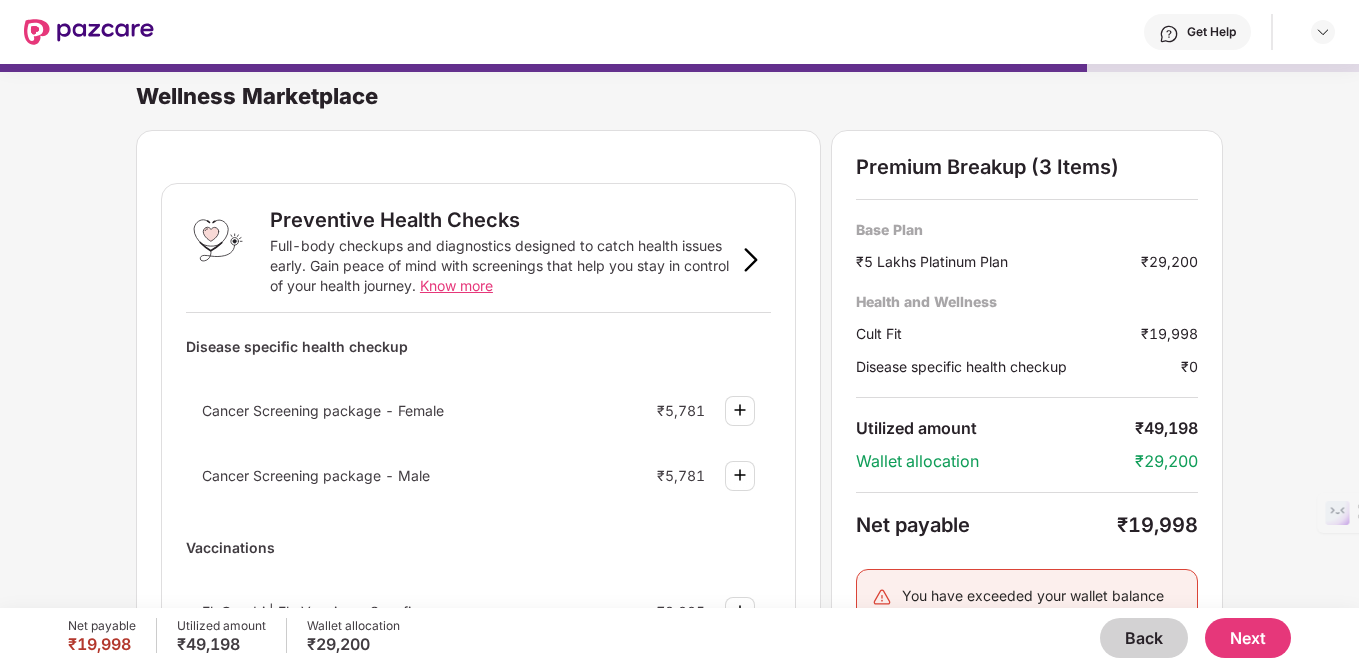 click on "Back" at bounding box center [1144, 638] 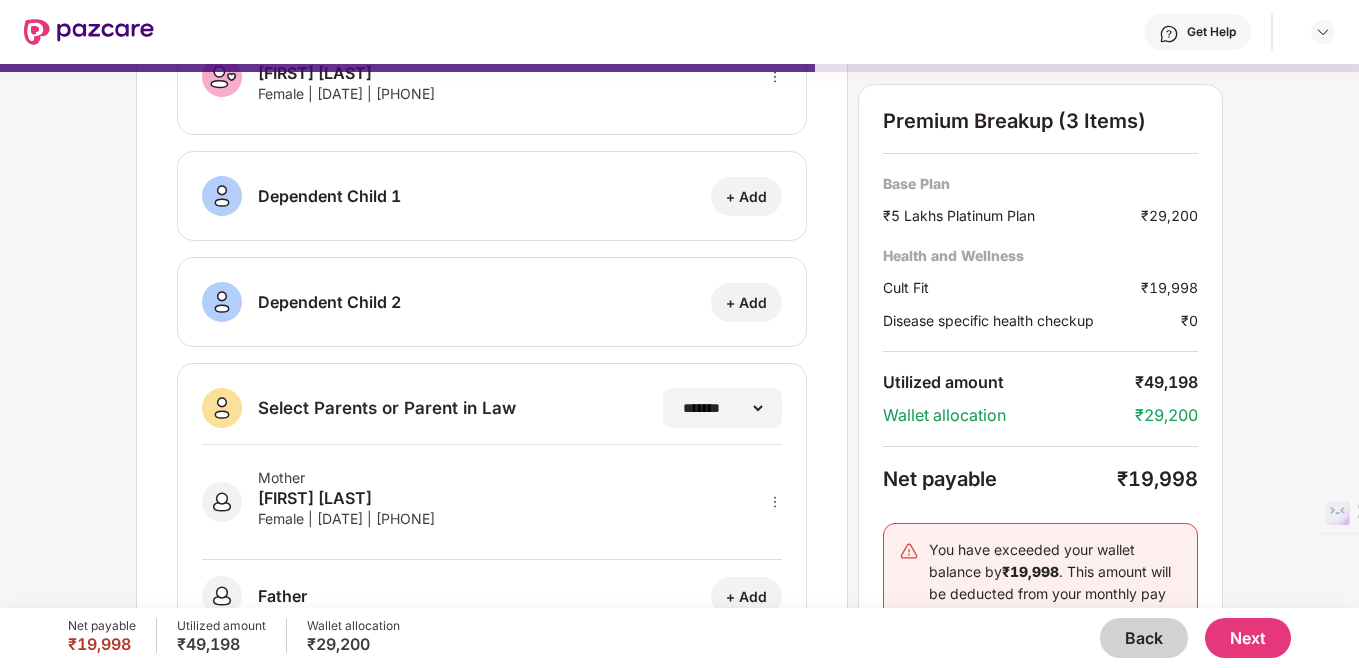 scroll, scrollTop: 363, scrollLeft: 0, axis: vertical 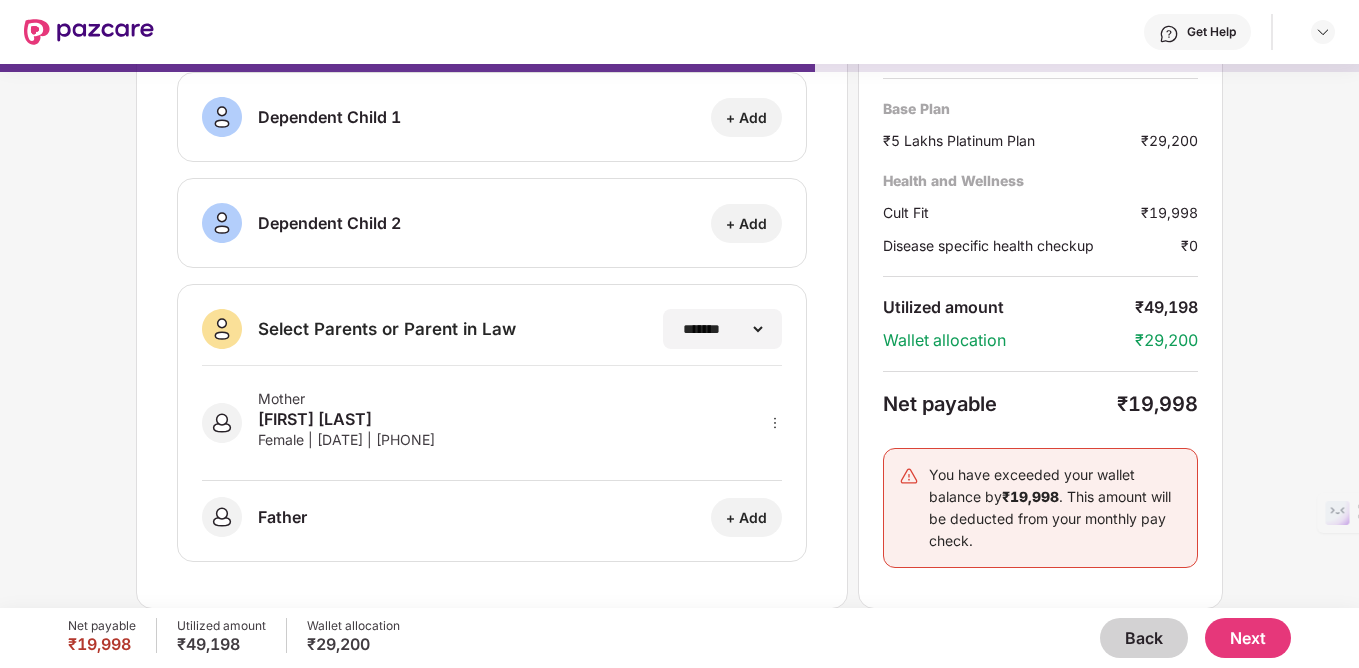 click on "Back" at bounding box center [1144, 638] 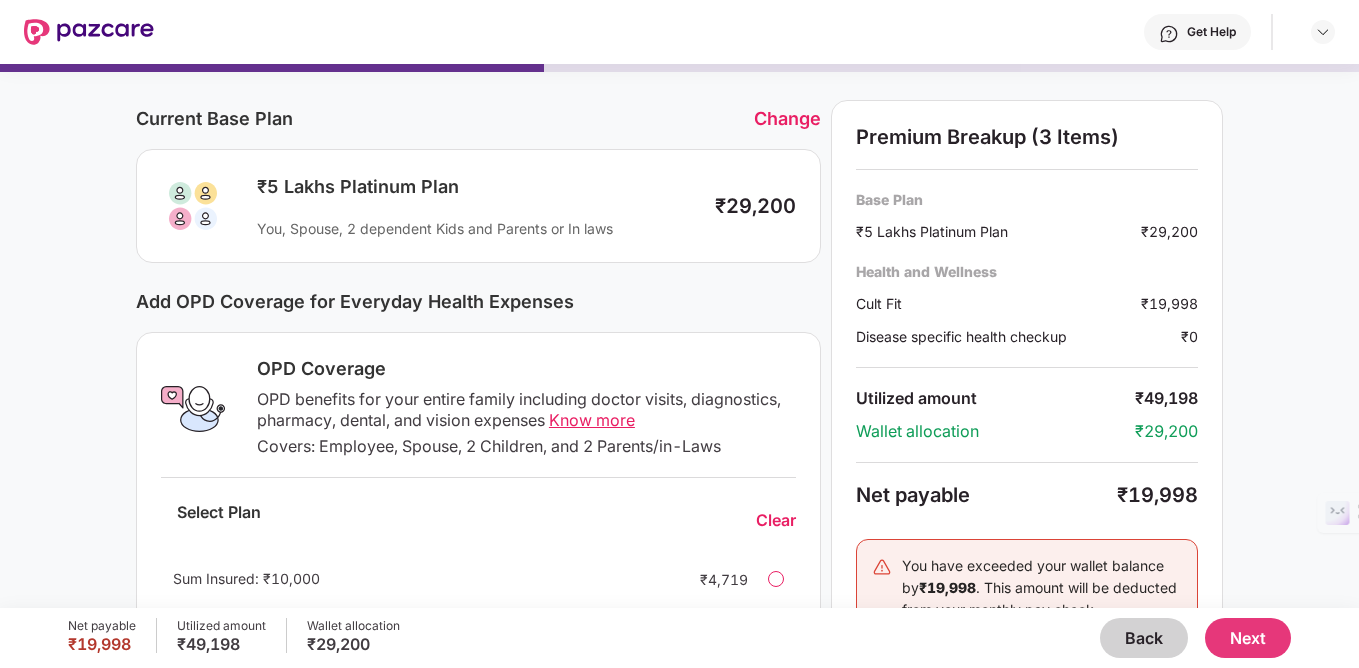scroll, scrollTop: 0, scrollLeft: 0, axis: both 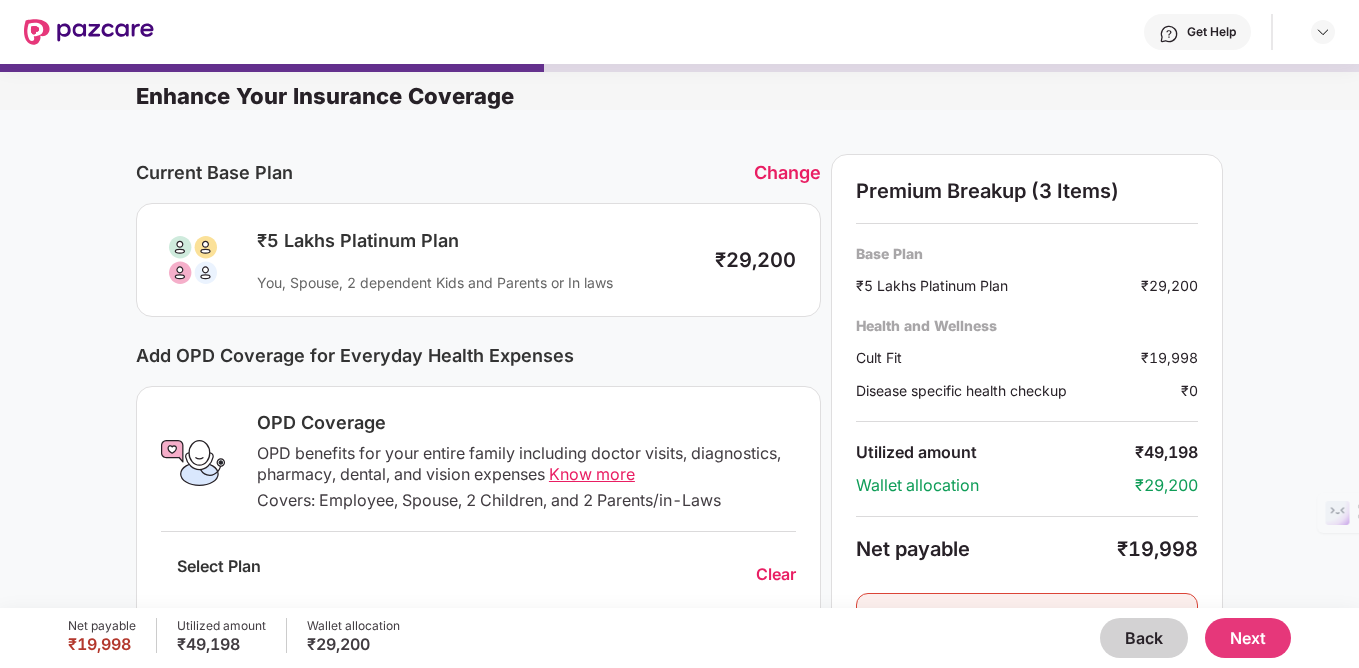 click on "Change" at bounding box center [787, 172] 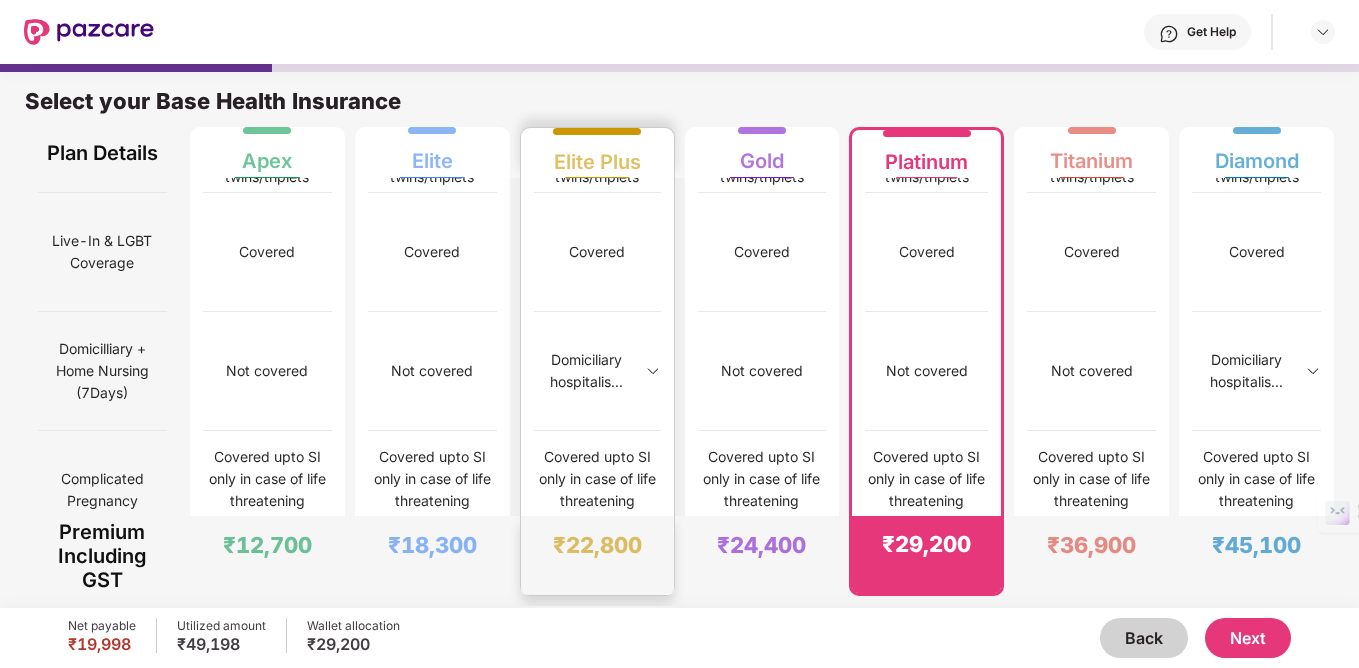 scroll, scrollTop: 1303, scrollLeft: 0, axis: vertical 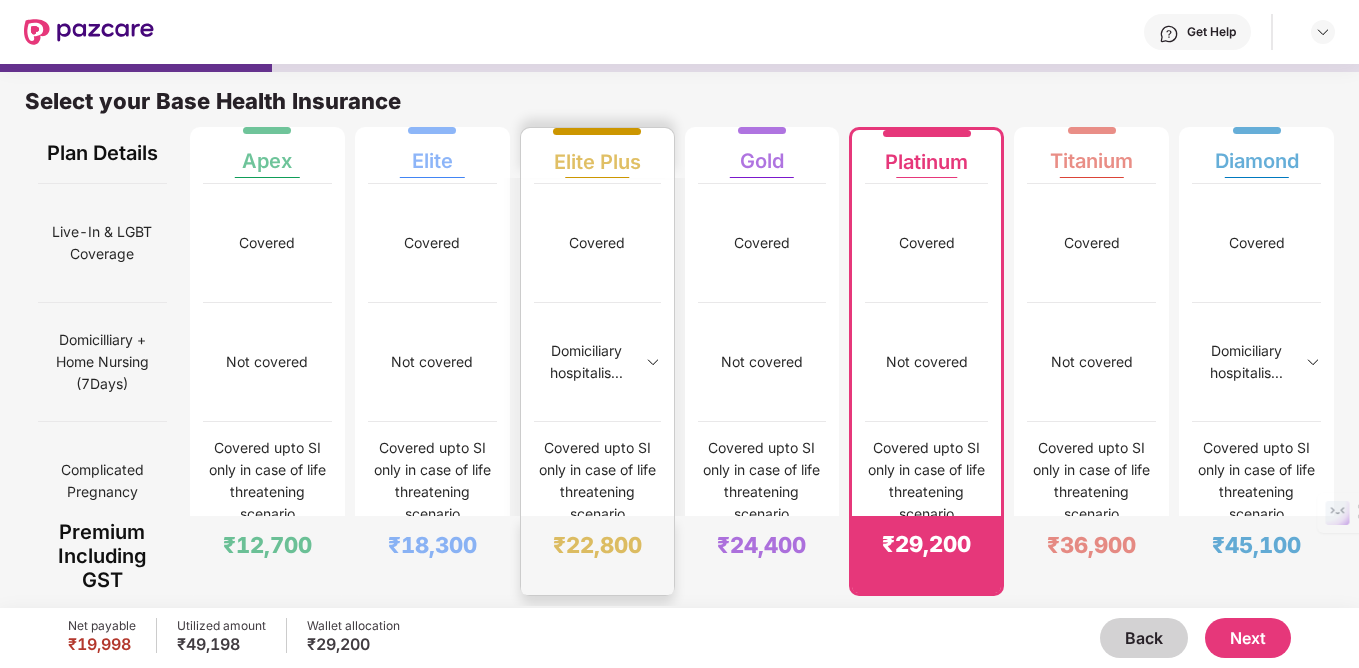 click at bounding box center [653, 362] 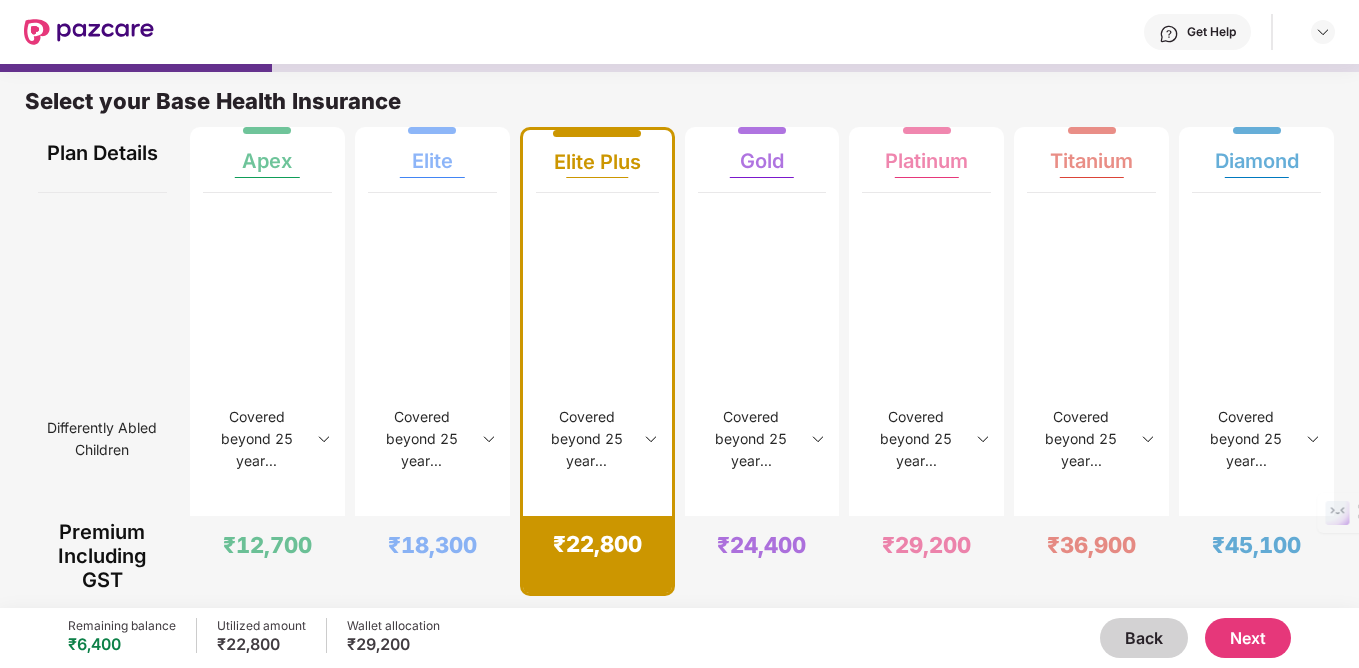 scroll, scrollTop: 9436, scrollLeft: 0, axis: vertical 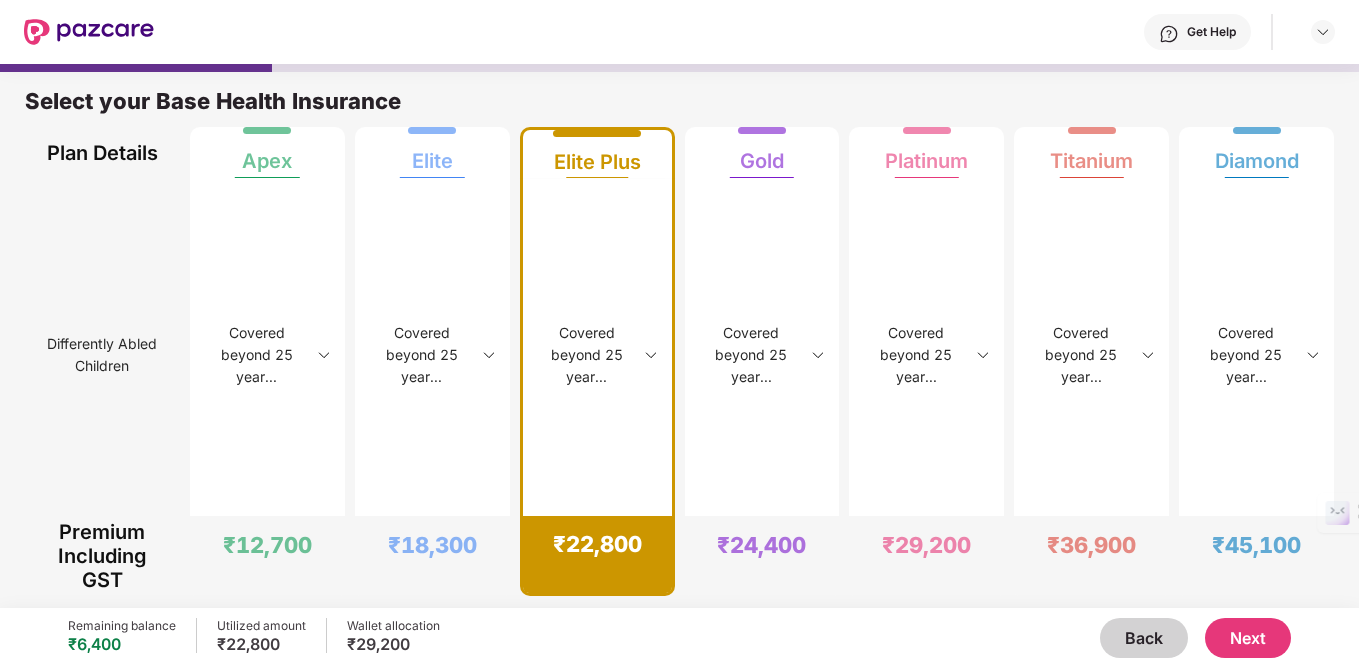click at bounding box center [651, 355] 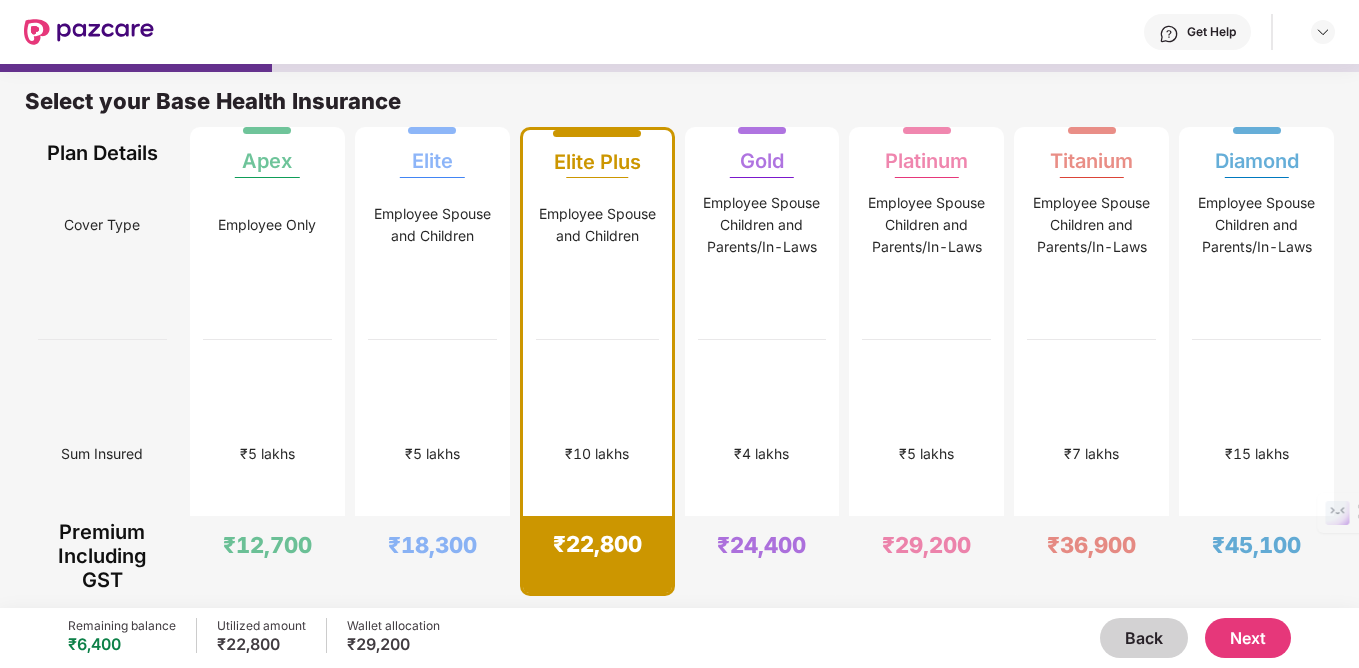 scroll, scrollTop: 65, scrollLeft: 0, axis: vertical 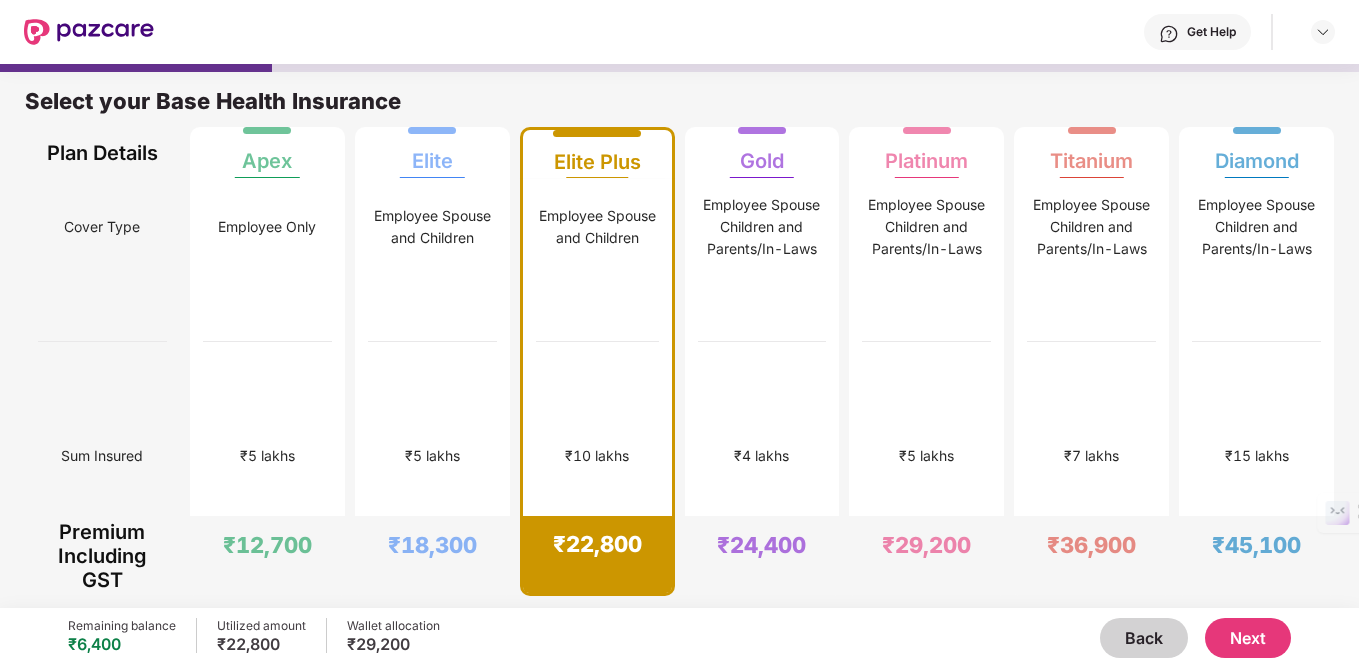 click on "Next" at bounding box center (1248, 638) 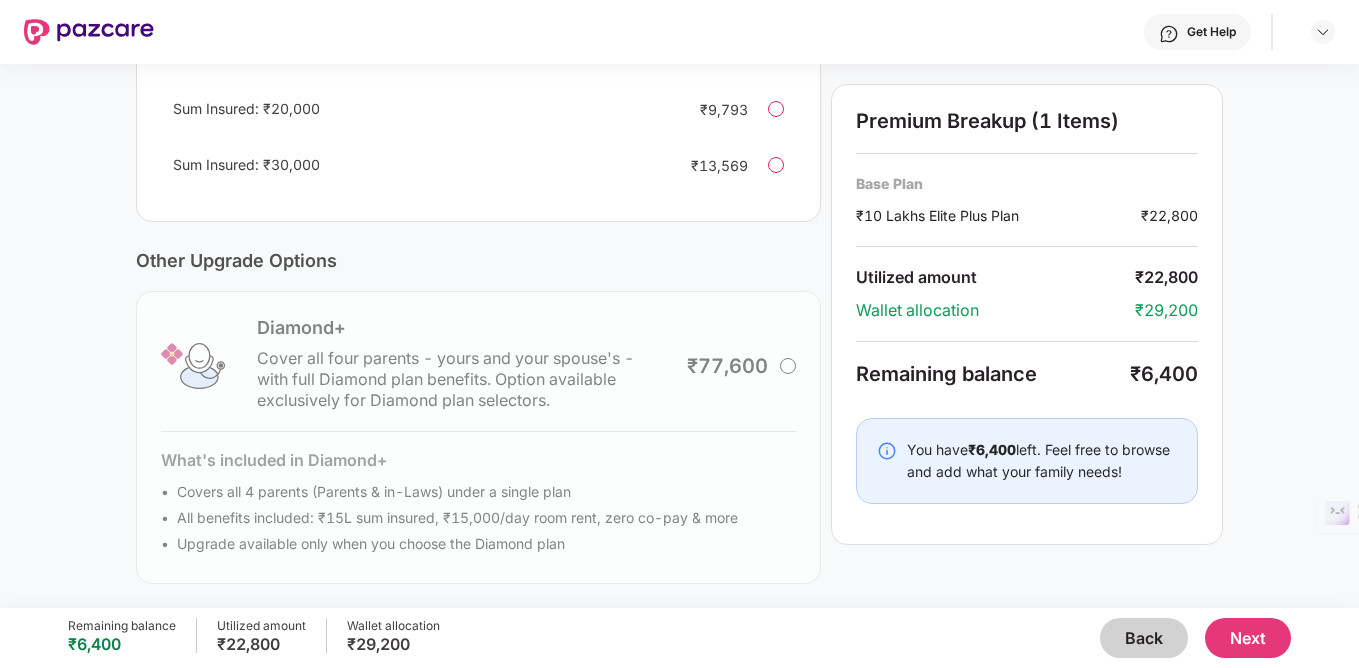 scroll, scrollTop: 549, scrollLeft: 0, axis: vertical 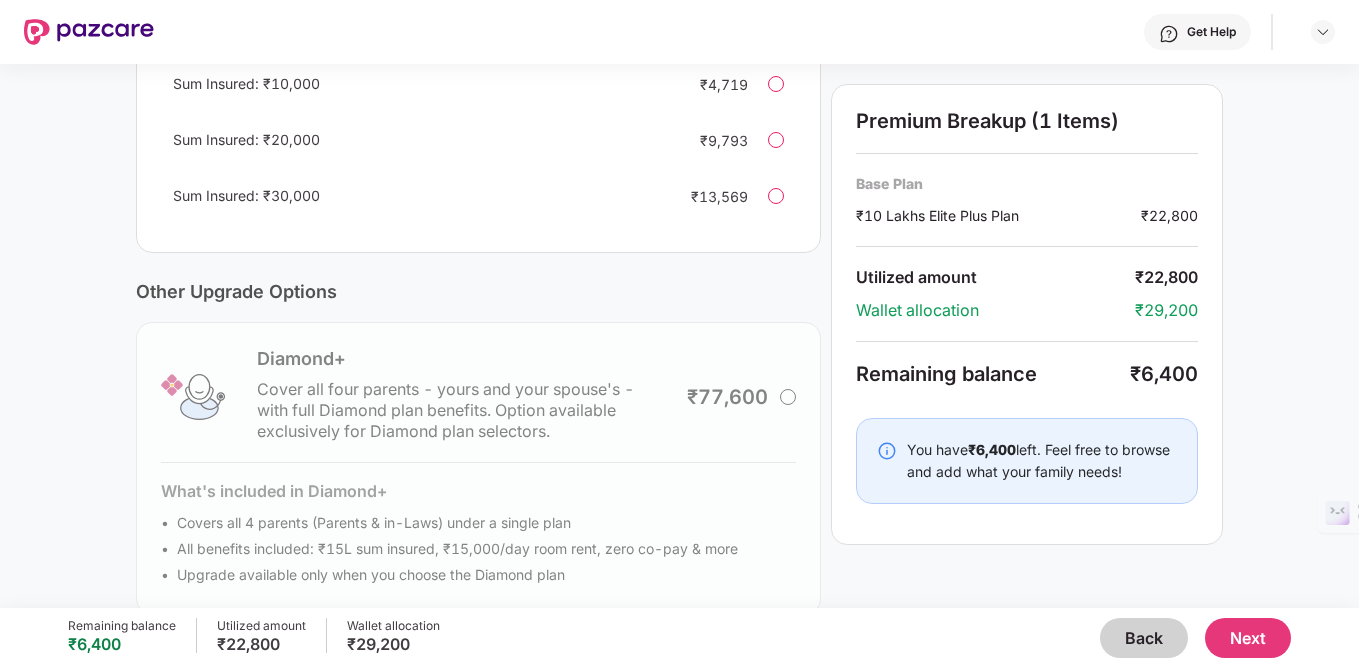 click on "Diamond+ Cover all four parents - yours and your spouse's - with full Diamond plan benefits. Option available exclusively for Diamond plan selectors. ₹77,600 What's included in Diamond+ Covers all 4 parents (Parents & in-Laws) under a single plan All benefits included: ₹15L sum insured, ₹15,000/day room rent, zero co-pay & more Upgrade available only when you choose the Diamond plan" at bounding box center [478, 468] 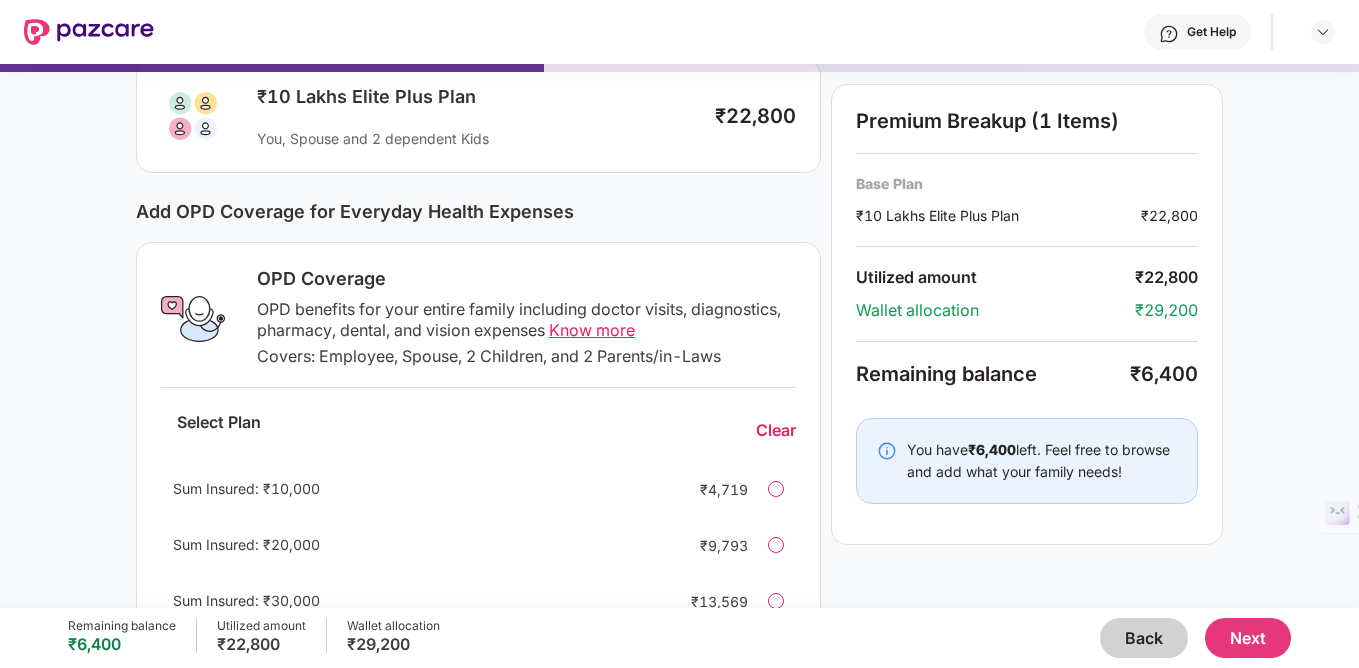 scroll, scrollTop: 0, scrollLeft: 0, axis: both 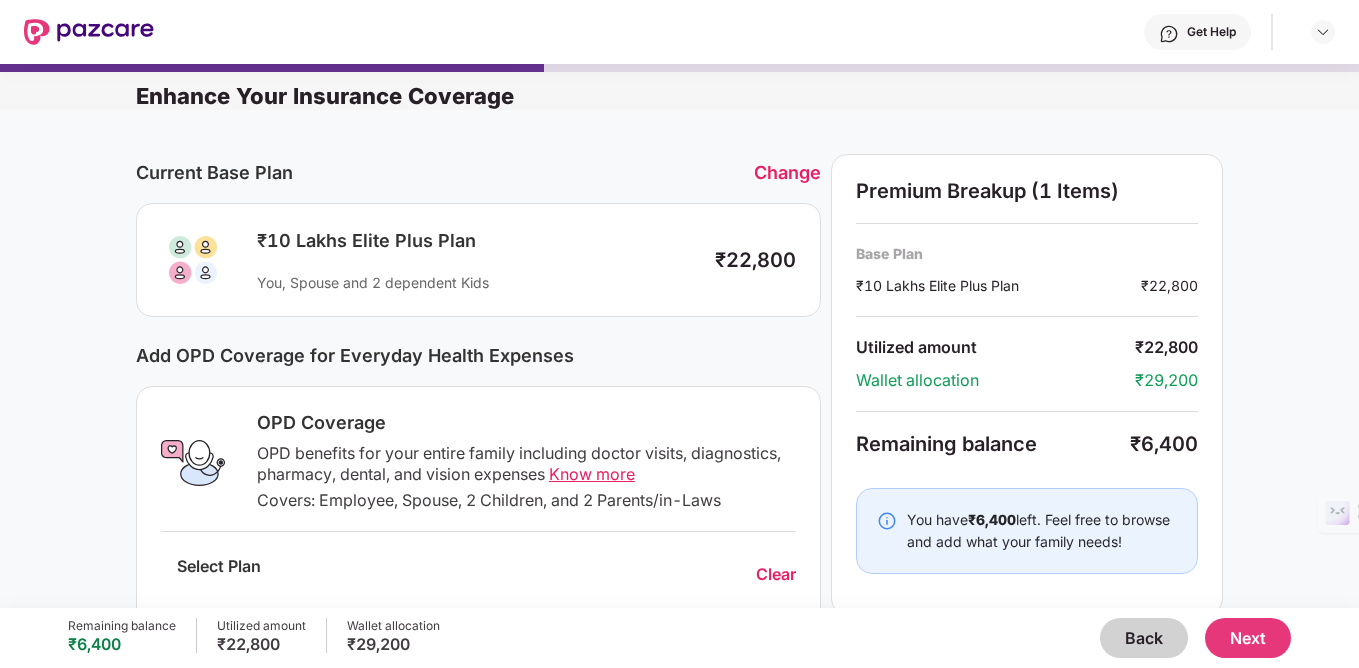 click on "Next" at bounding box center (1248, 638) 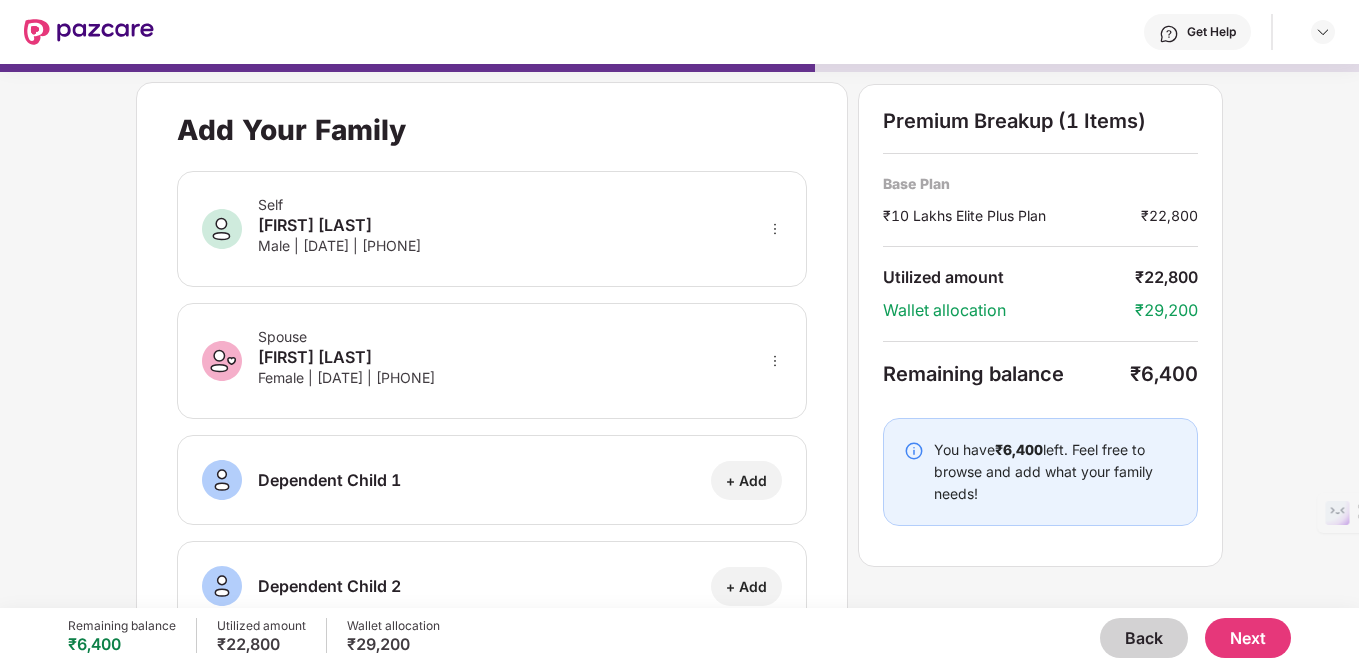 scroll, scrollTop: 69, scrollLeft: 0, axis: vertical 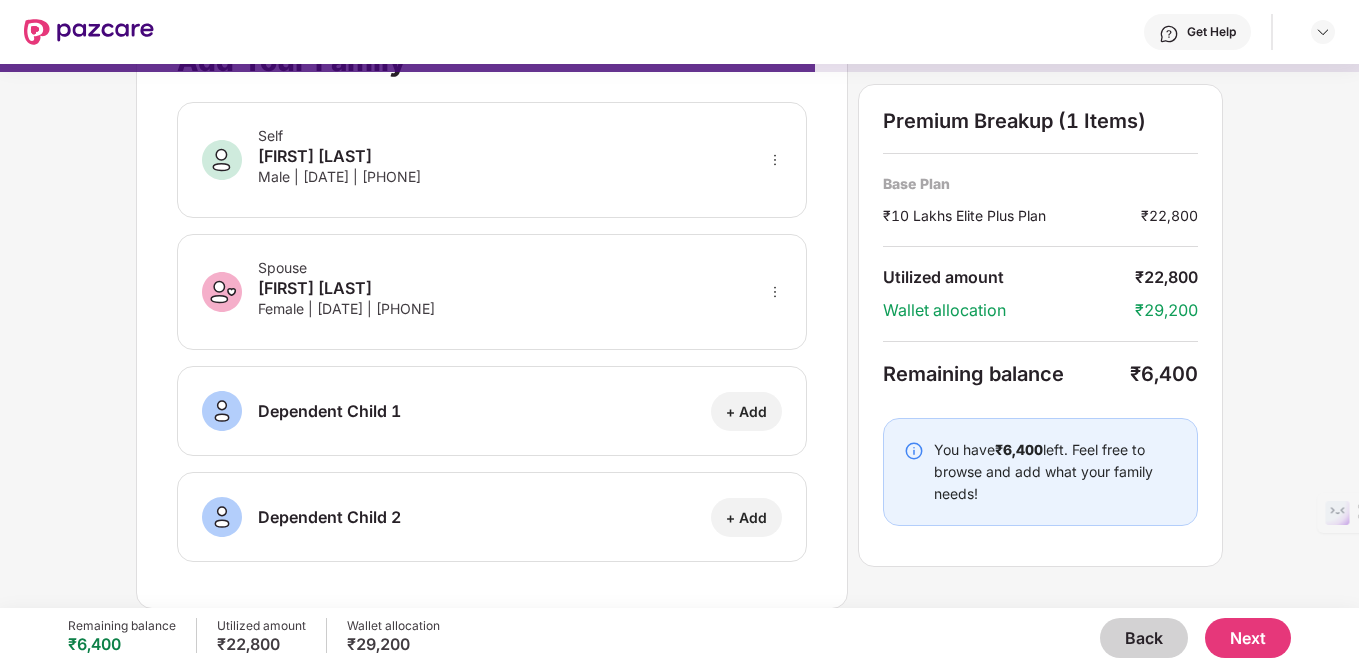 click on "Spouse [FIRST] [LAST] Female | [DATE] | [PHONE]" at bounding box center [492, 292] 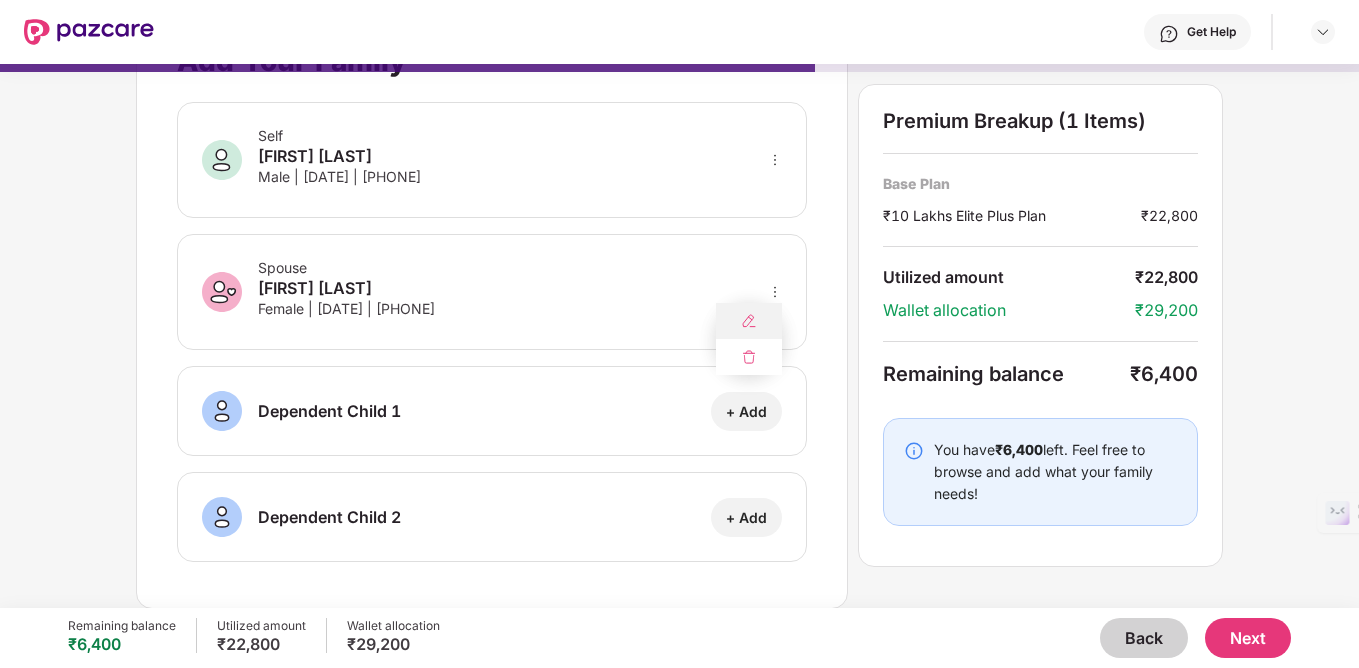 click at bounding box center (749, 321) 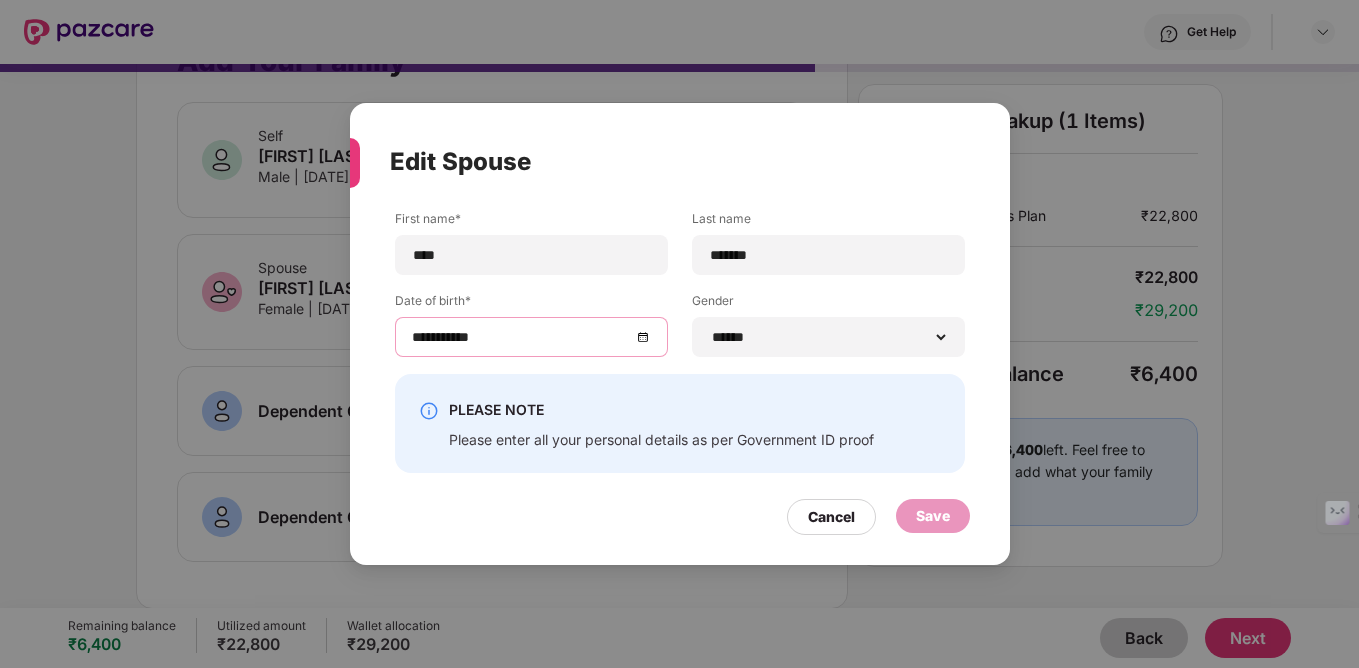 click on "**********" at bounding box center (521, 337) 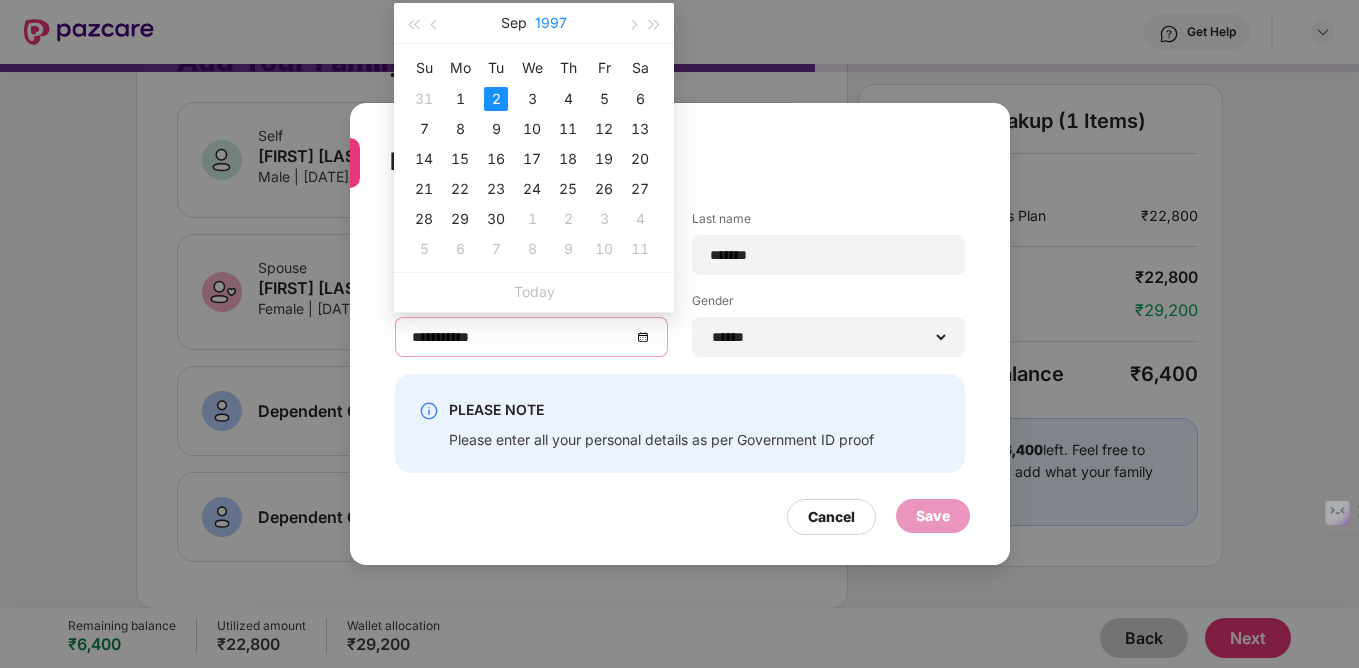 click on "1997" at bounding box center (551, 23) 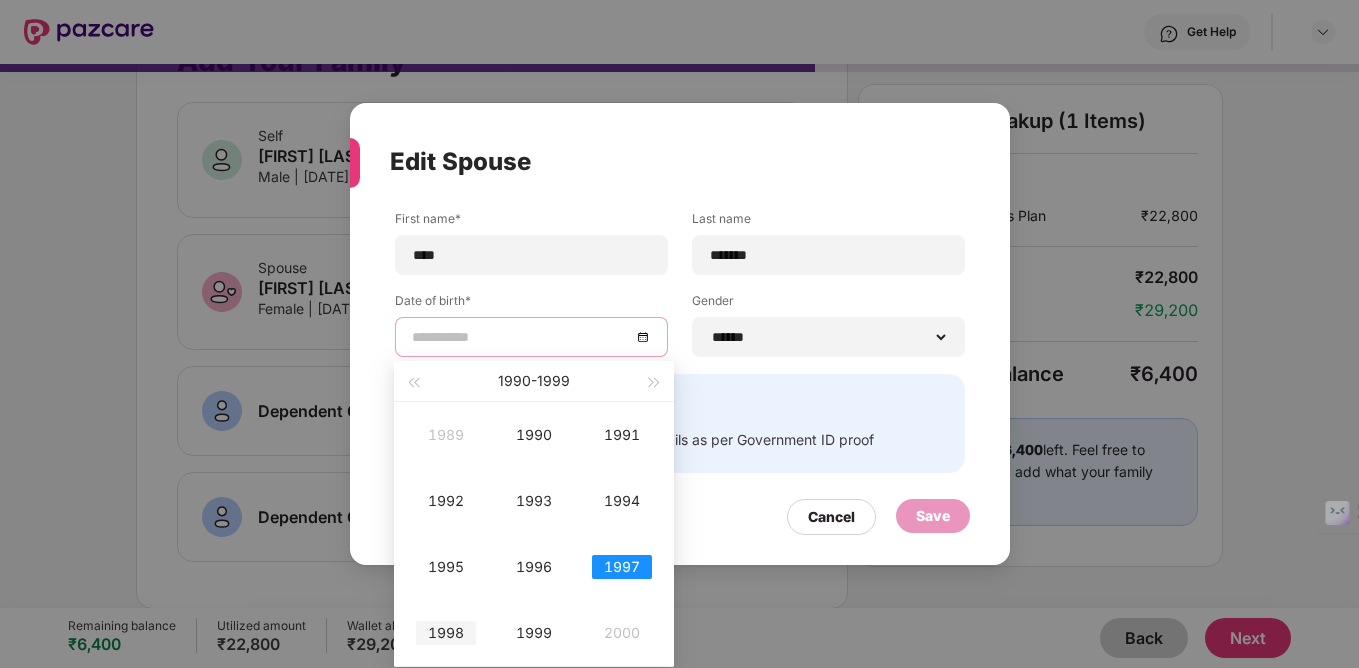 click on "1998" at bounding box center (446, 633) 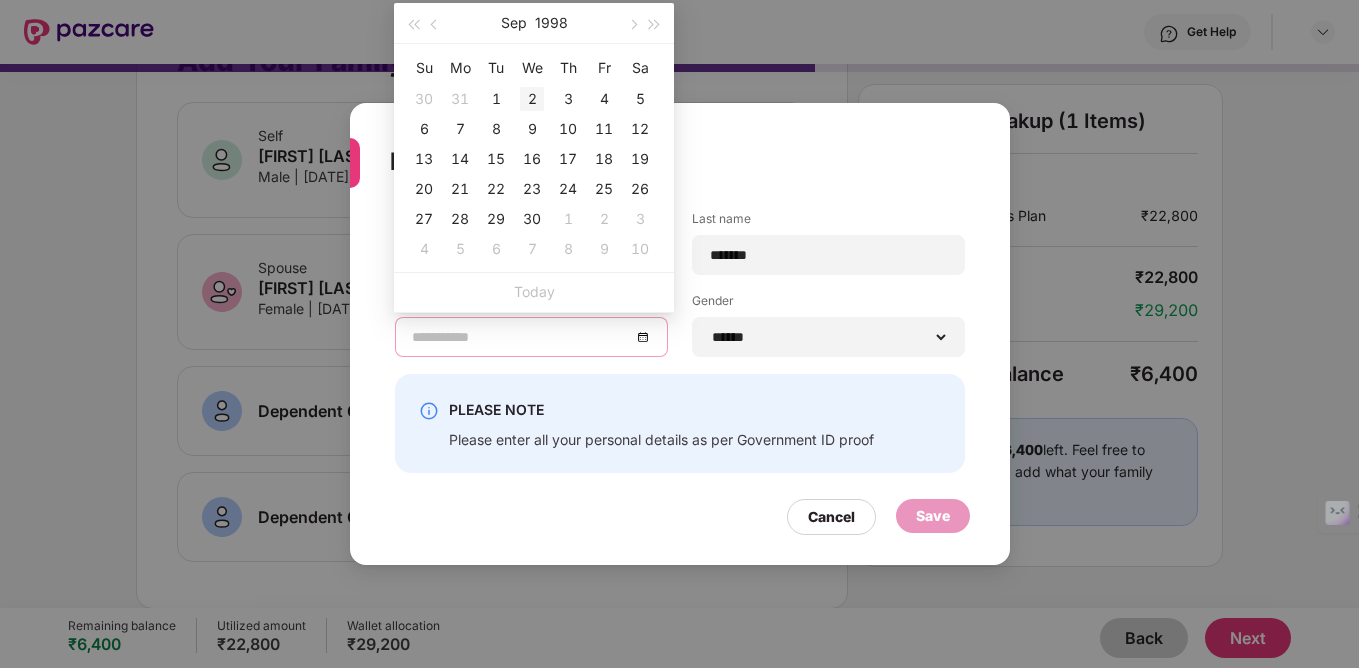 type on "**********" 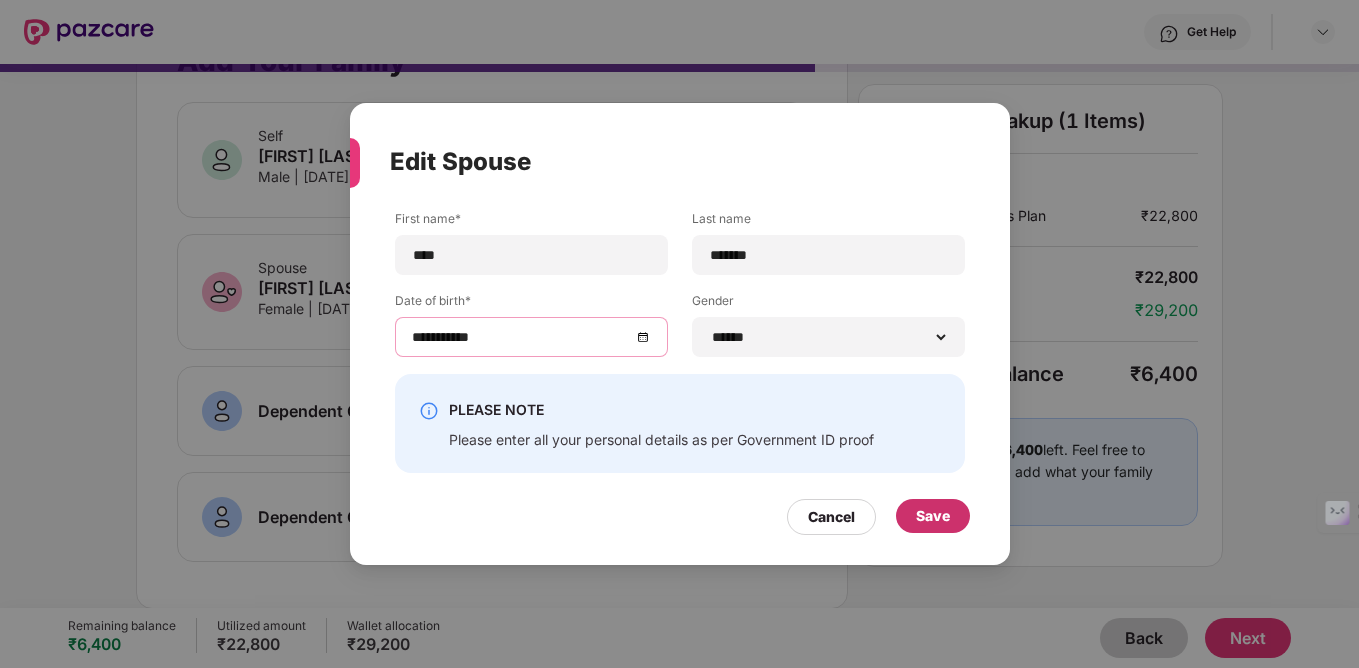 click on "Save" at bounding box center (933, 516) 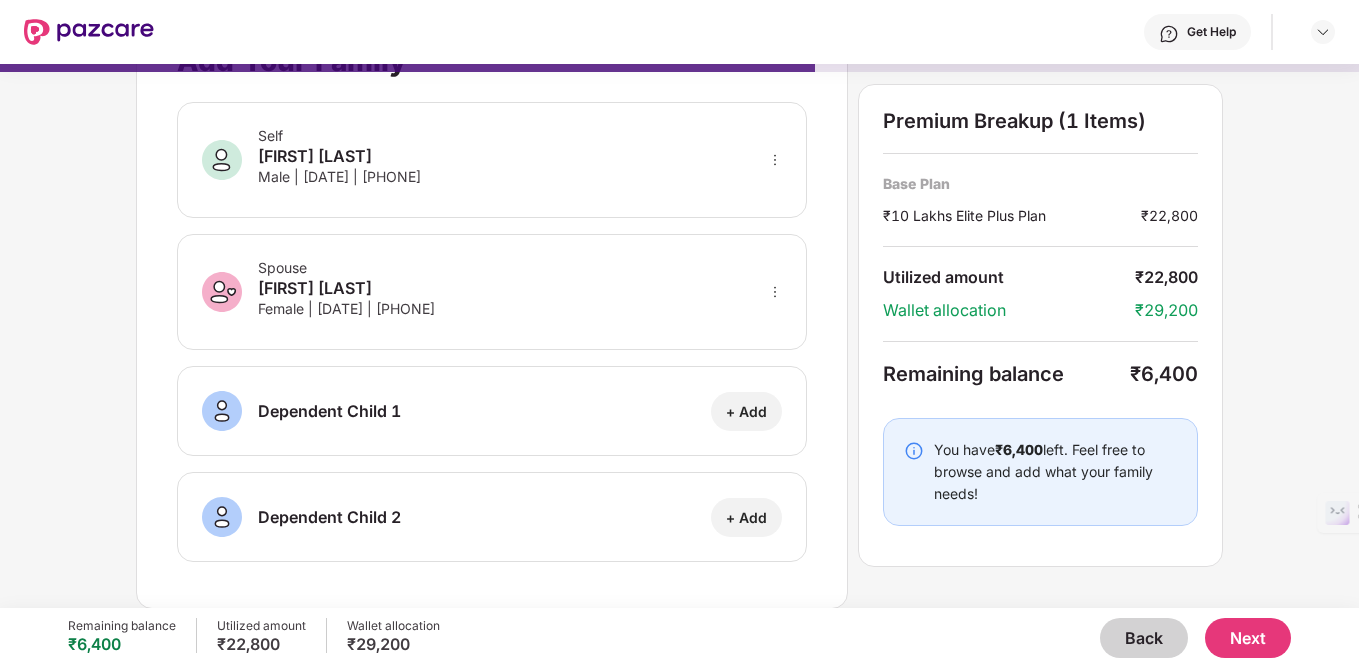click on "Next" at bounding box center [1248, 638] 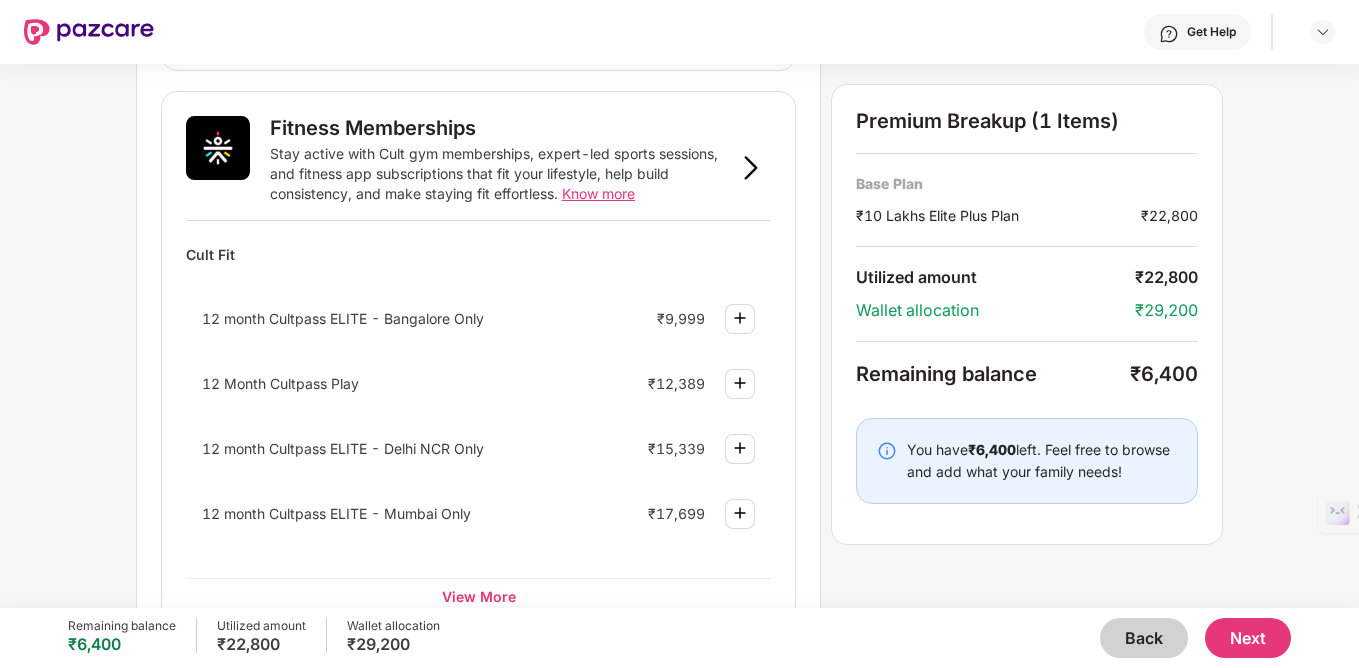 scroll, scrollTop: 752, scrollLeft: 0, axis: vertical 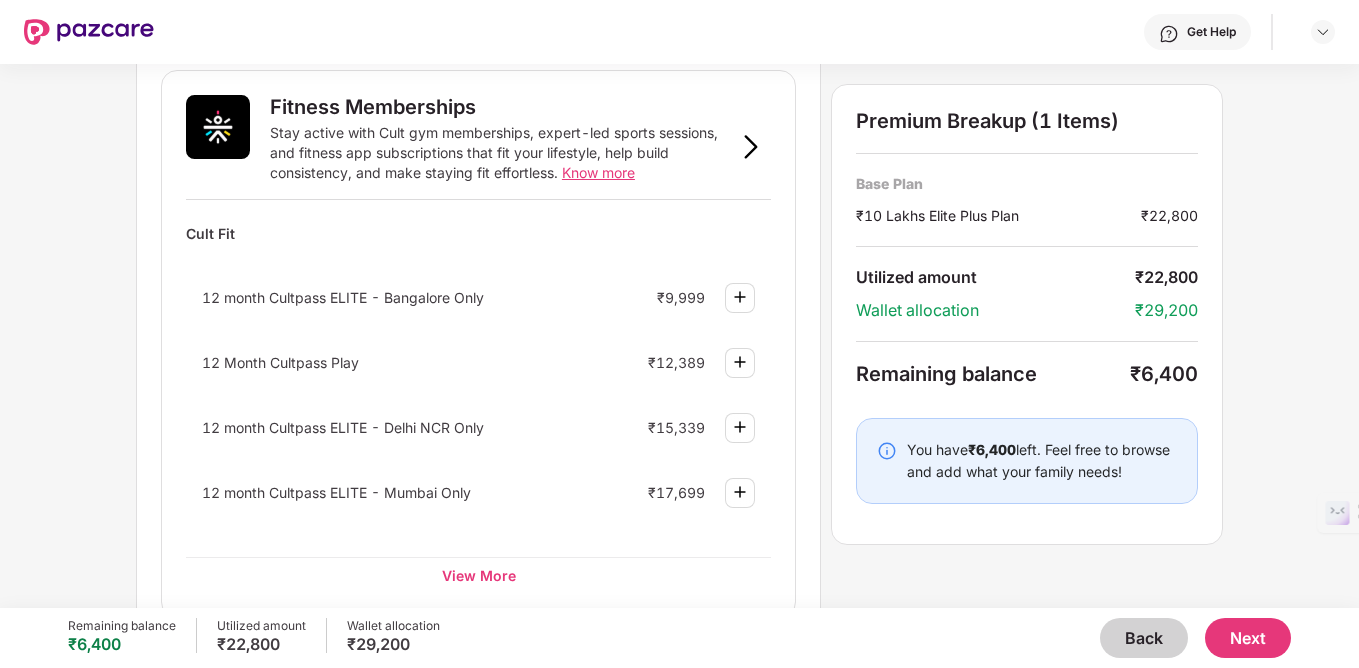 click at bounding box center [740, 298] 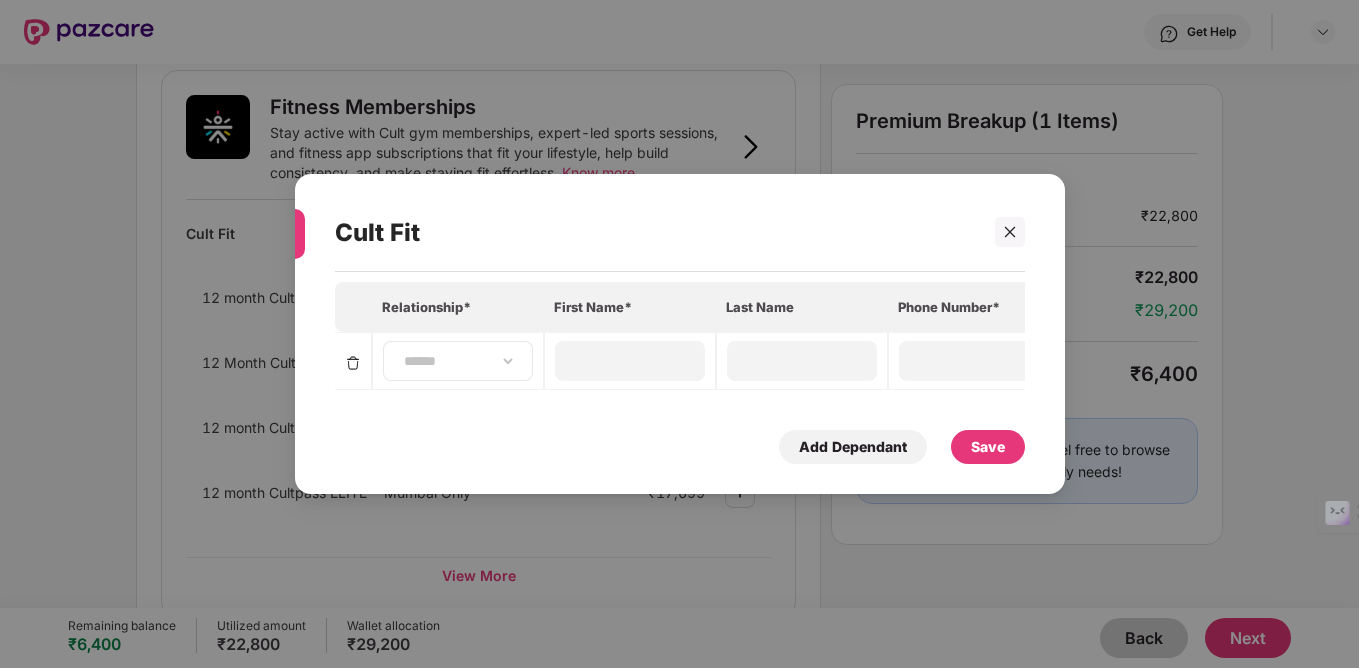 click on "**********" at bounding box center [458, 361] 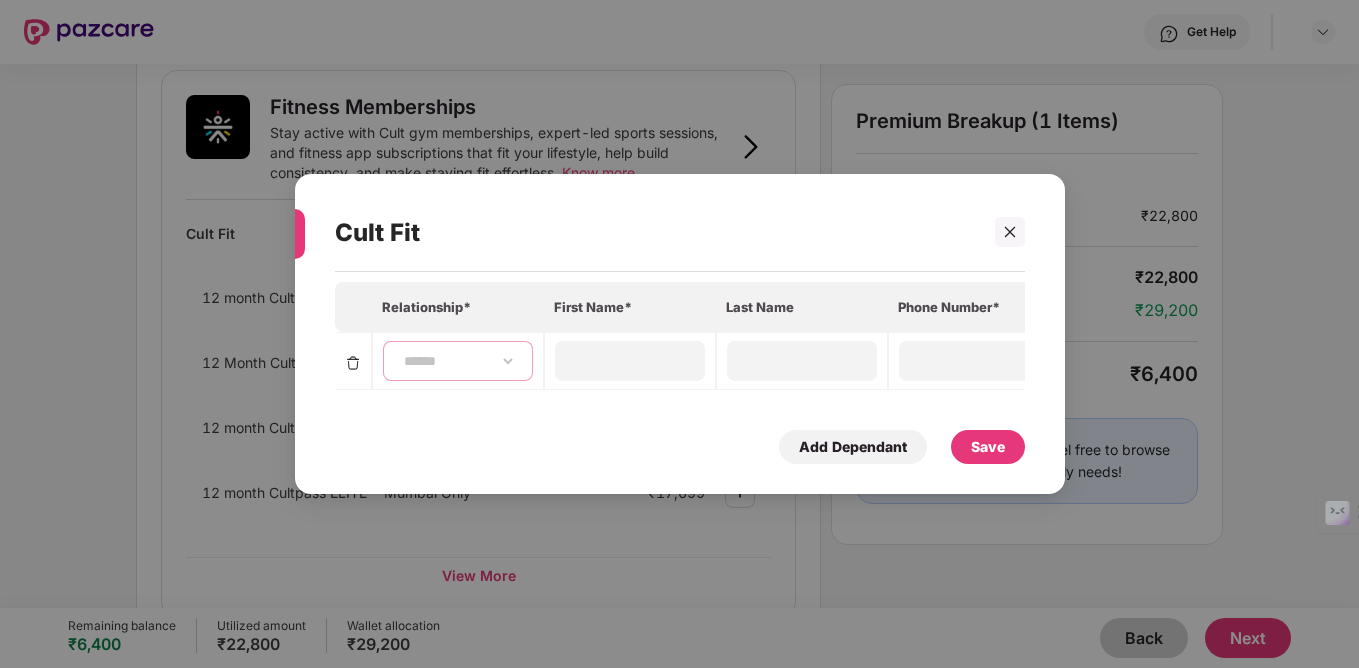 click on "**********" at bounding box center [458, 361] 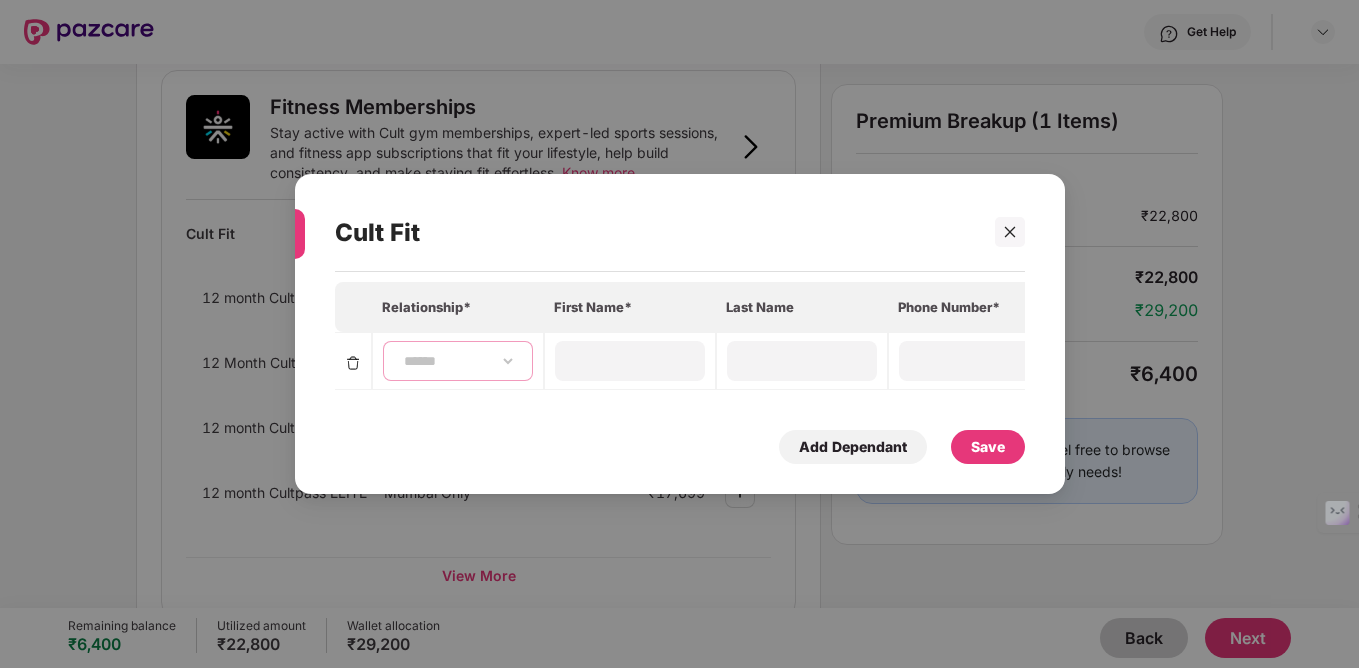 select on "****" 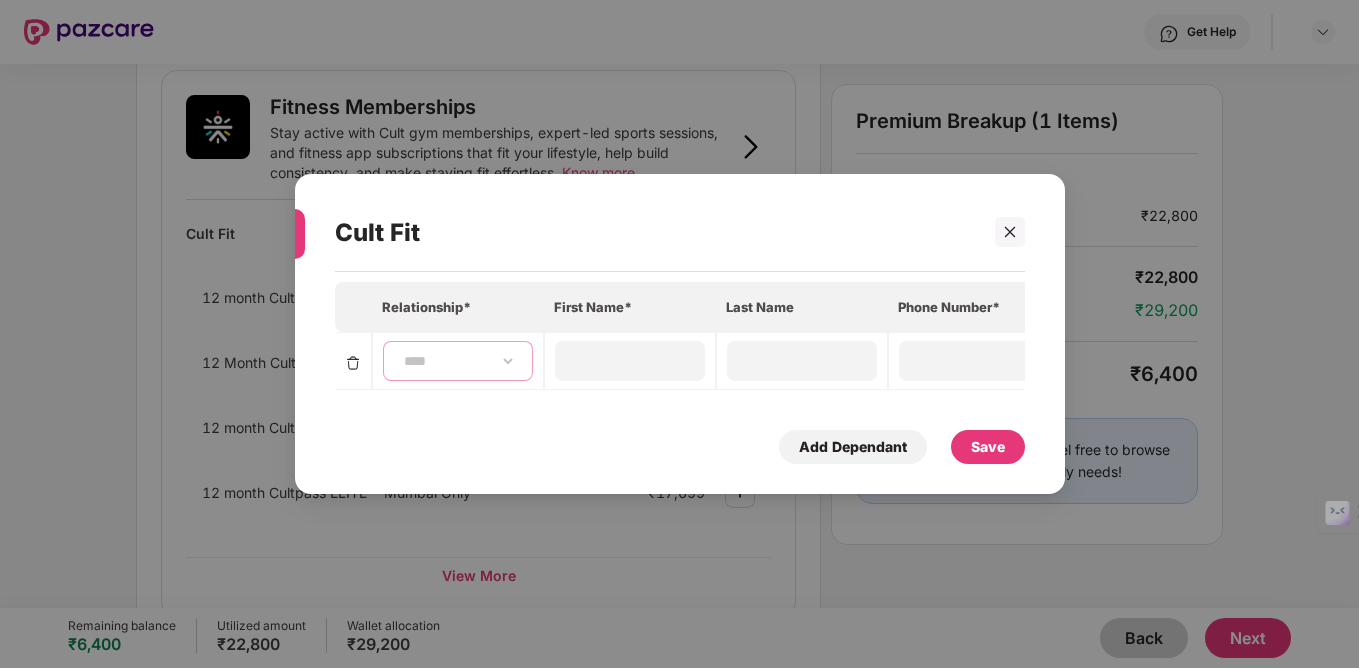 type on "*****" 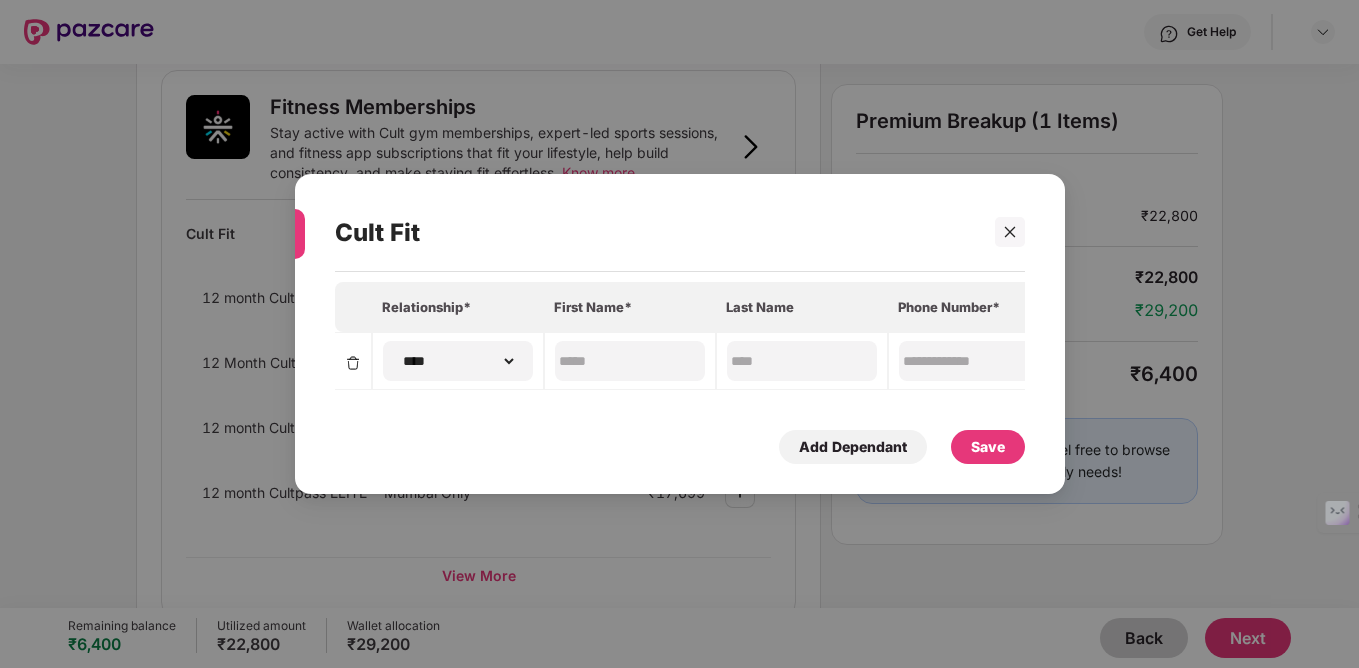 click on "Save" at bounding box center (988, 447) 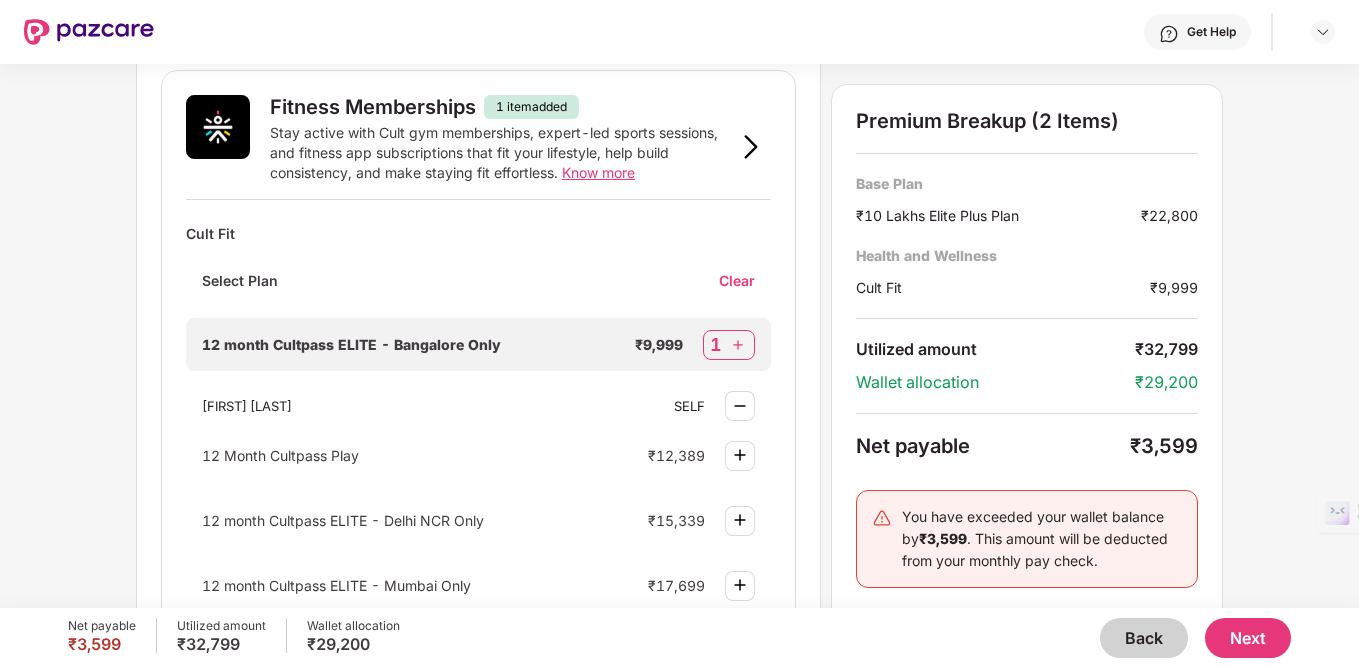click at bounding box center (738, 345) 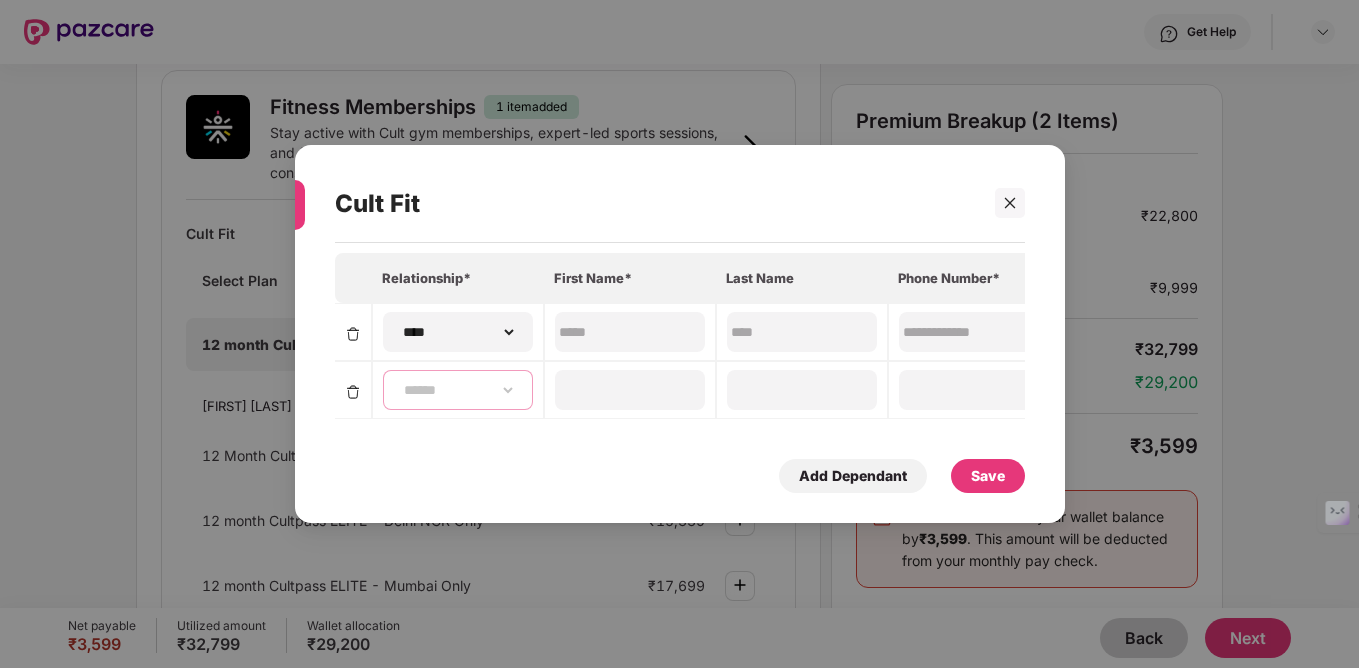 click on "**********" at bounding box center [458, 390] 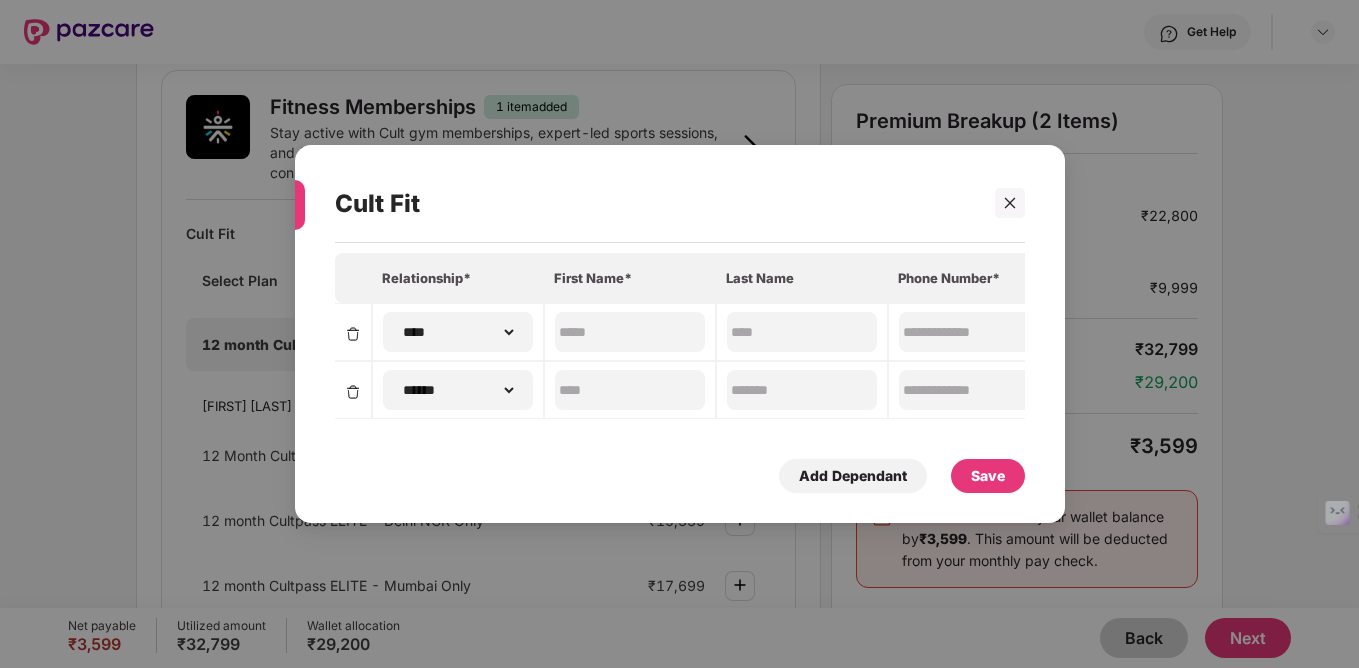 click on "Save" at bounding box center (988, 476) 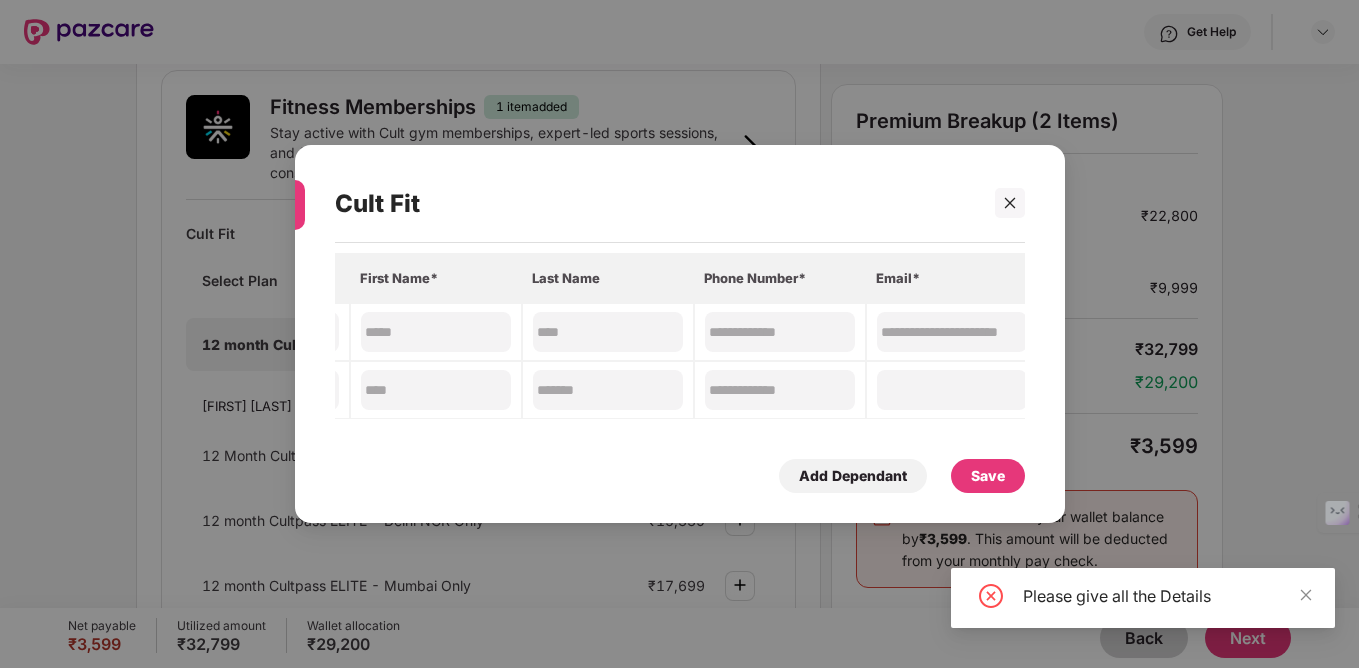 scroll, scrollTop: 0, scrollLeft: 372, axis: horizontal 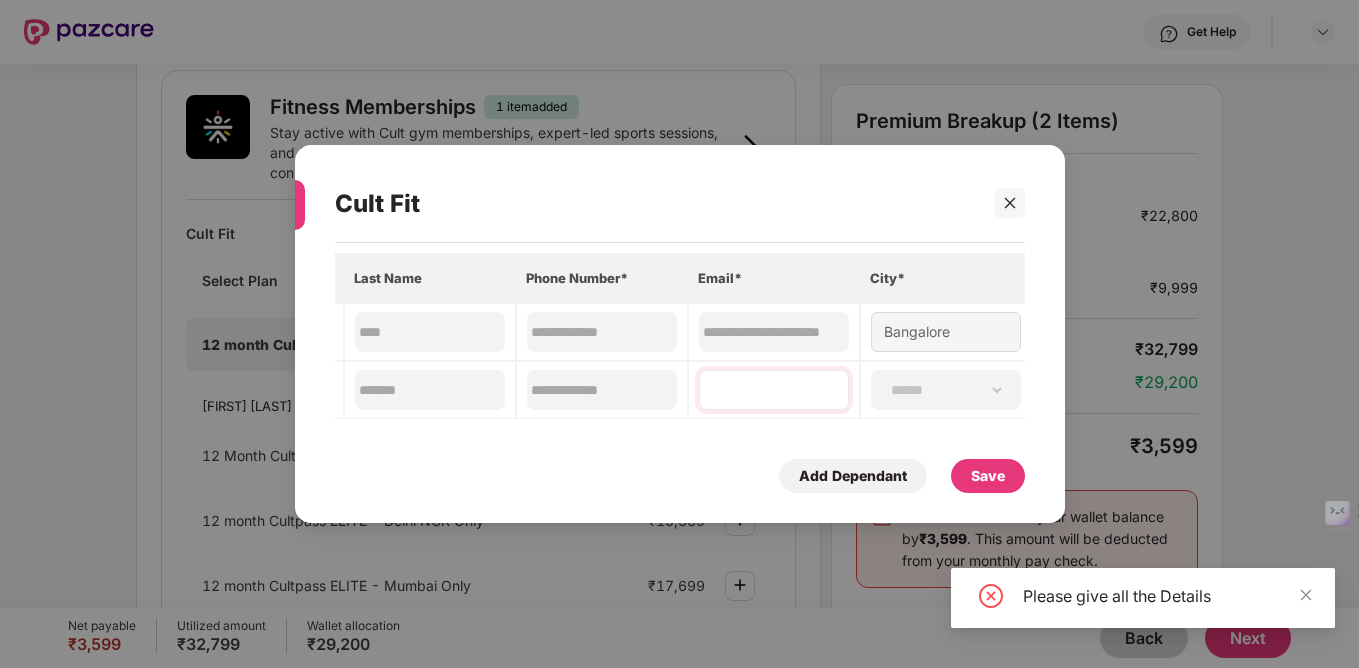 click at bounding box center [774, 390] 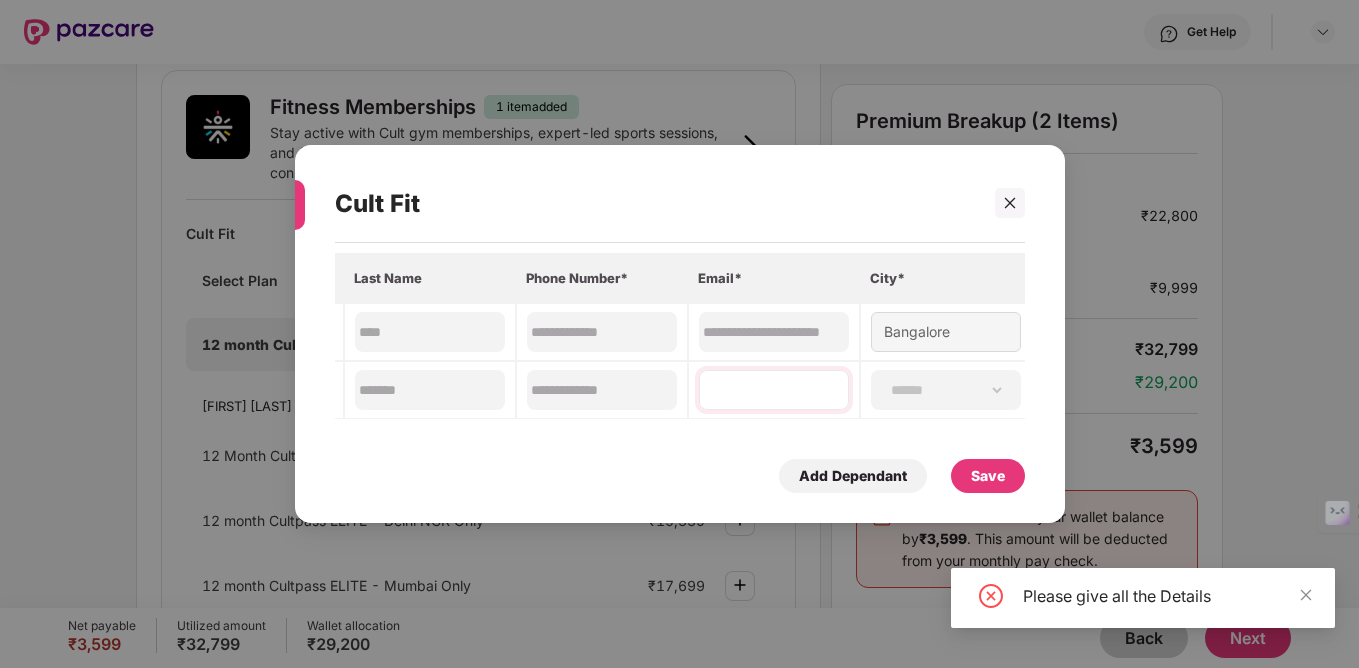 click at bounding box center (774, 390) 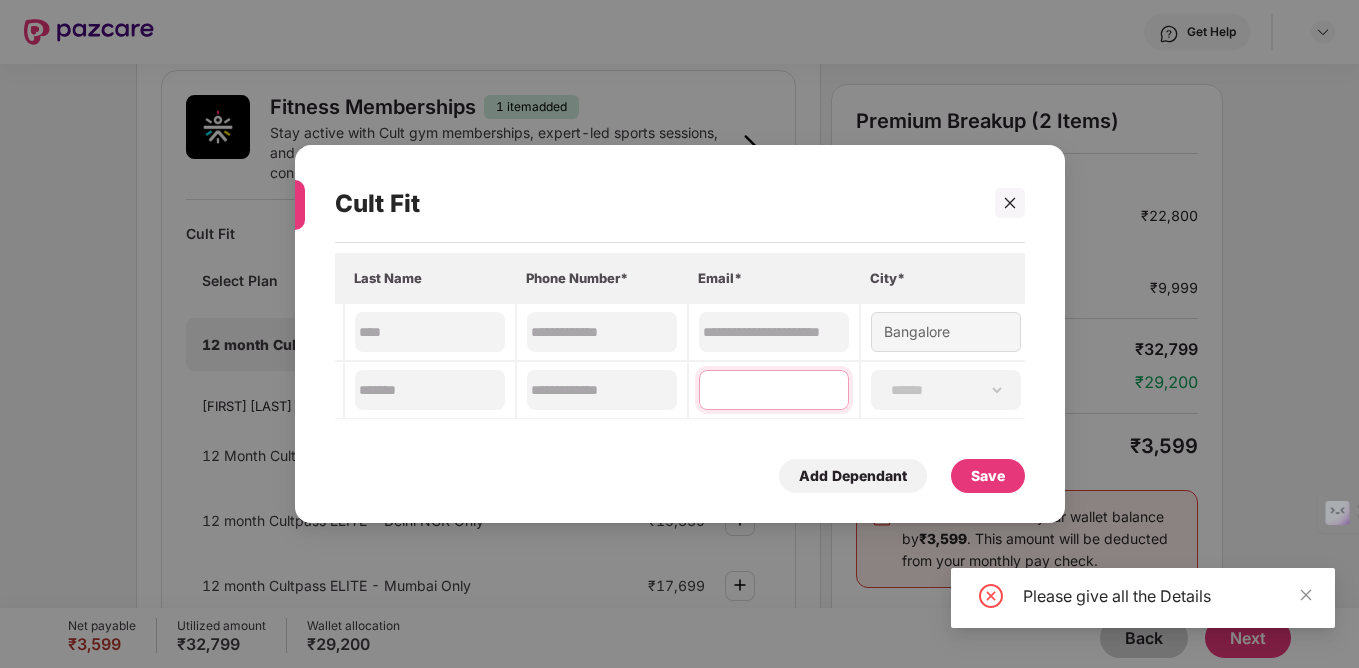 click at bounding box center [774, 390] 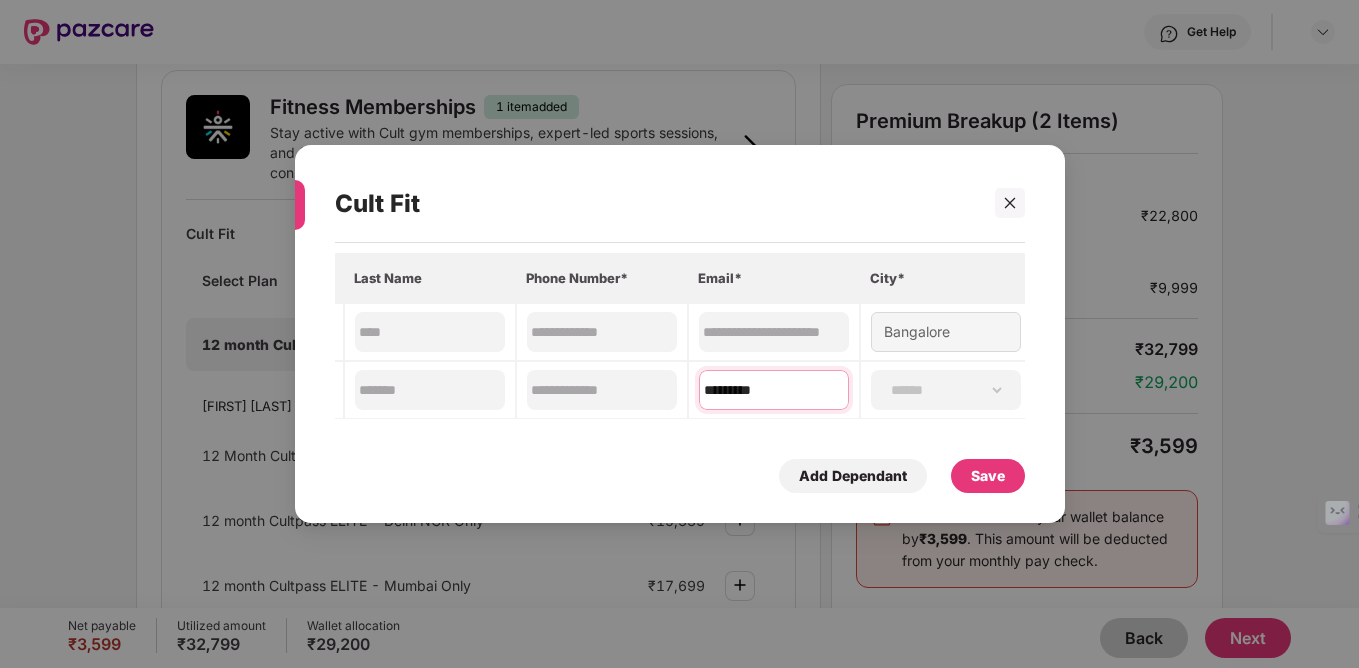 type on "**********" 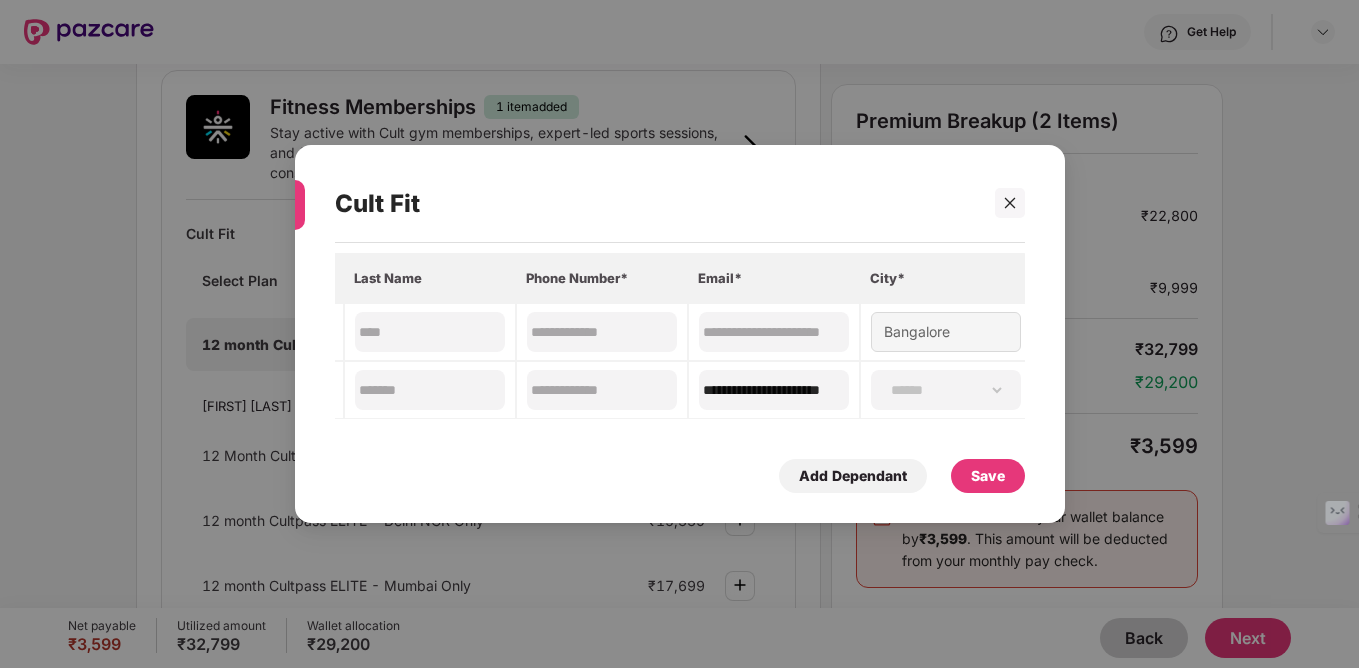 click on "Save" at bounding box center [988, 476] 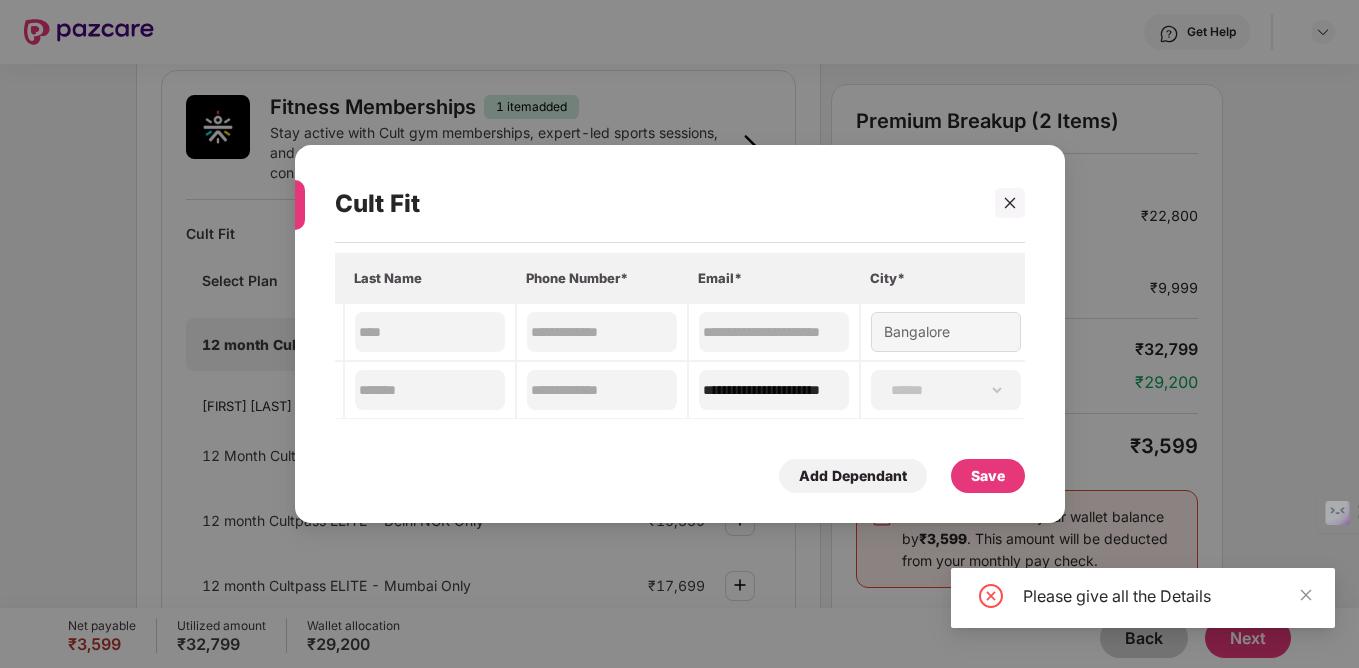 click on "Save" at bounding box center [988, 476] 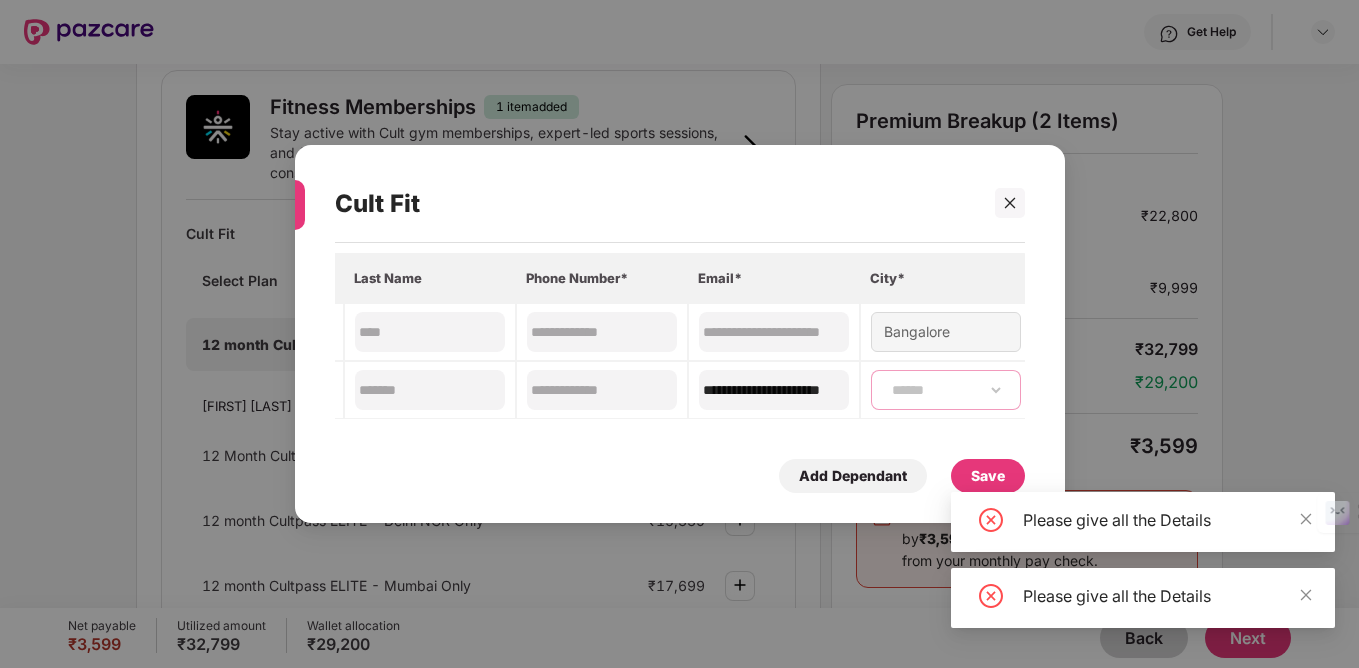 click on "**********" at bounding box center (946, 390) 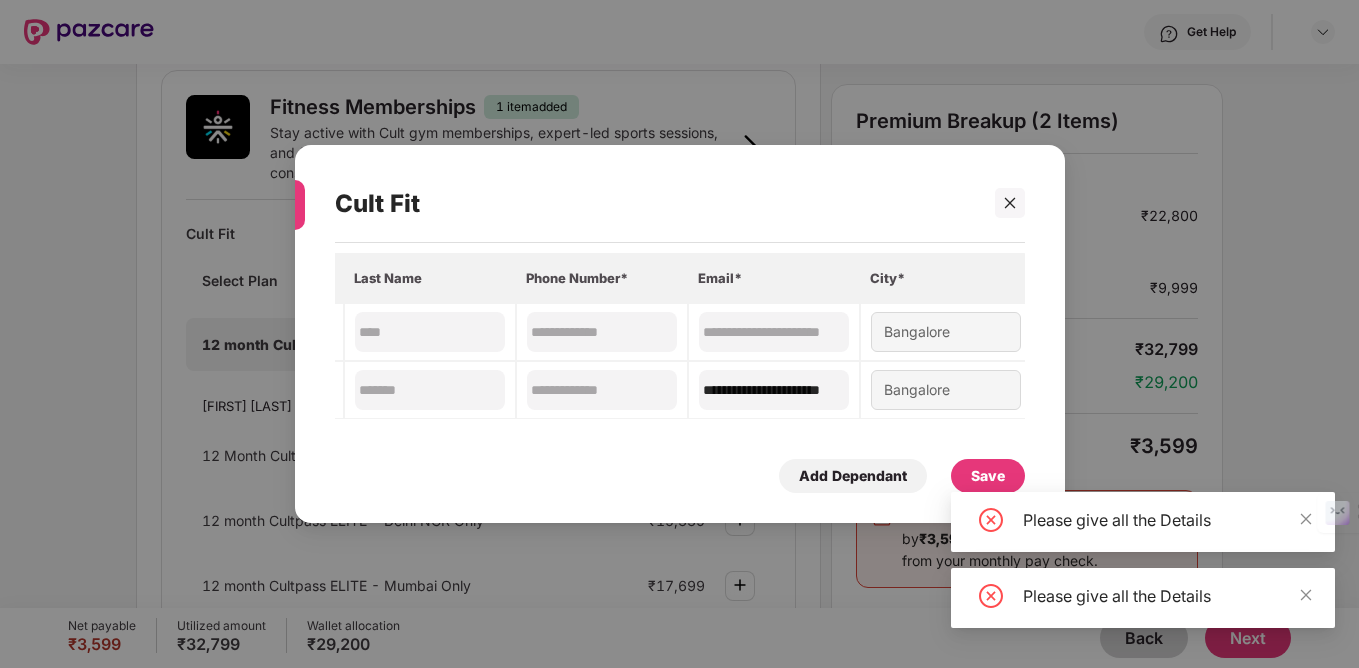 click on "Save" at bounding box center (988, 476) 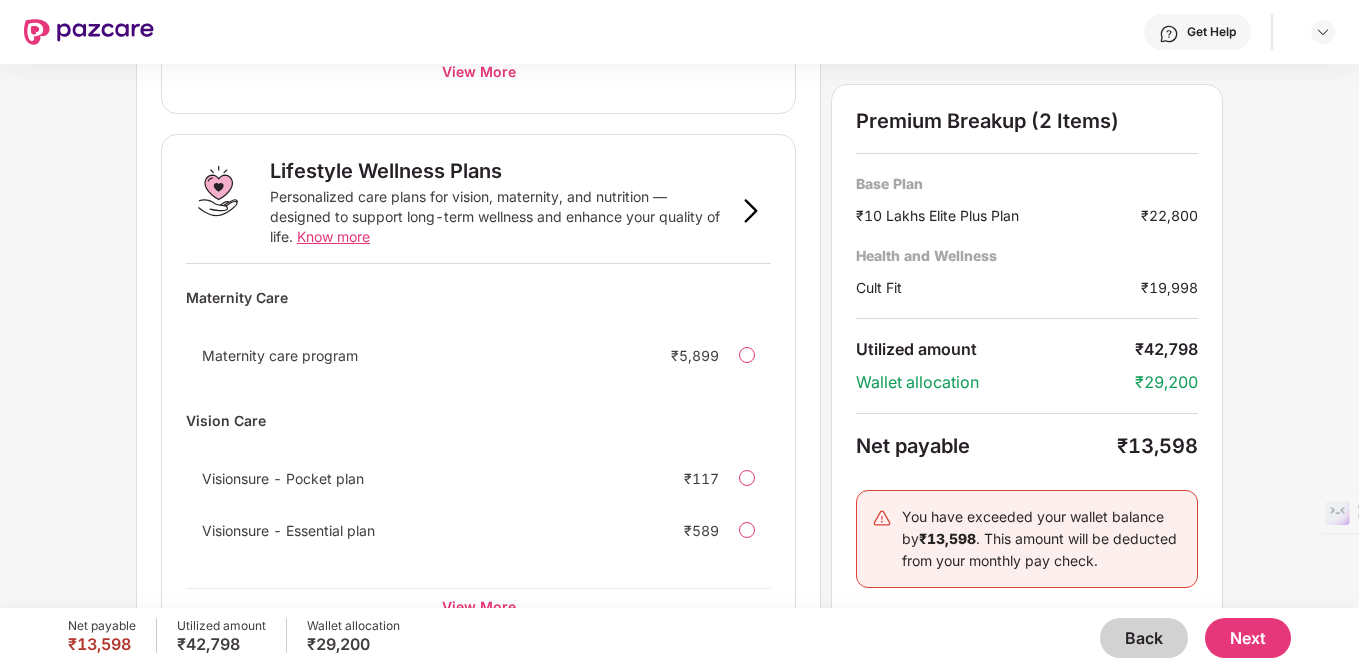 scroll, scrollTop: 1461, scrollLeft: 0, axis: vertical 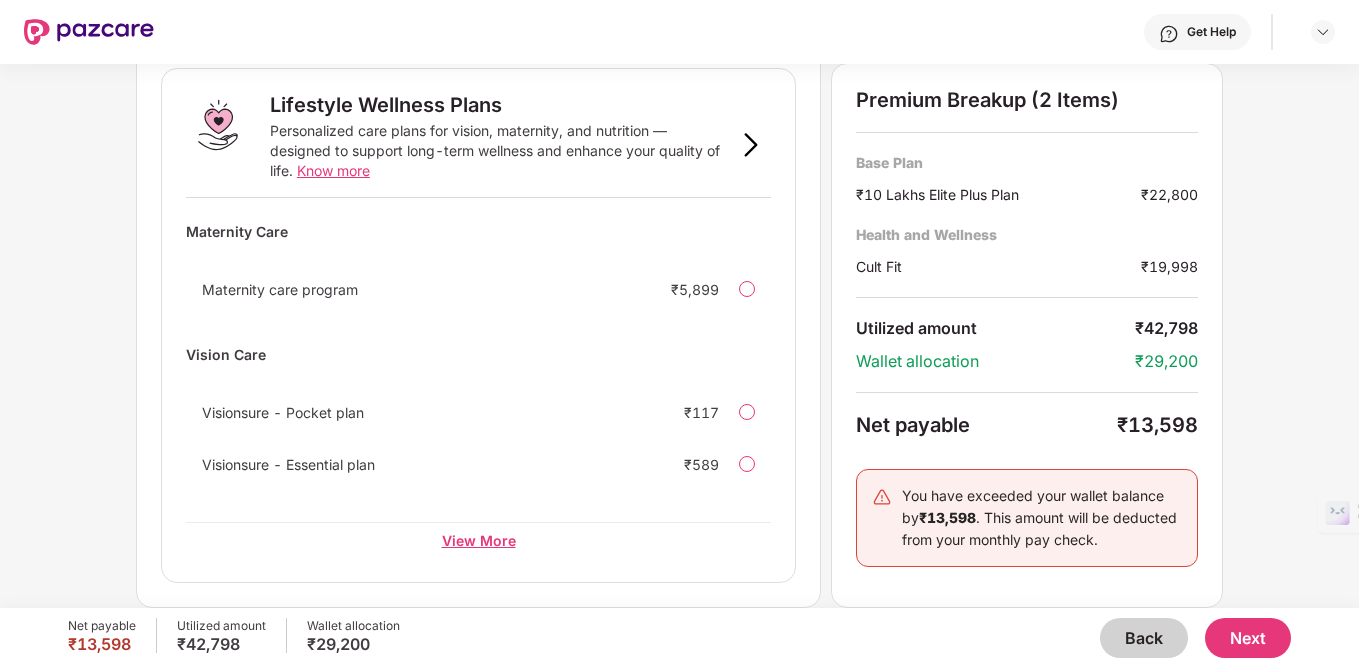 click on "View More" at bounding box center (478, 540) 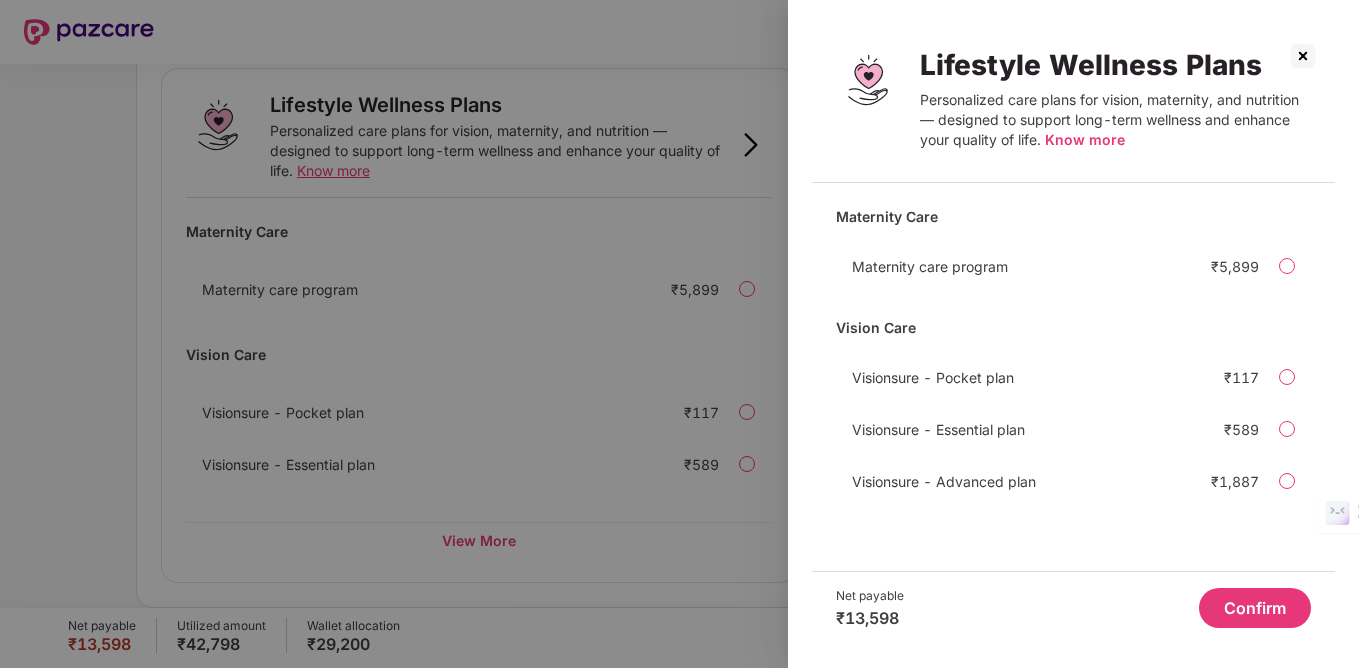 click at bounding box center [679, 334] 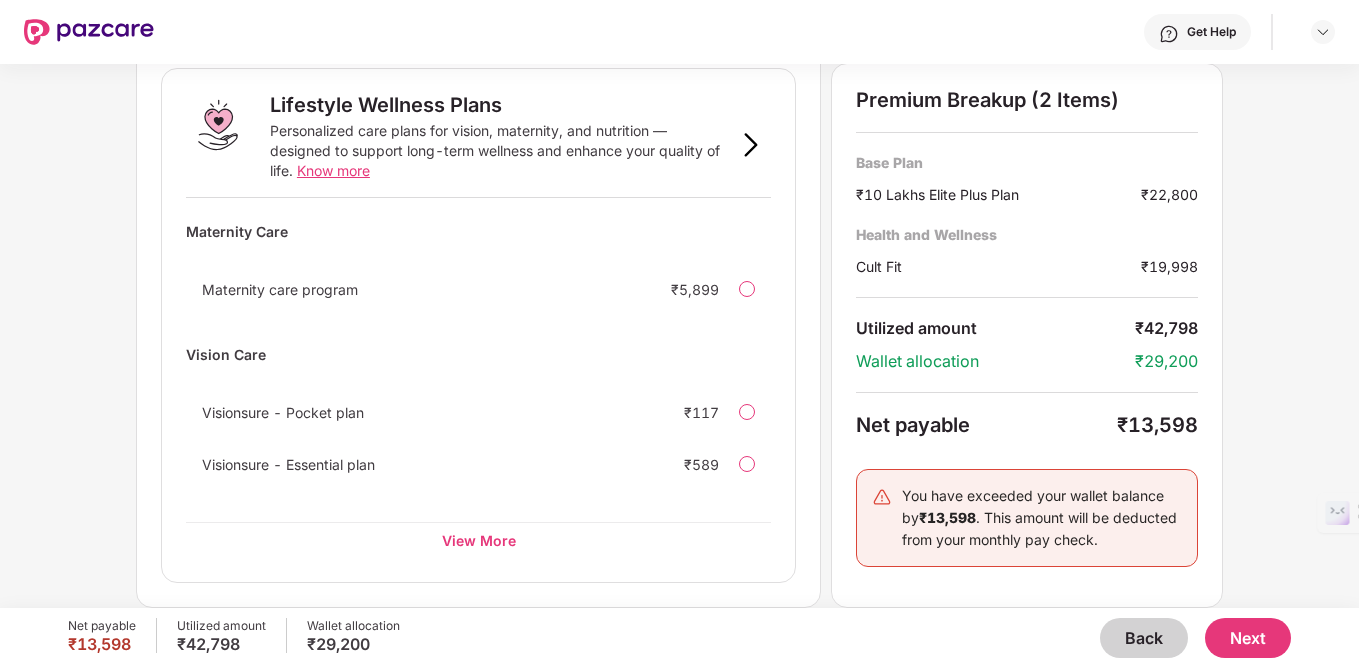 click on "Know more" at bounding box center [333, 170] 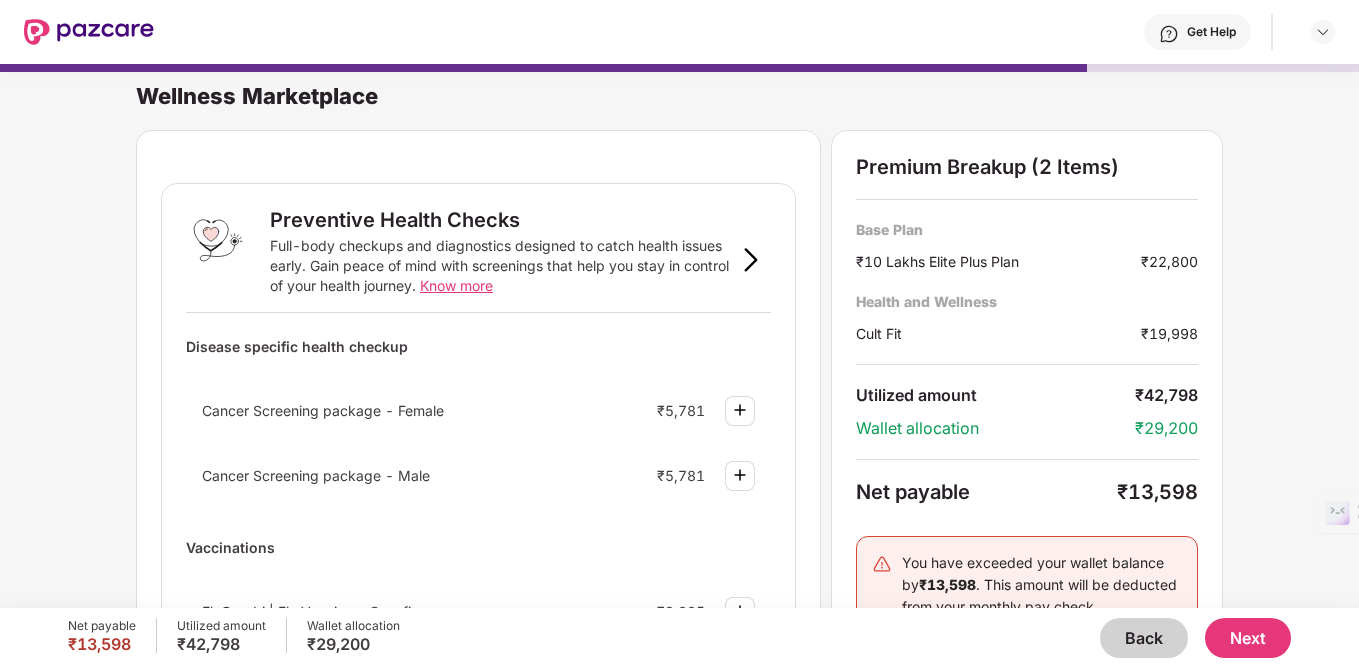 scroll, scrollTop: 0, scrollLeft: 0, axis: both 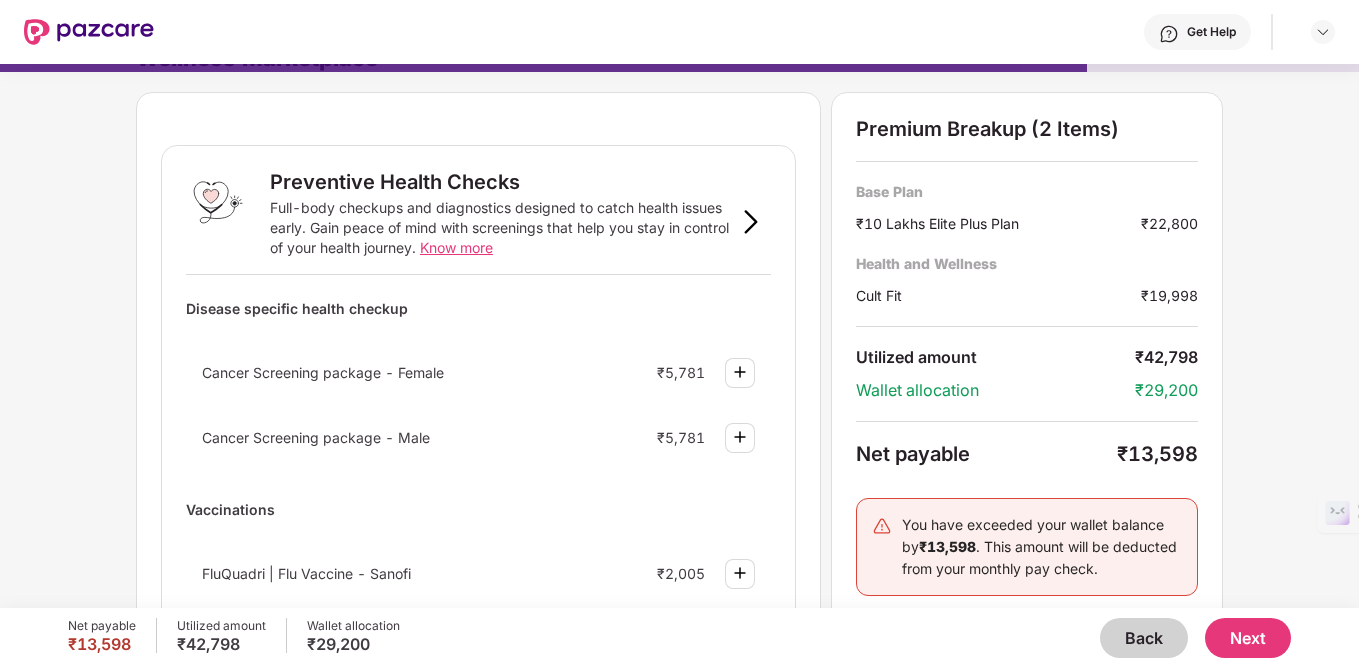 click at bounding box center (751, 222) 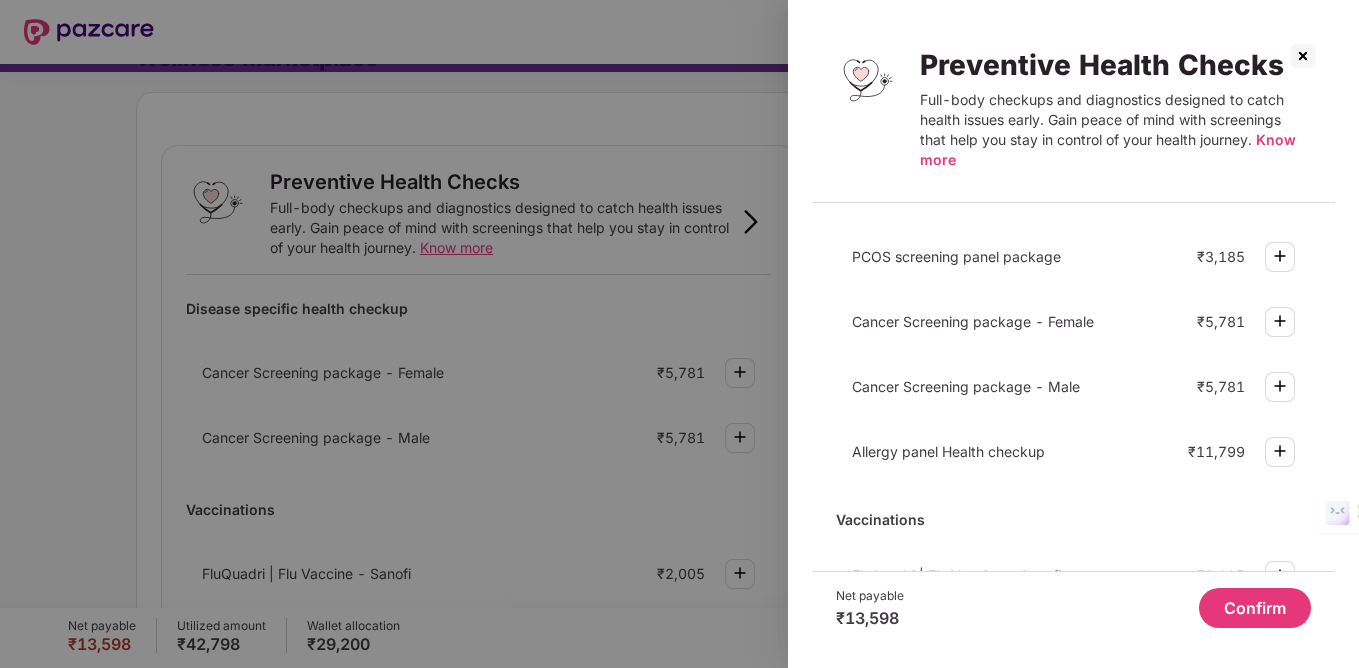 scroll, scrollTop: 0, scrollLeft: 0, axis: both 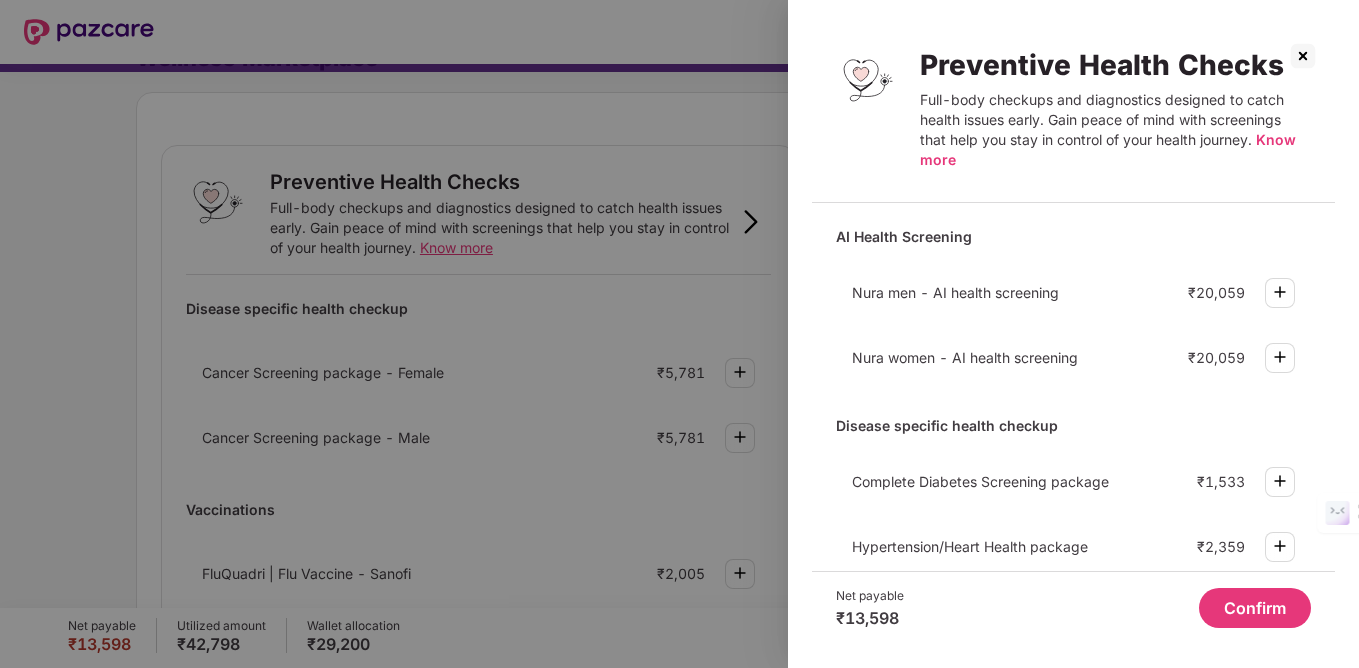 click at bounding box center [1303, 56] 